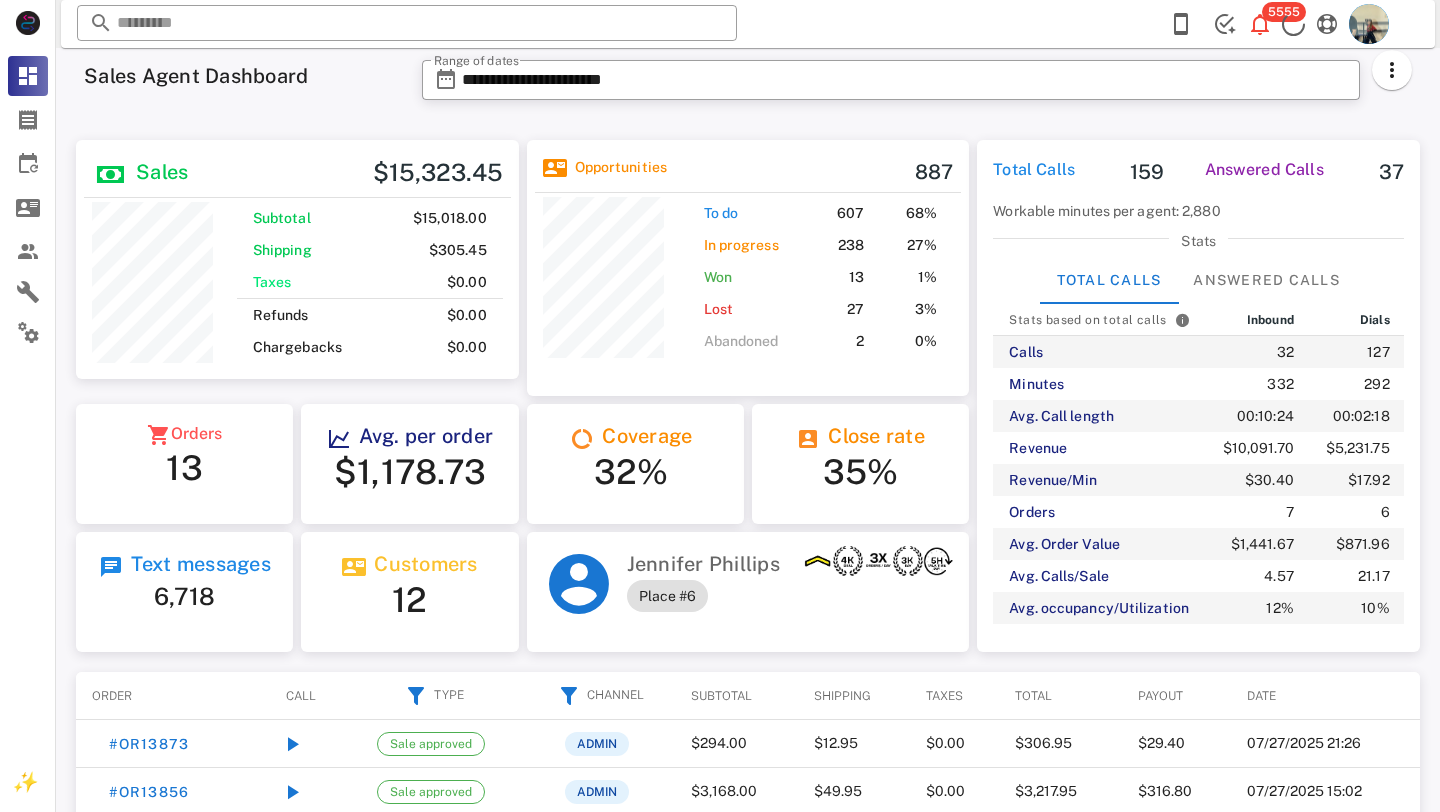 scroll, scrollTop: 0, scrollLeft: 0, axis: both 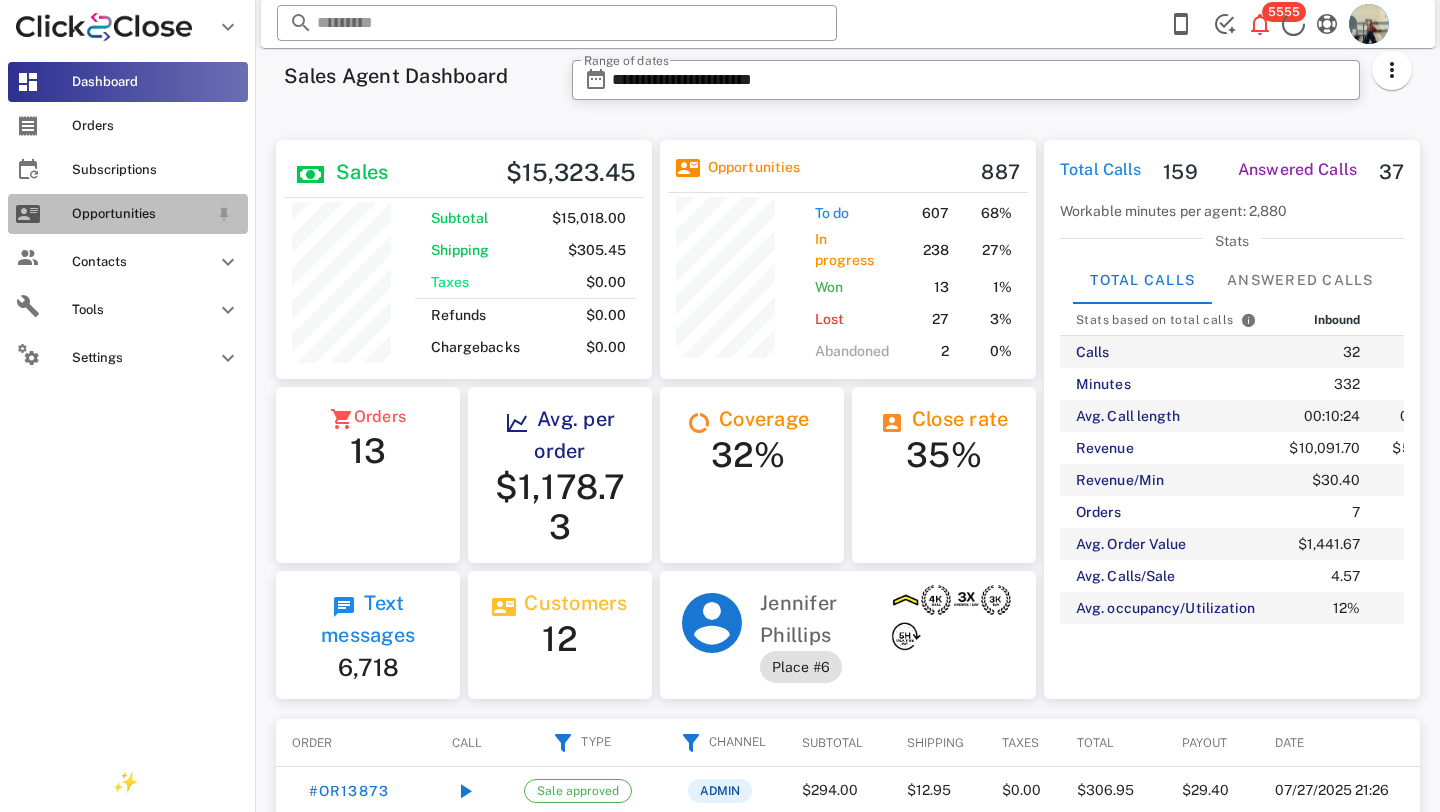 click at bounding box center [28, 214] 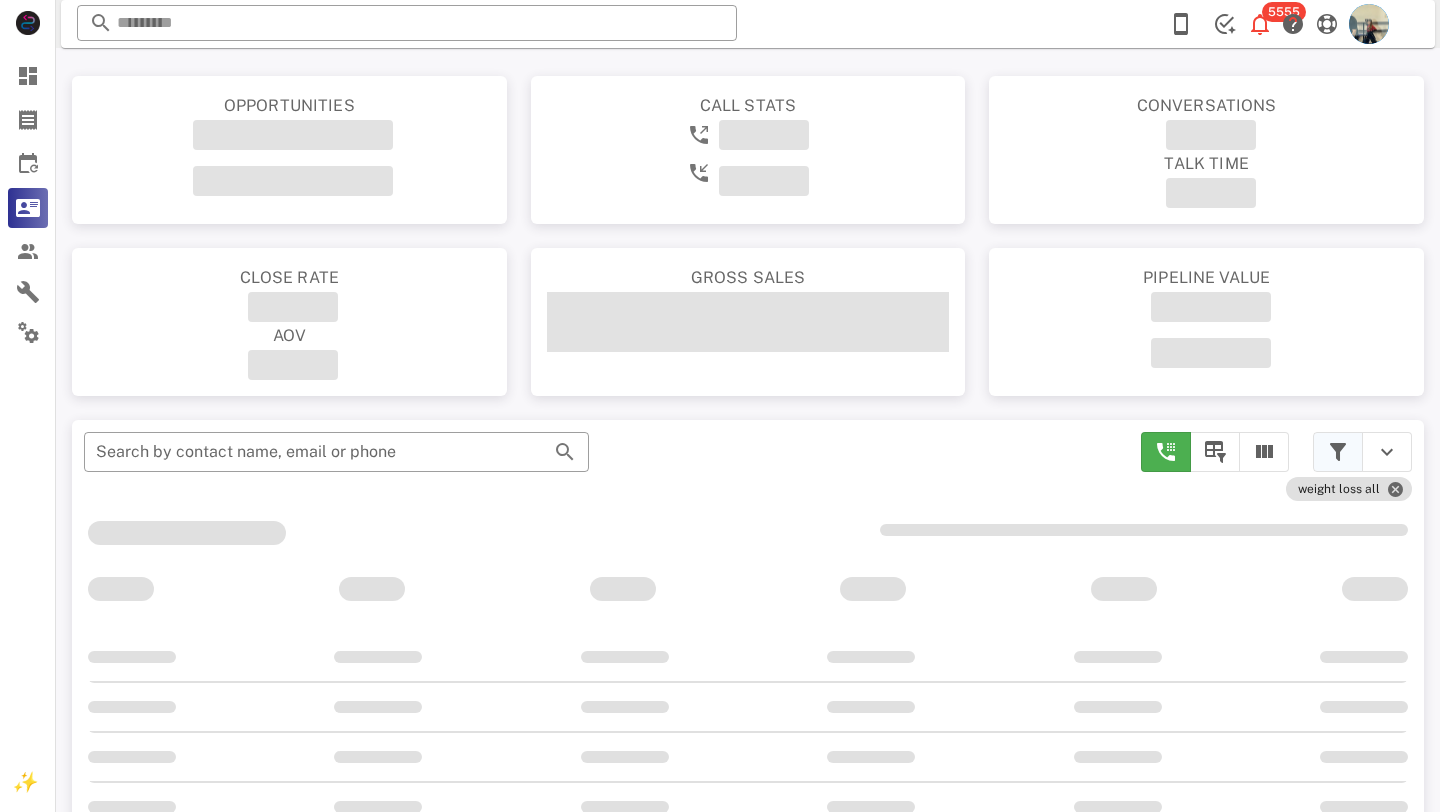 click at bounding box center (1338, 452) 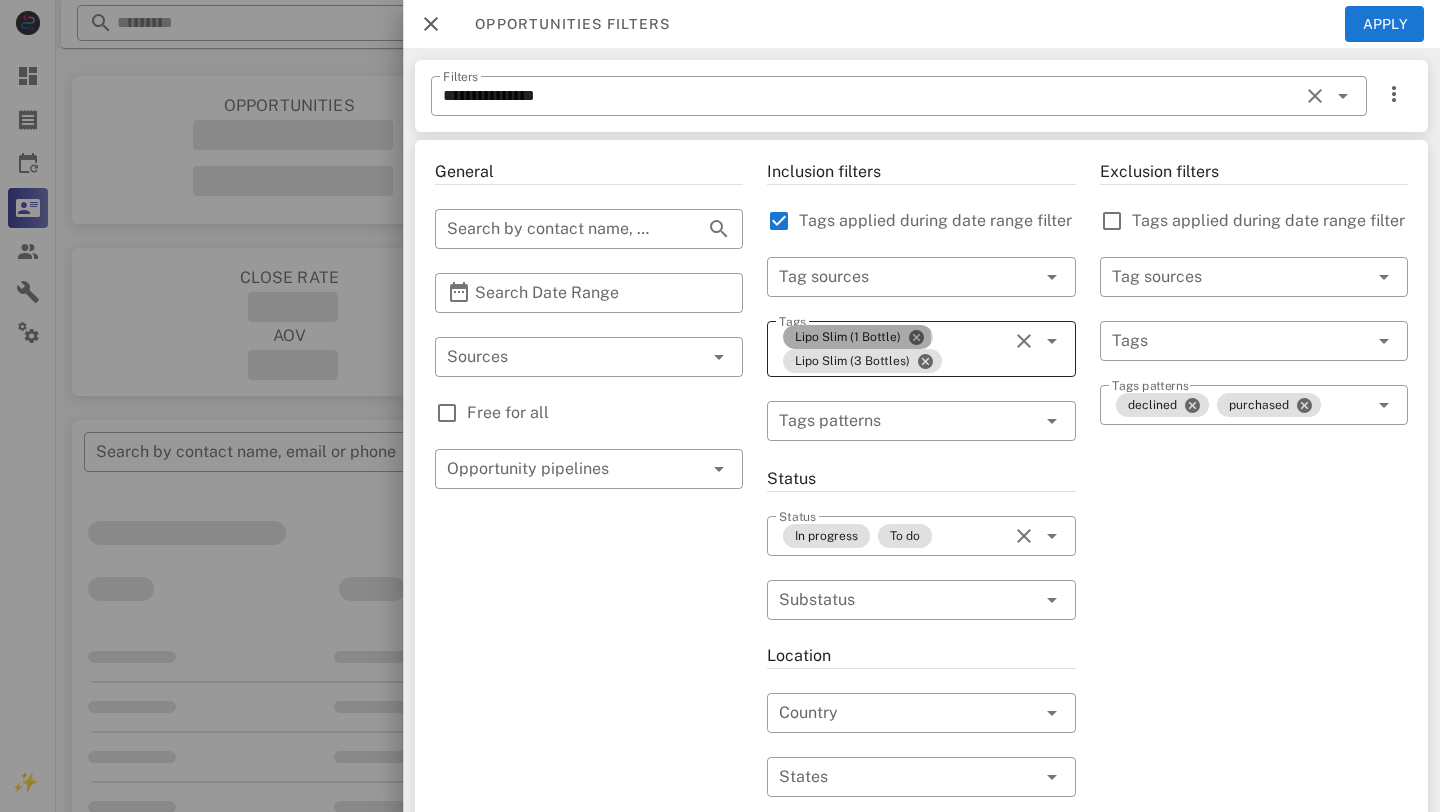 click on "Lipo Slim (1 Bottle)" at bounding box center [858, 337] 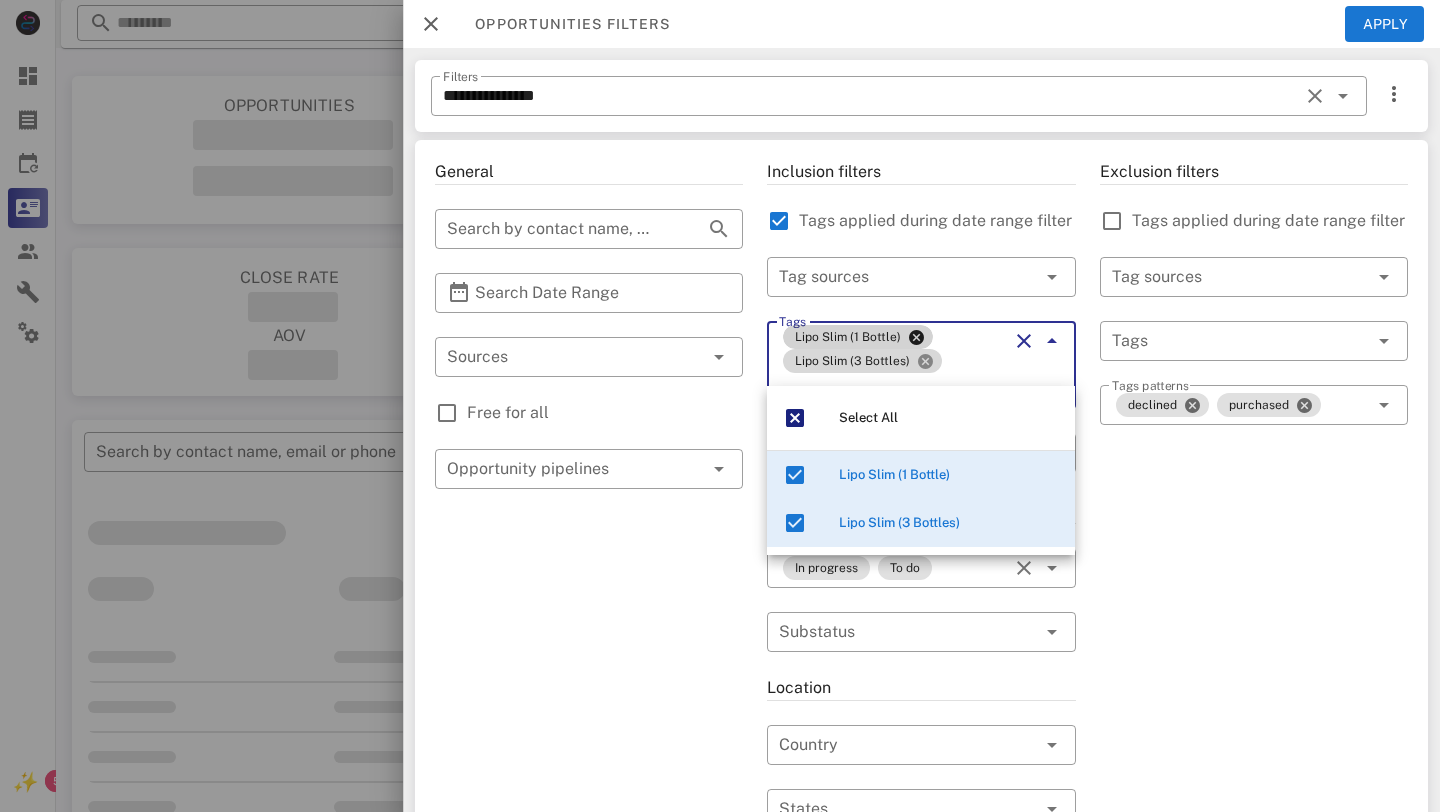 click at bounding box center [925, 361] 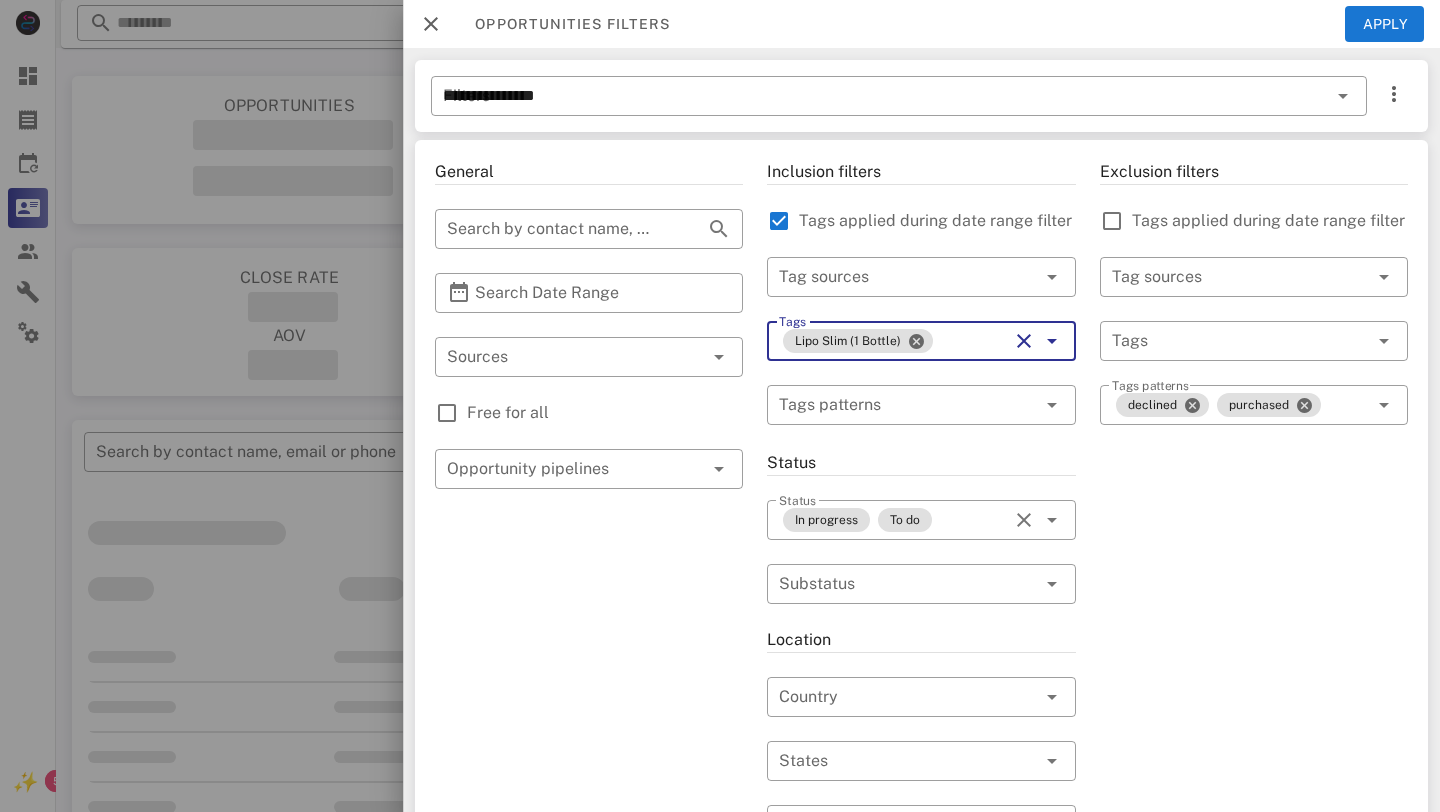 type 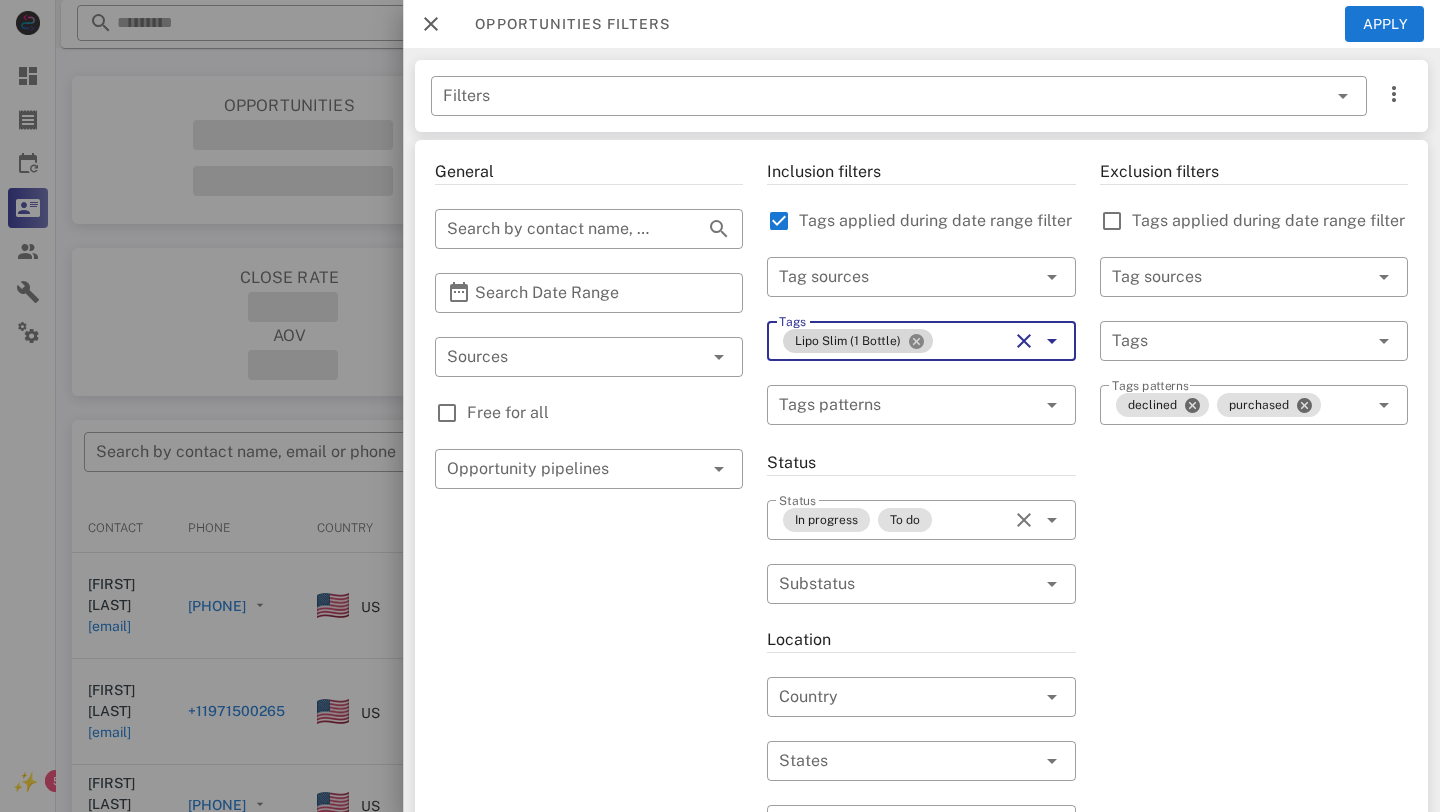 click at bounding box center (916, 341) 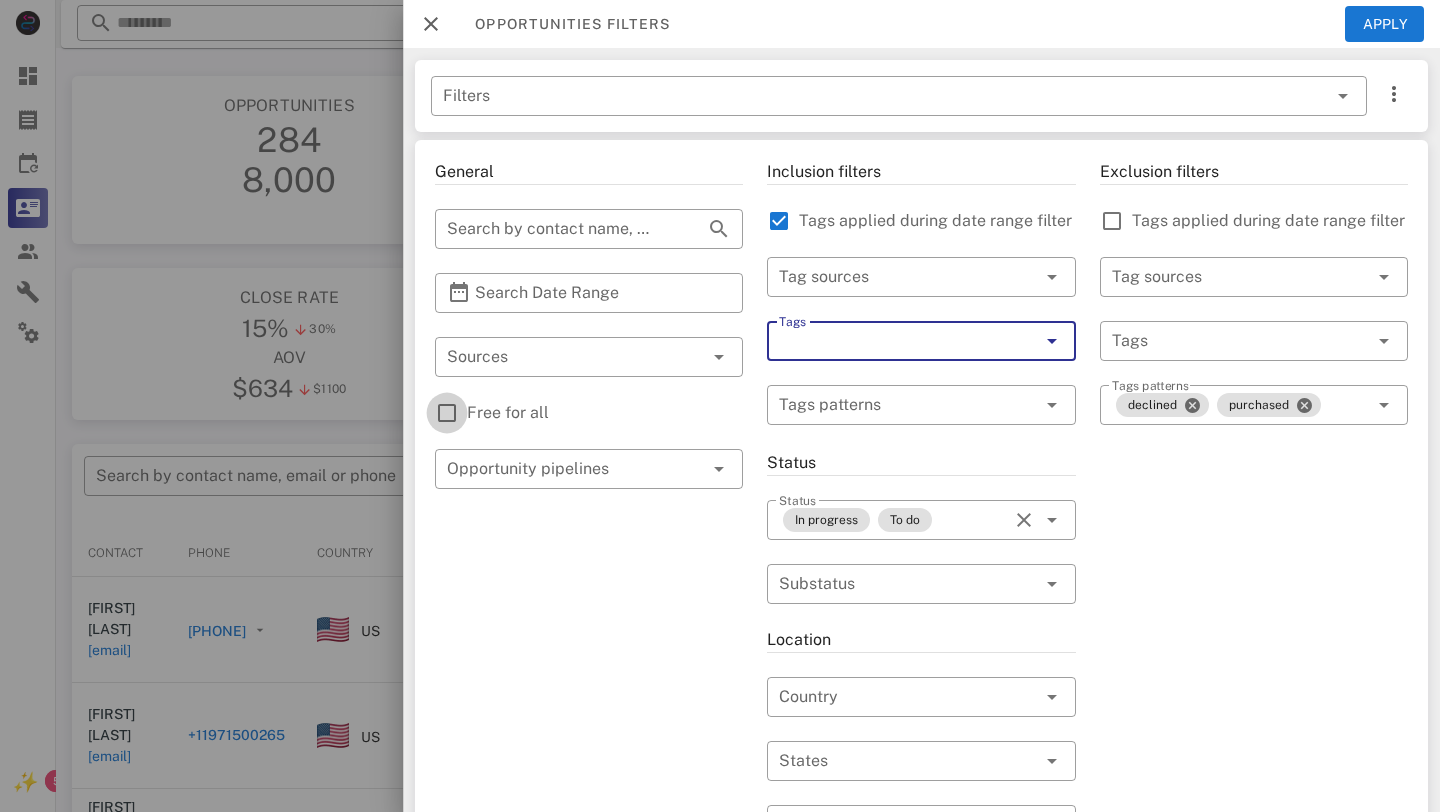 click at bounding box center (447, 413) 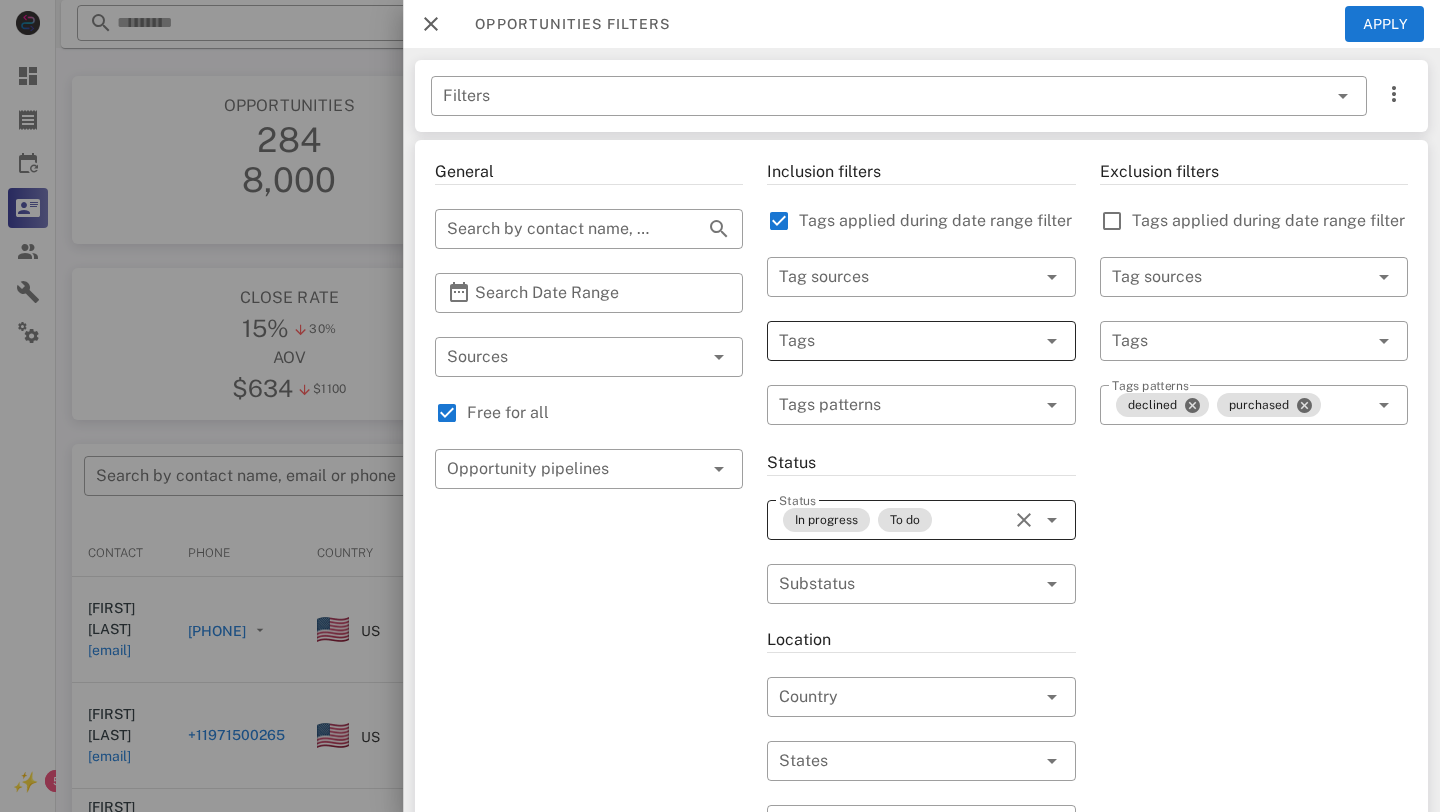 click on "In progress To do" at bounding box center [893, 520] 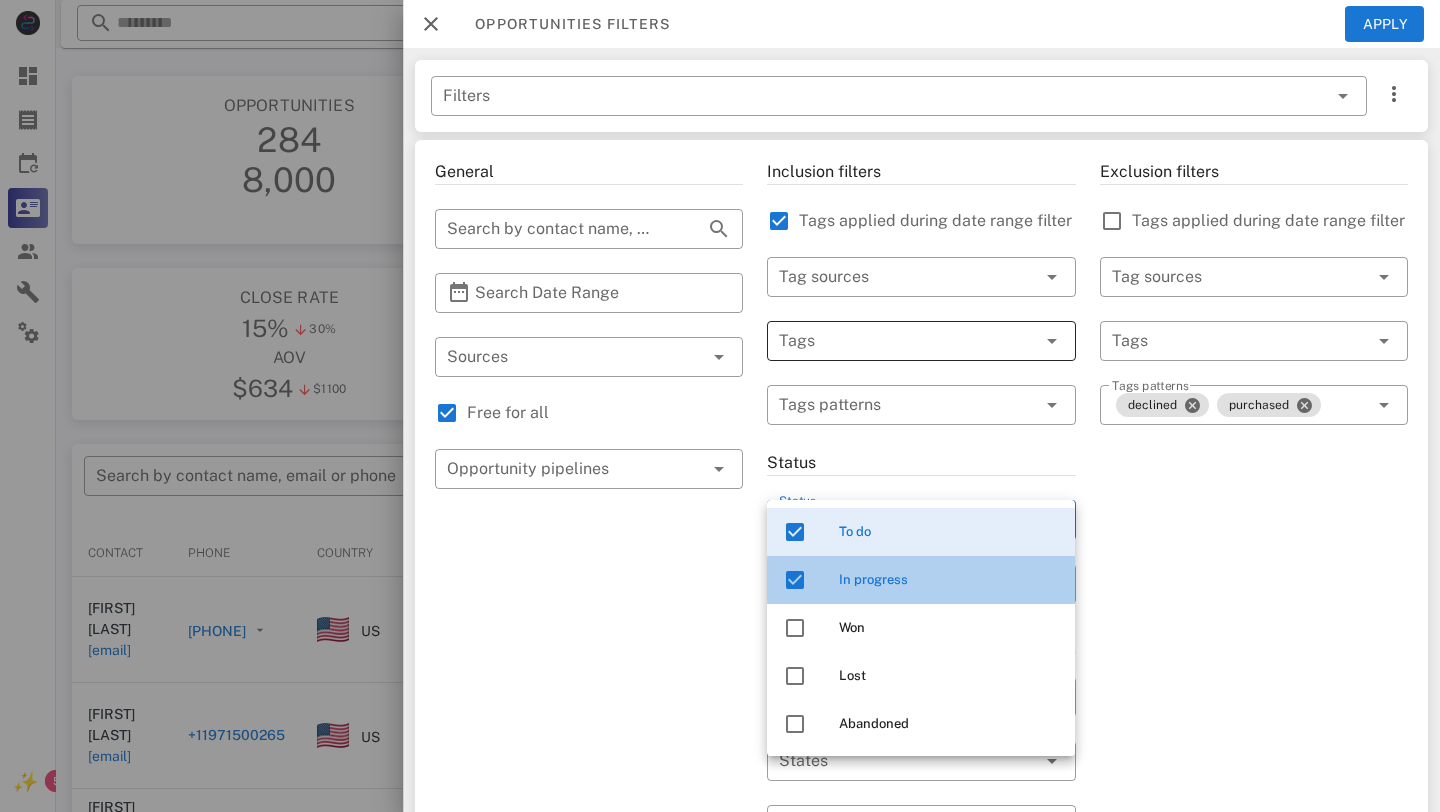 click at bounding box center [795, 580] 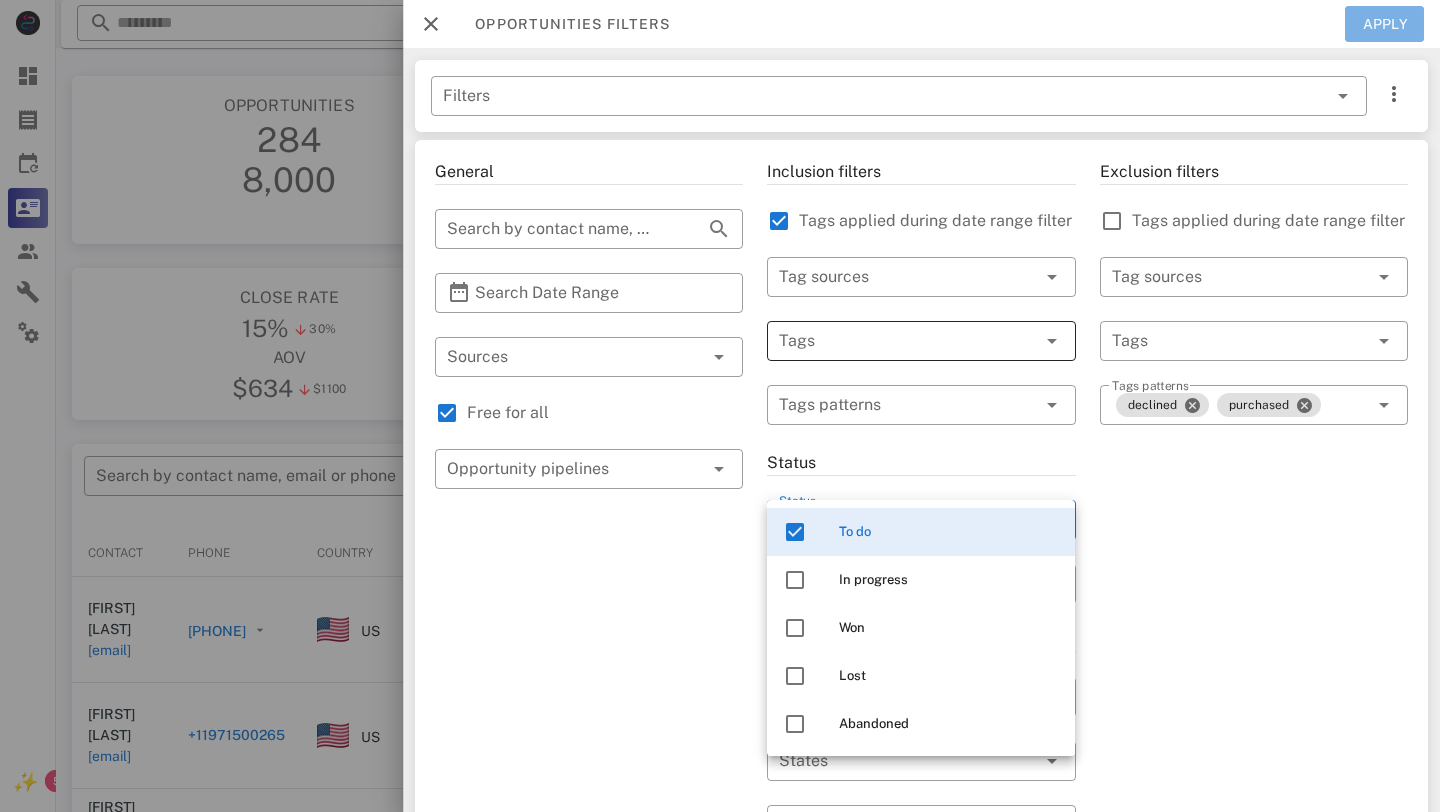 click on "Apply" at bounding box center [1385, 24] 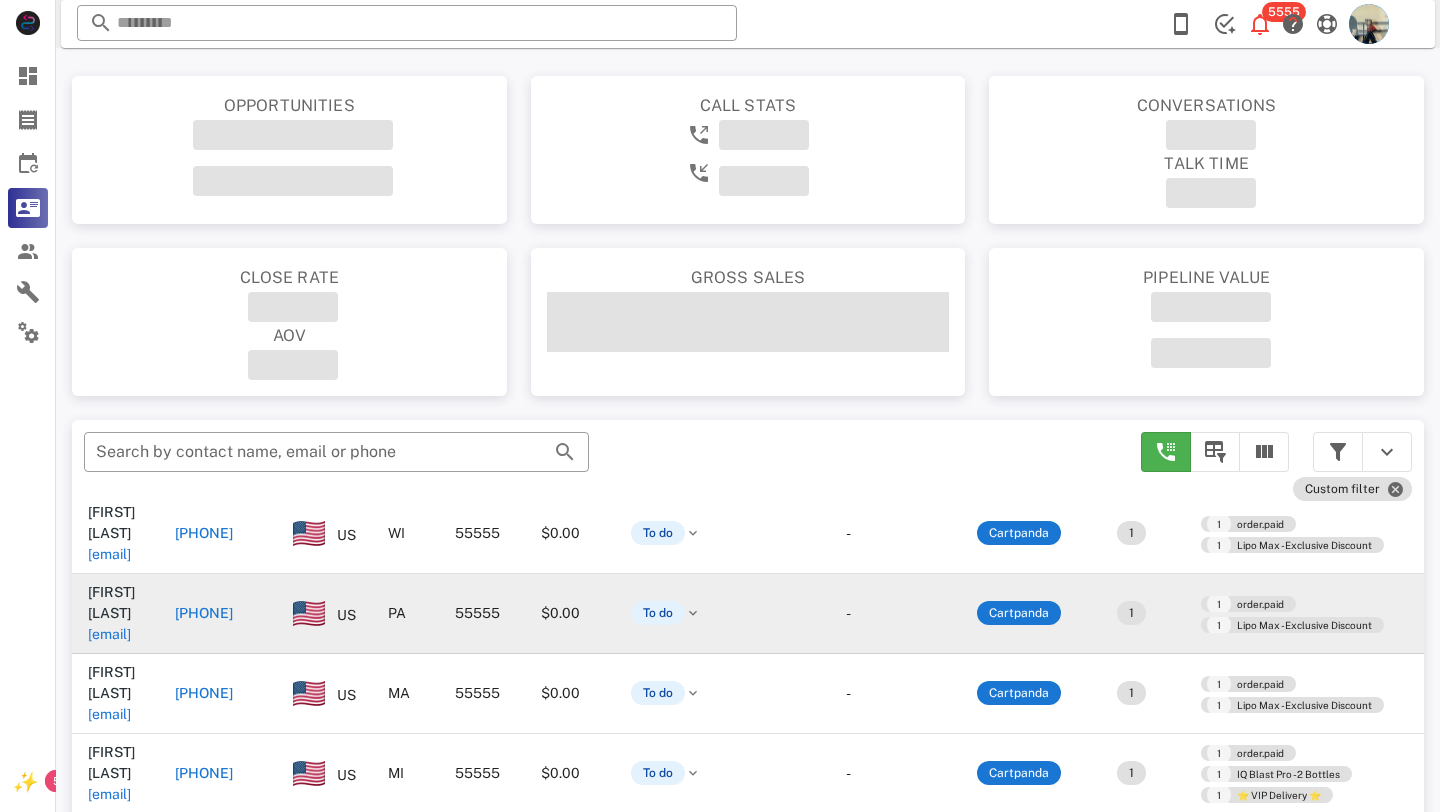 scroll, scrollTop: 416, scrollLeft: 0, axis: vertical 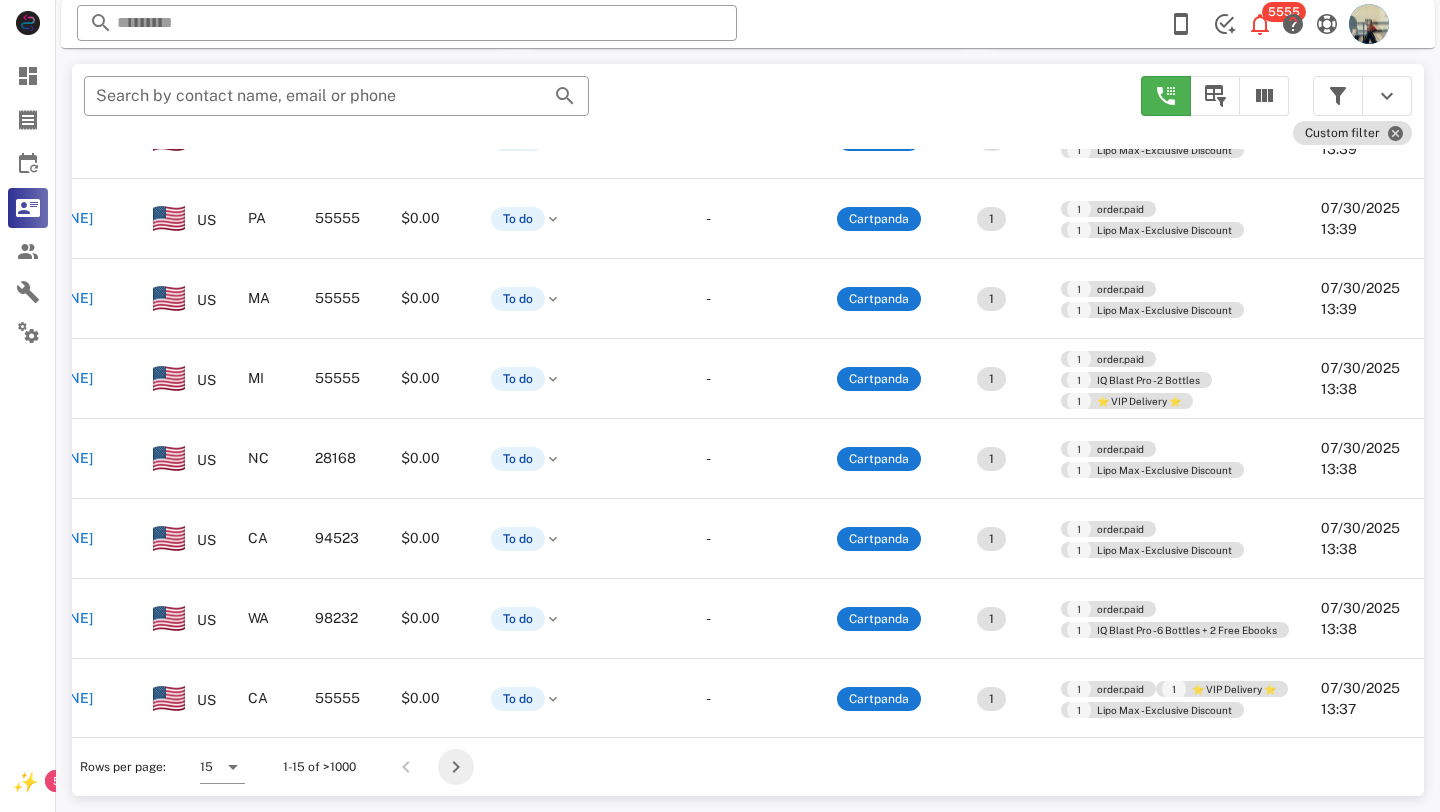 click at bounding box center (456, 767) 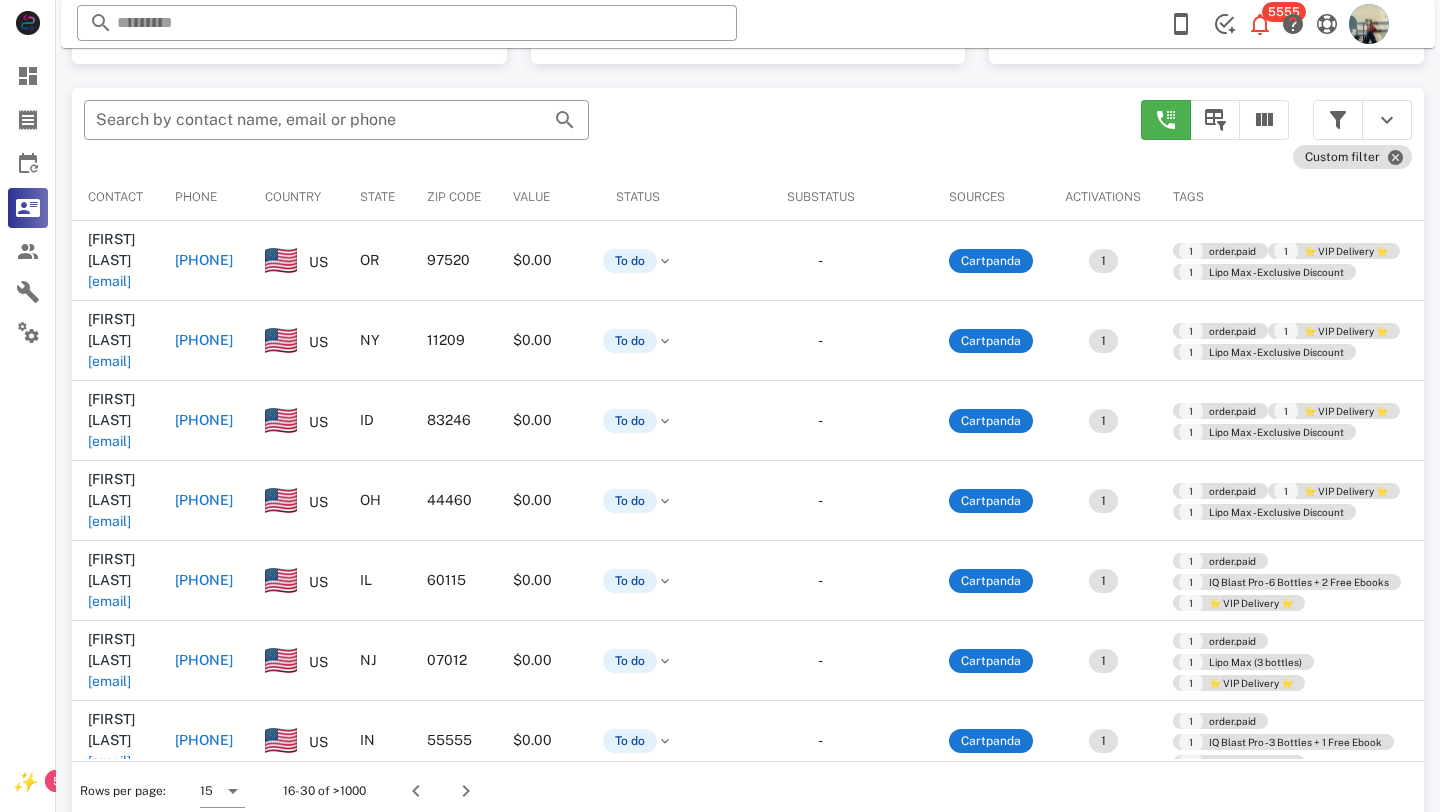 scroll, scrollTop: 380, scrollLeft: 0, axis: vertical 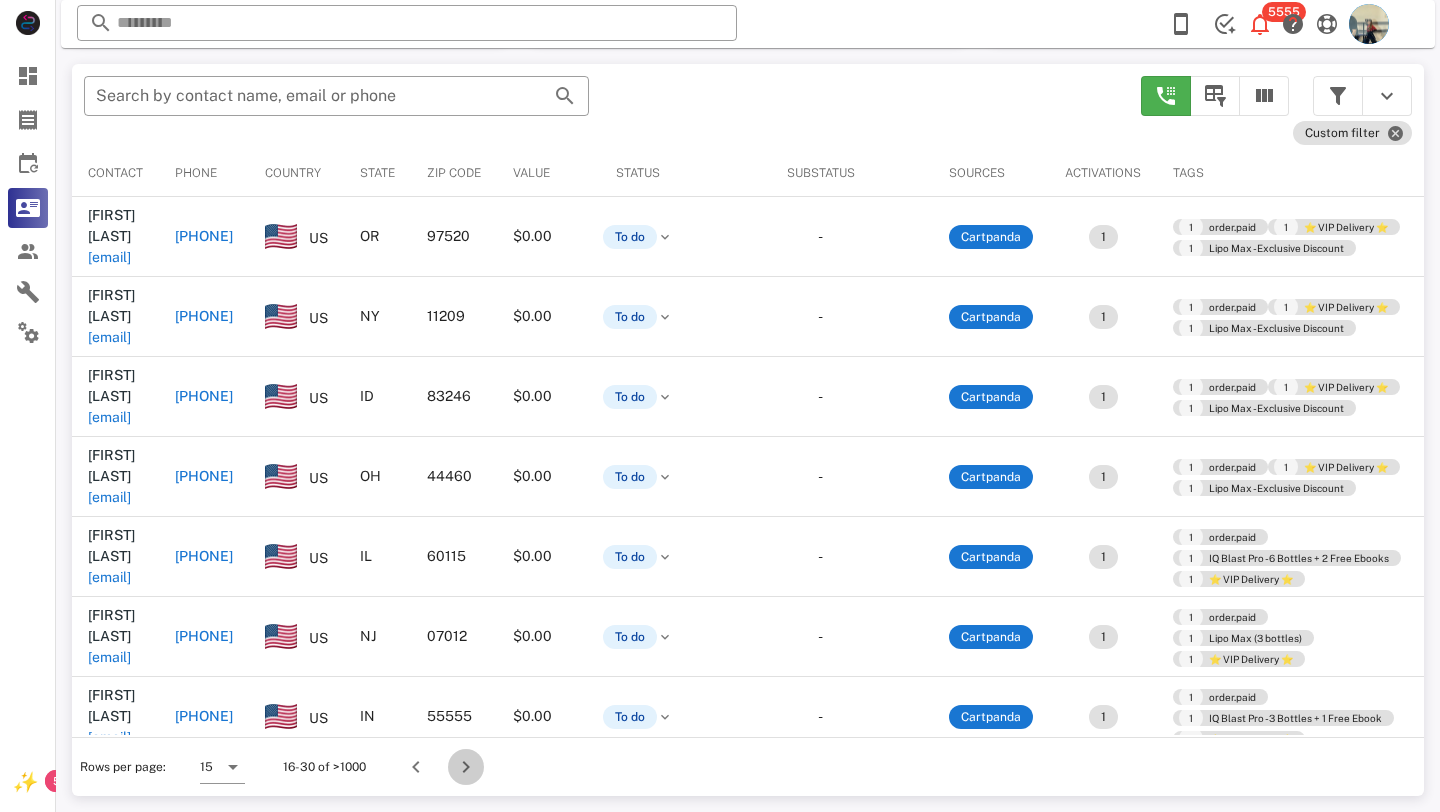 click at bounding box center (466, 767) 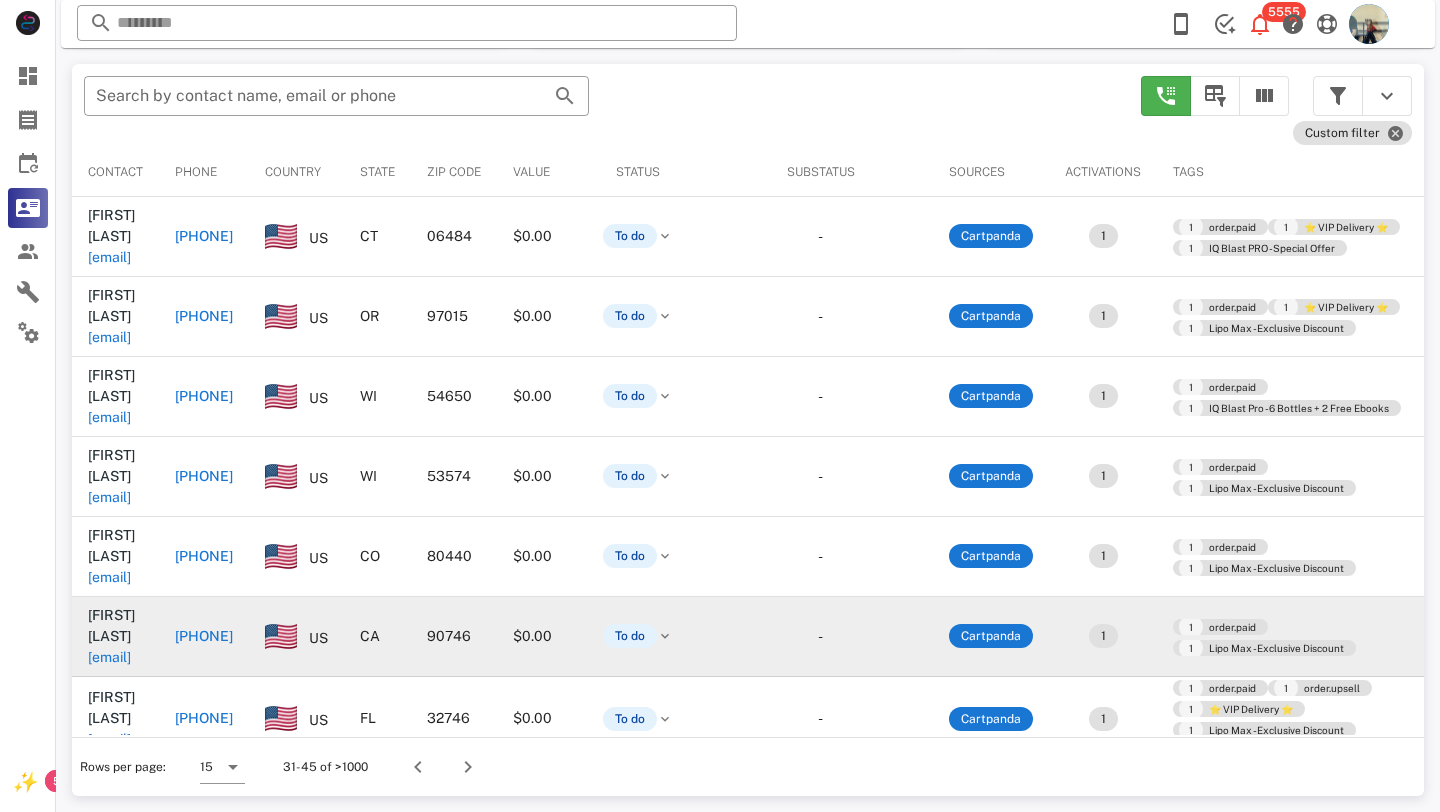 scroll, scrollTop: 380, scrollLeft: 0, axis: vertical 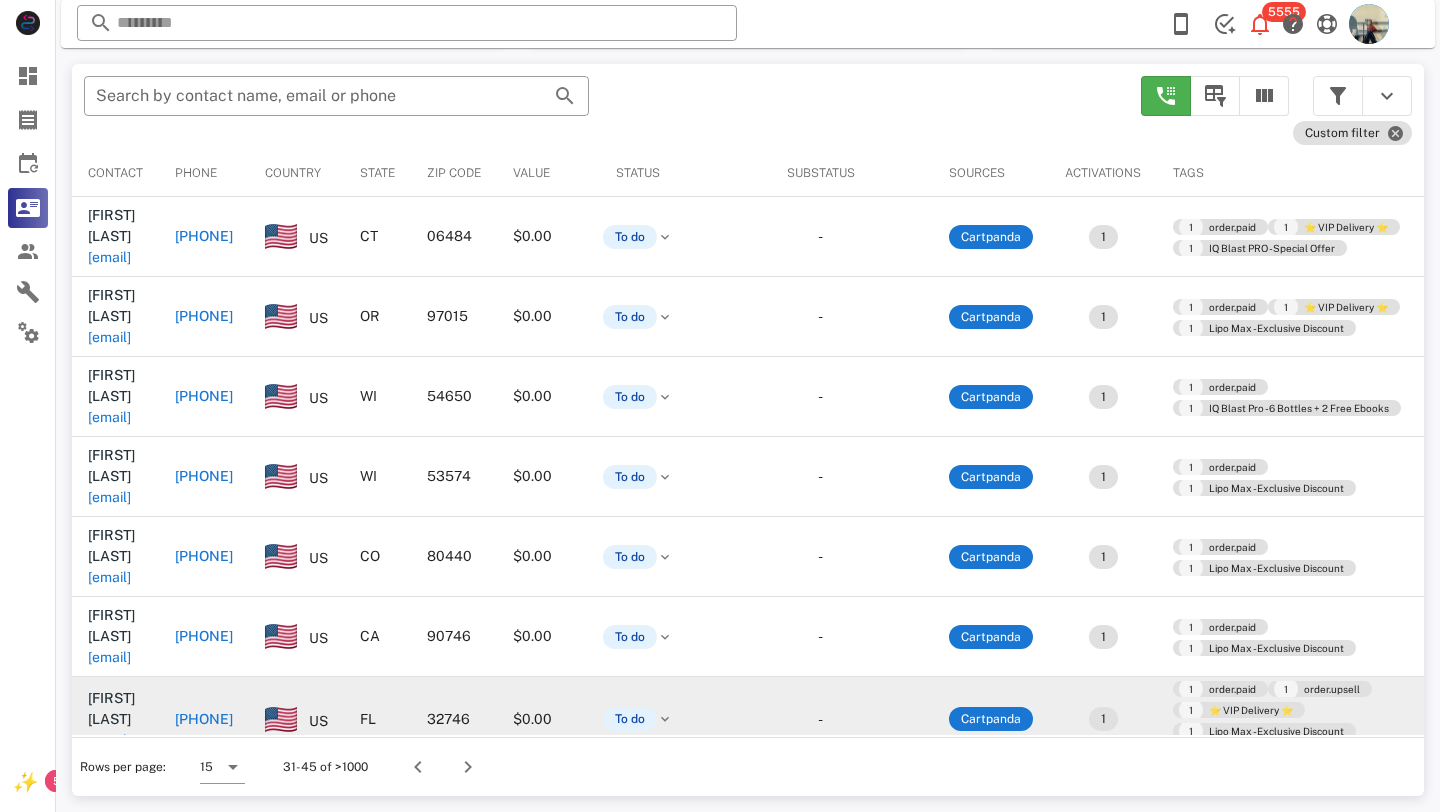 click on "[PHONE]" at bounding box center [204, 719] 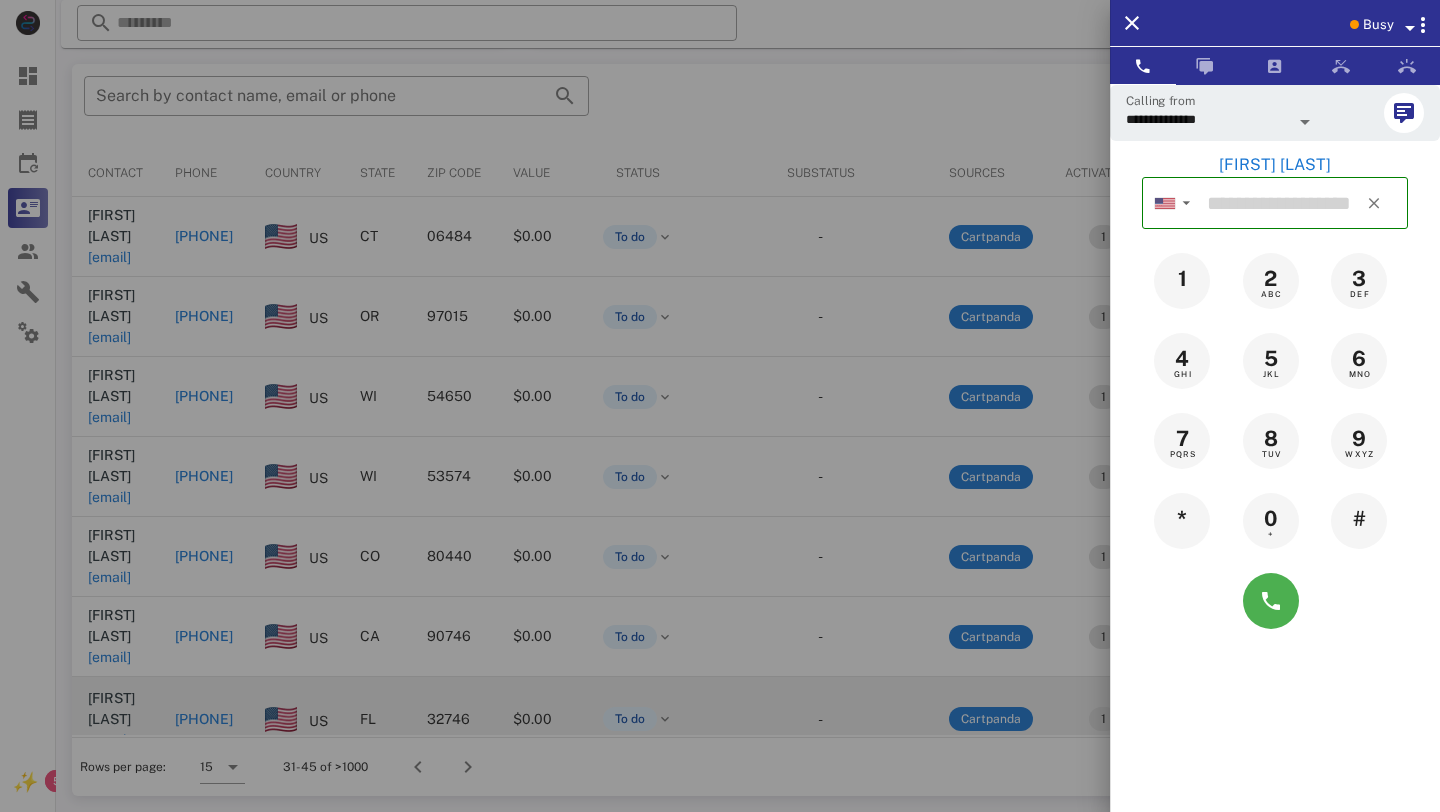 type on "**********" 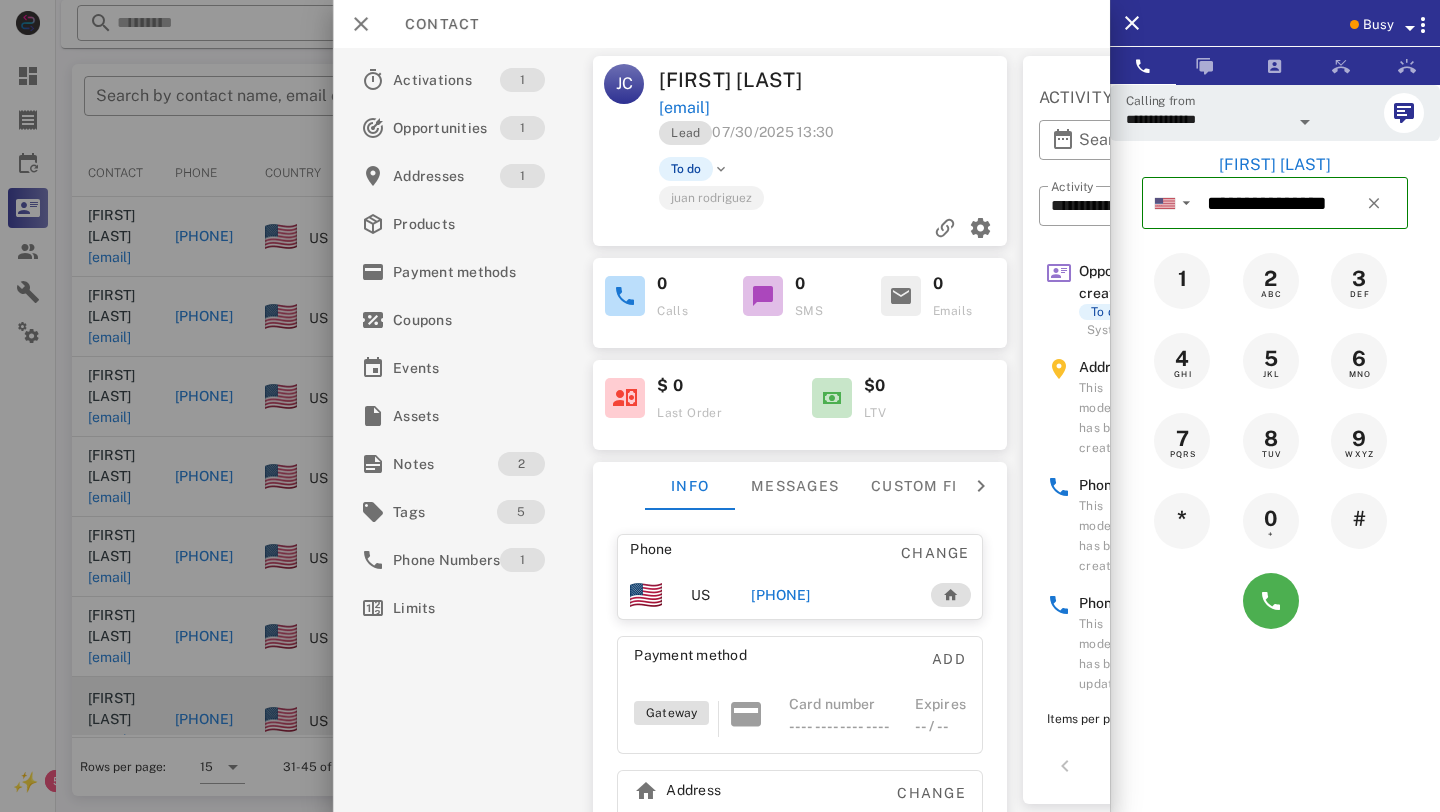 scroll, scrollTop: 110, scrollLeft: 0, axis: vertical 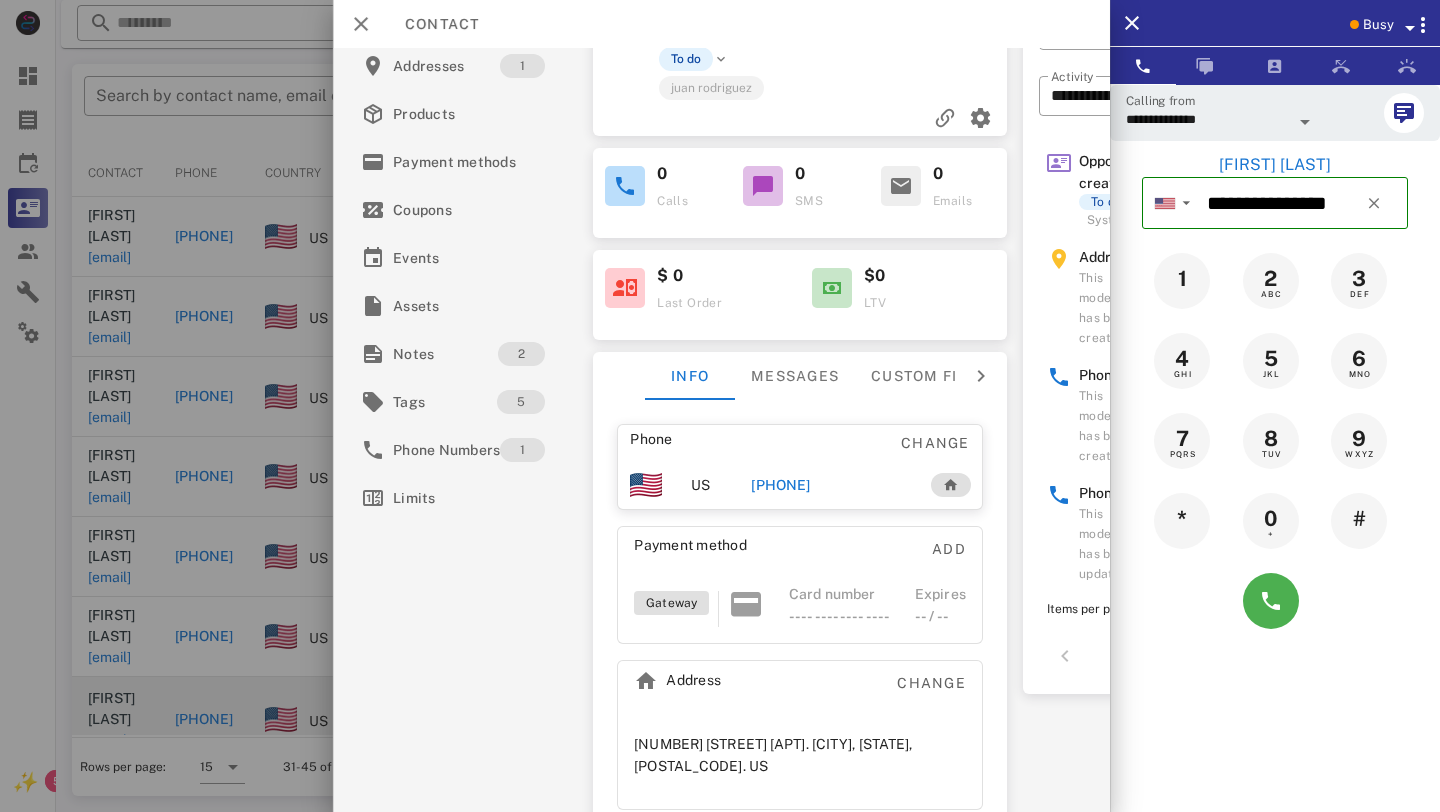 click on "[PHONE]" at bounding box center [780, 485] 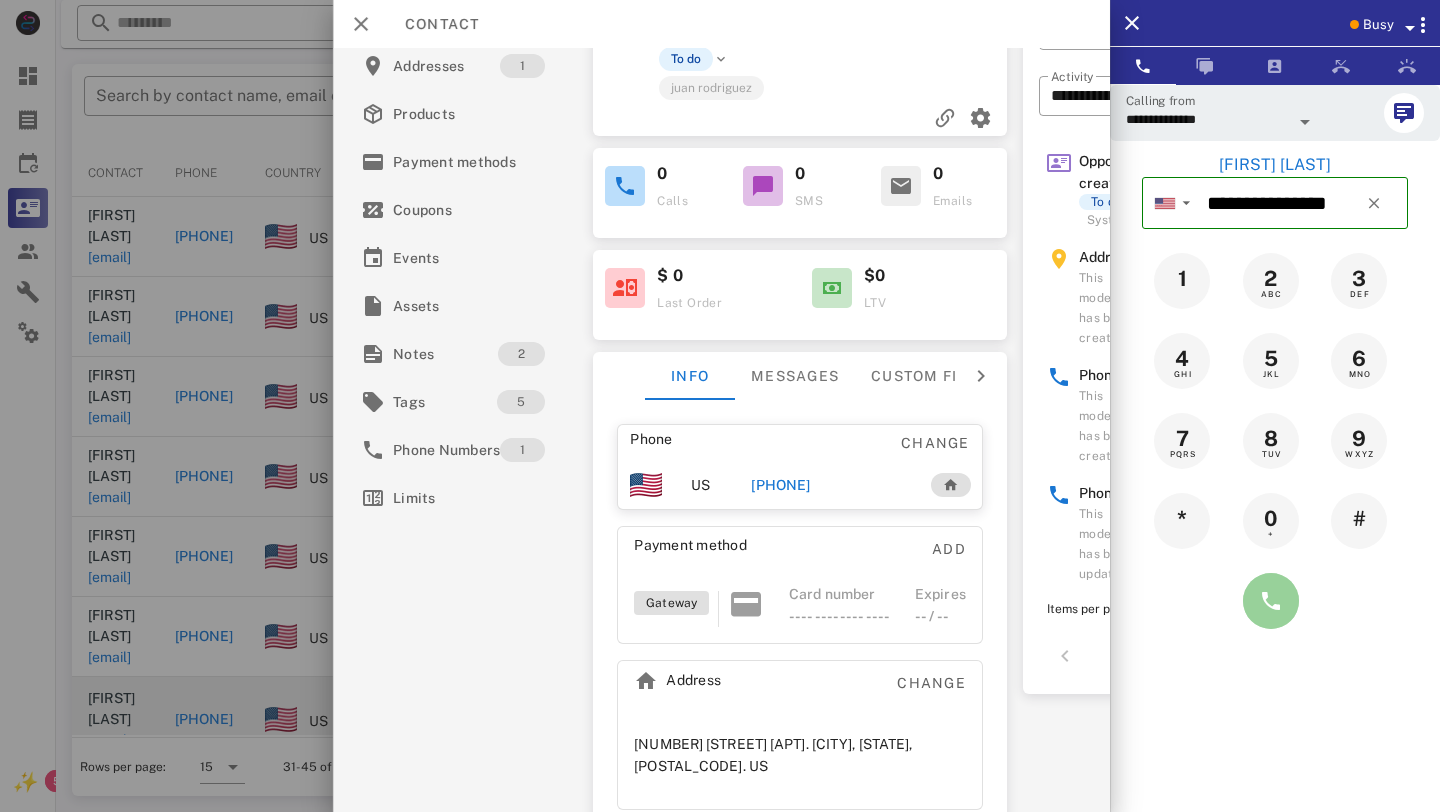 click at bounding box center [1271, 601] 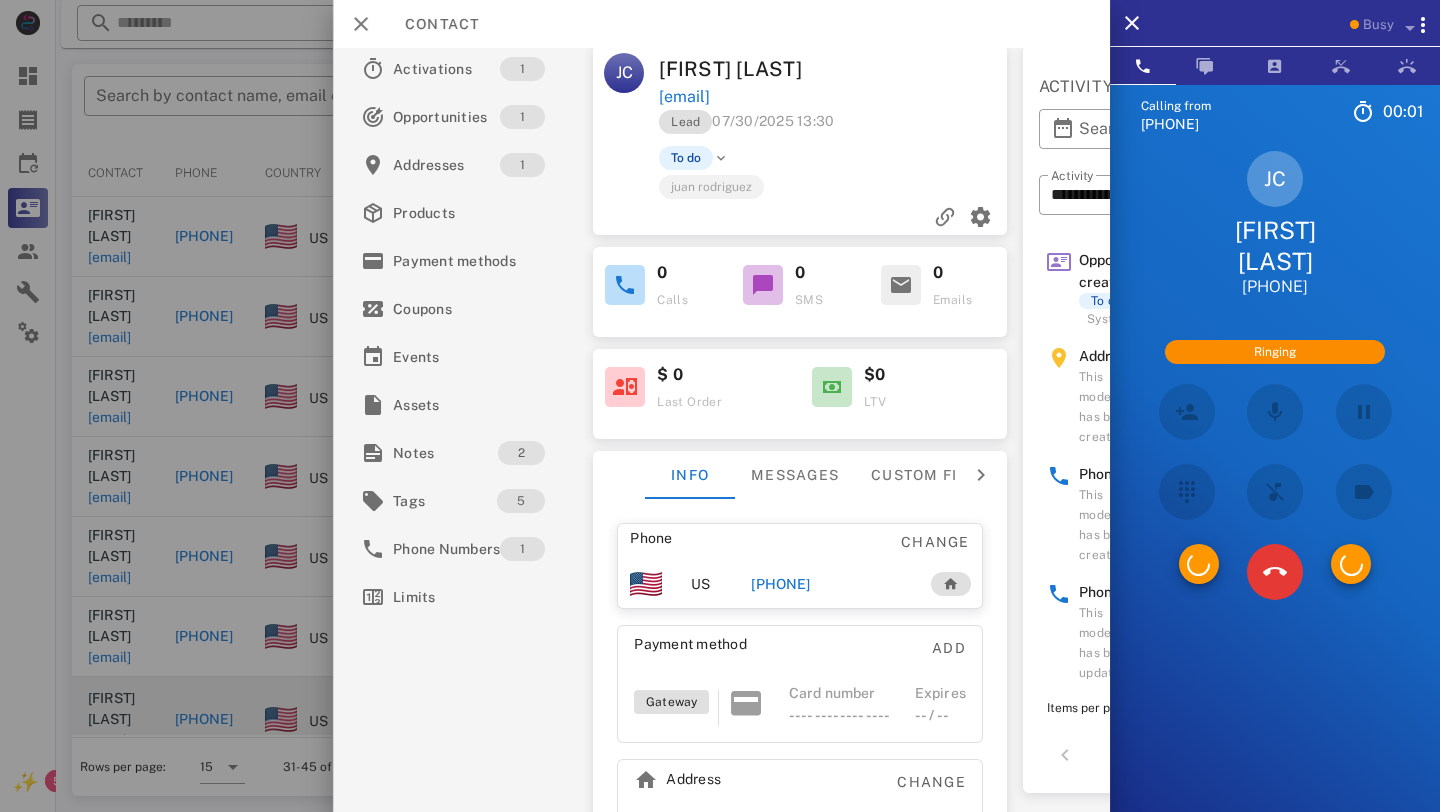 scroll, scrollTop: 0, scrollLeft: 0, axis: both 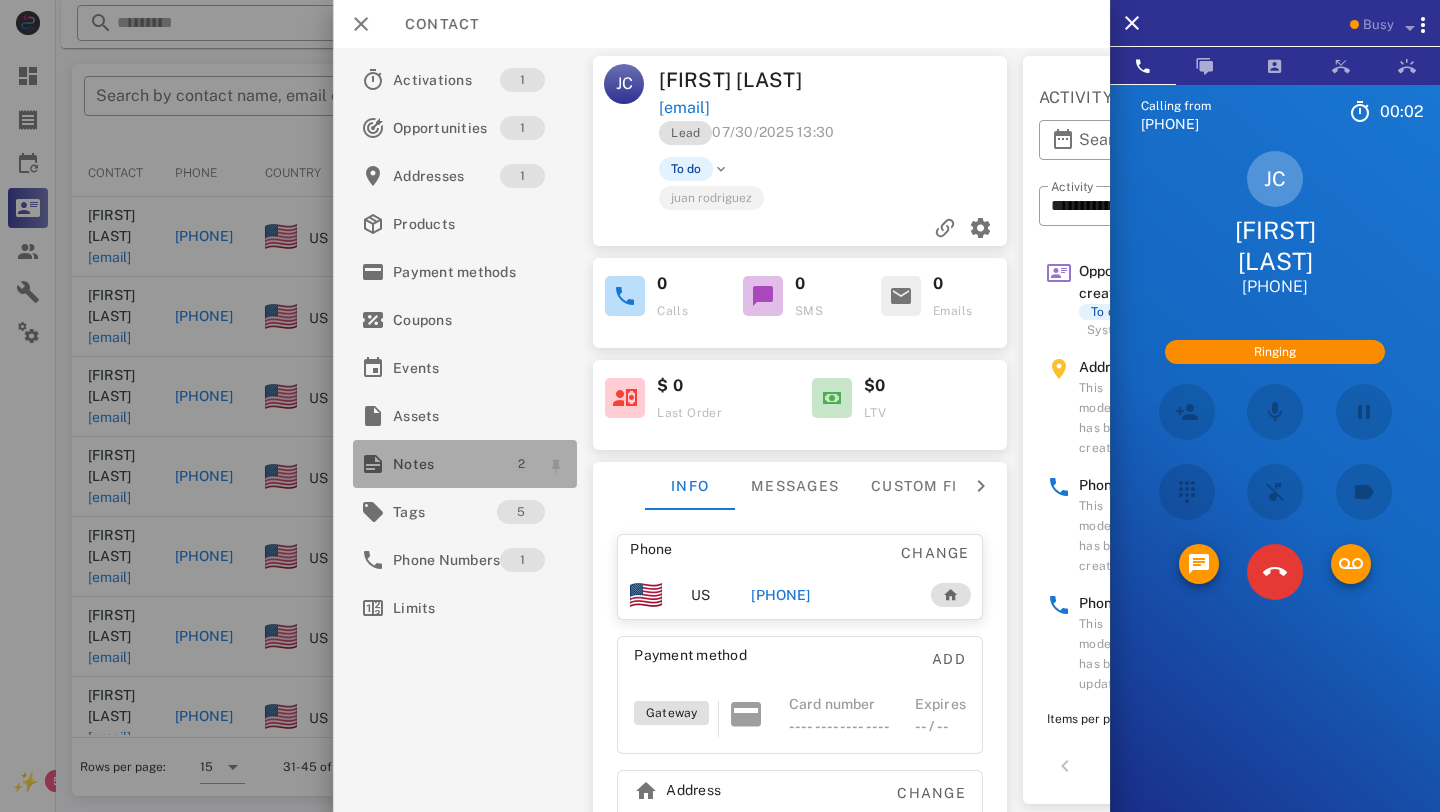 click on "2" at bounding box center [521, 464] 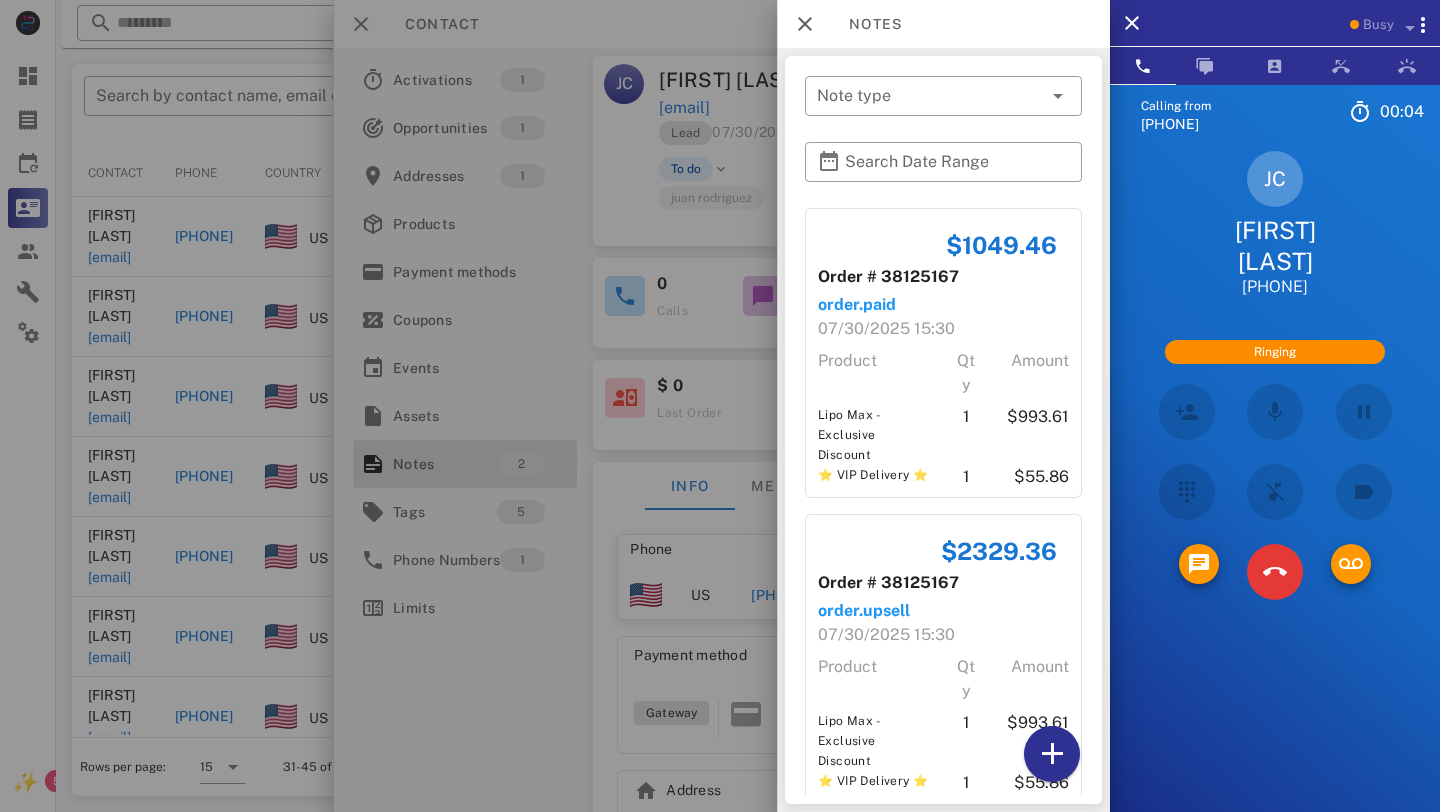 scroll, scrollTop: 57, scrollLeft: 0, axis: vertical 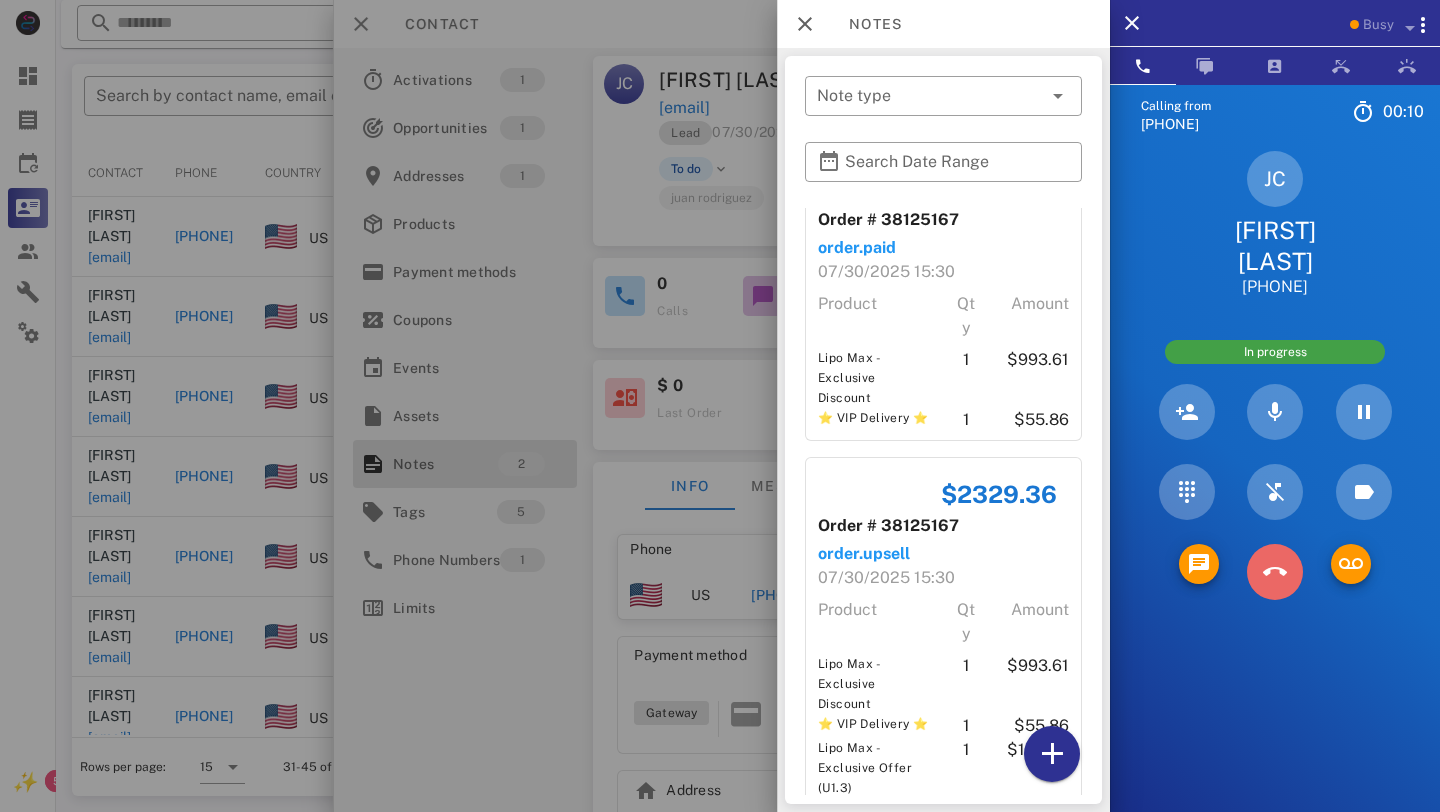 click at bounding box center (1275, 572) 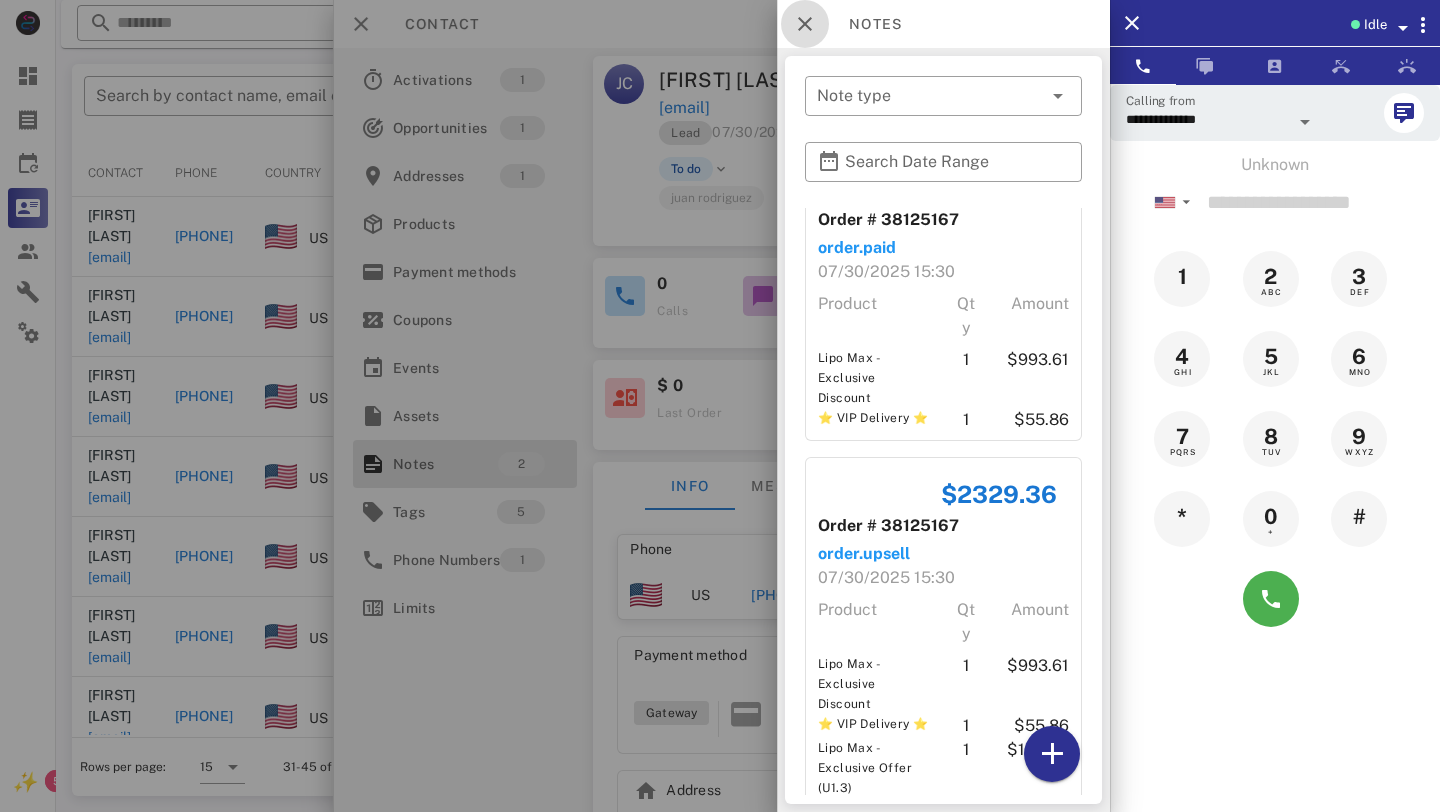 click at bounding box center [805, 24] 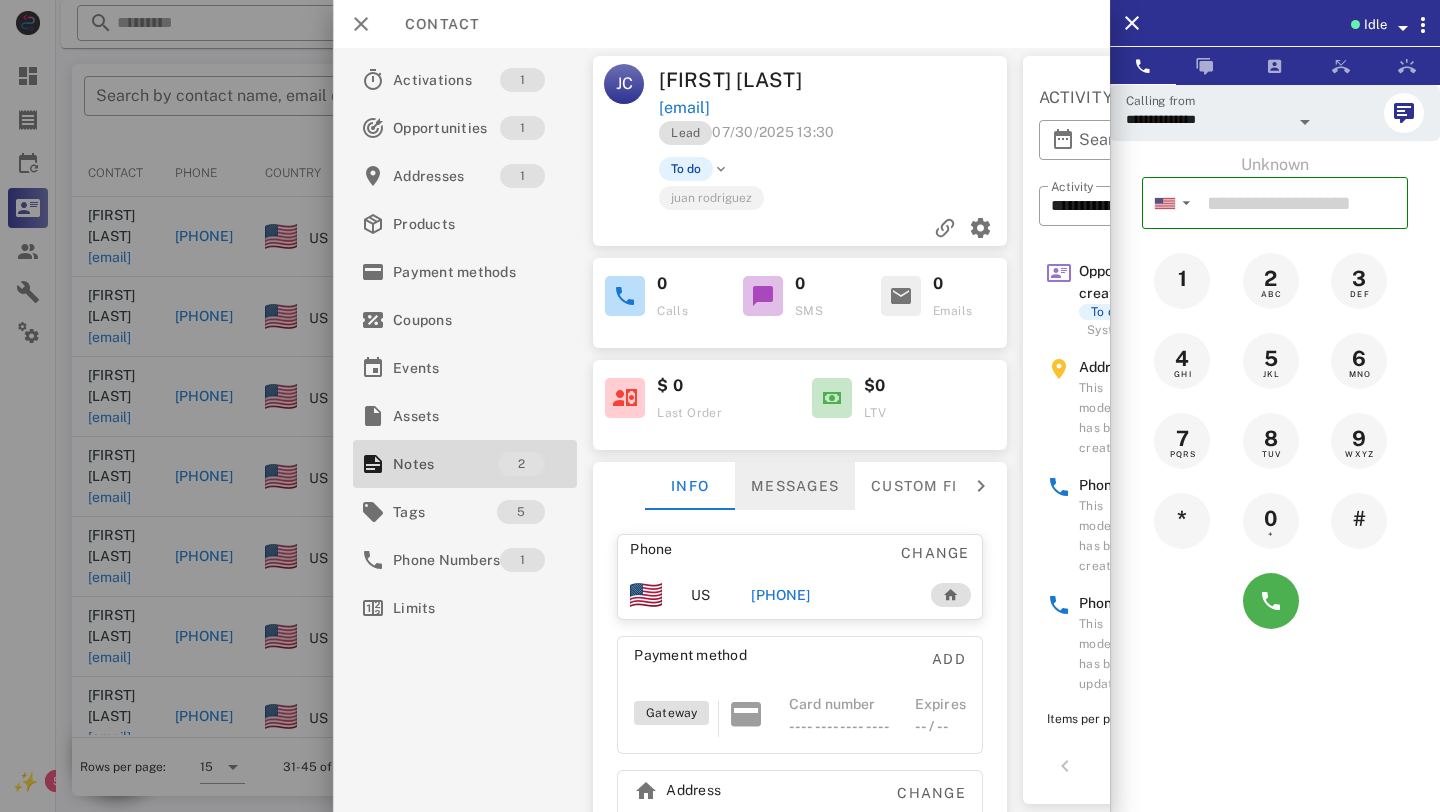 click on "Messages" at bounding box center [795, 486] 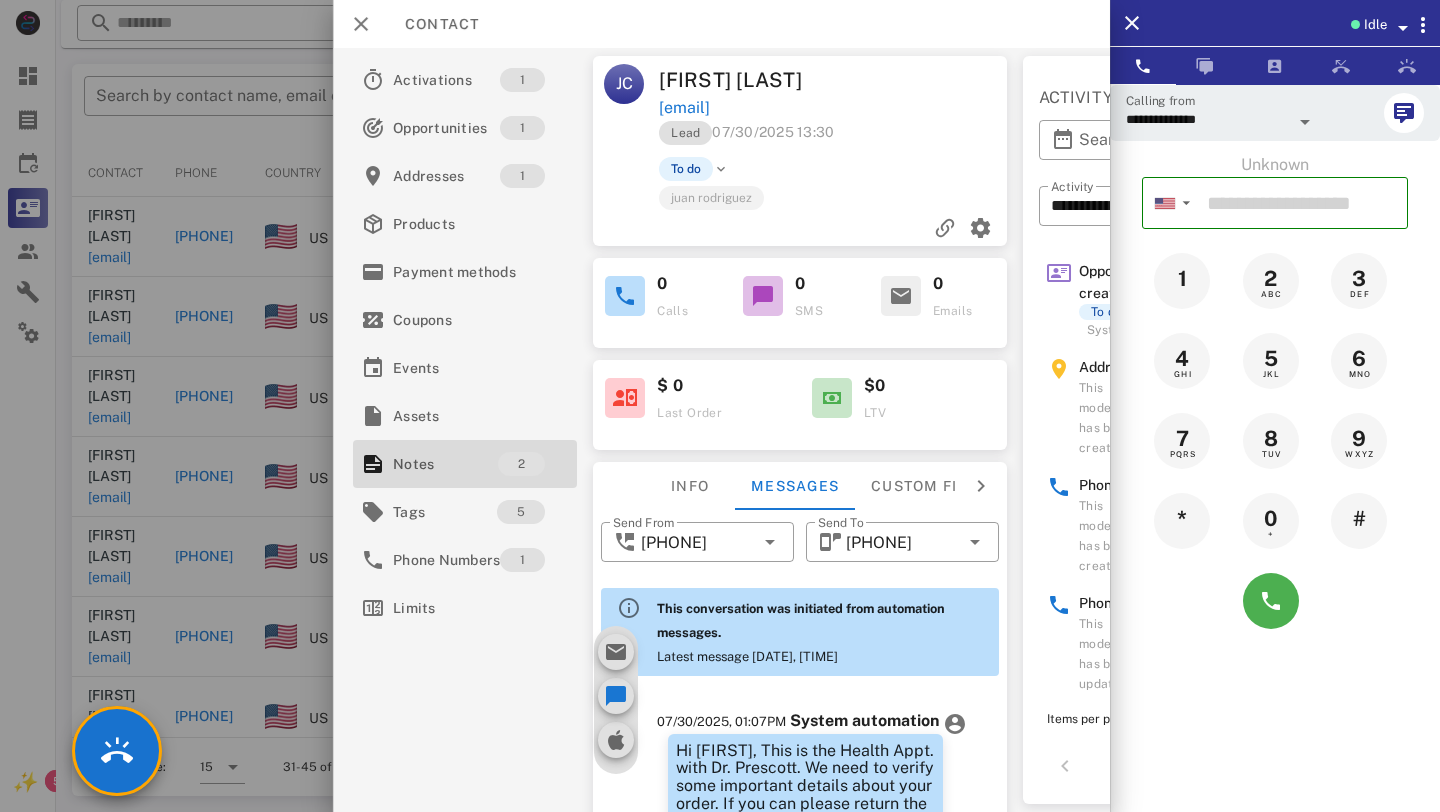 scroll, scrollTop: 595, scrollLeft: 0, axis: vertical 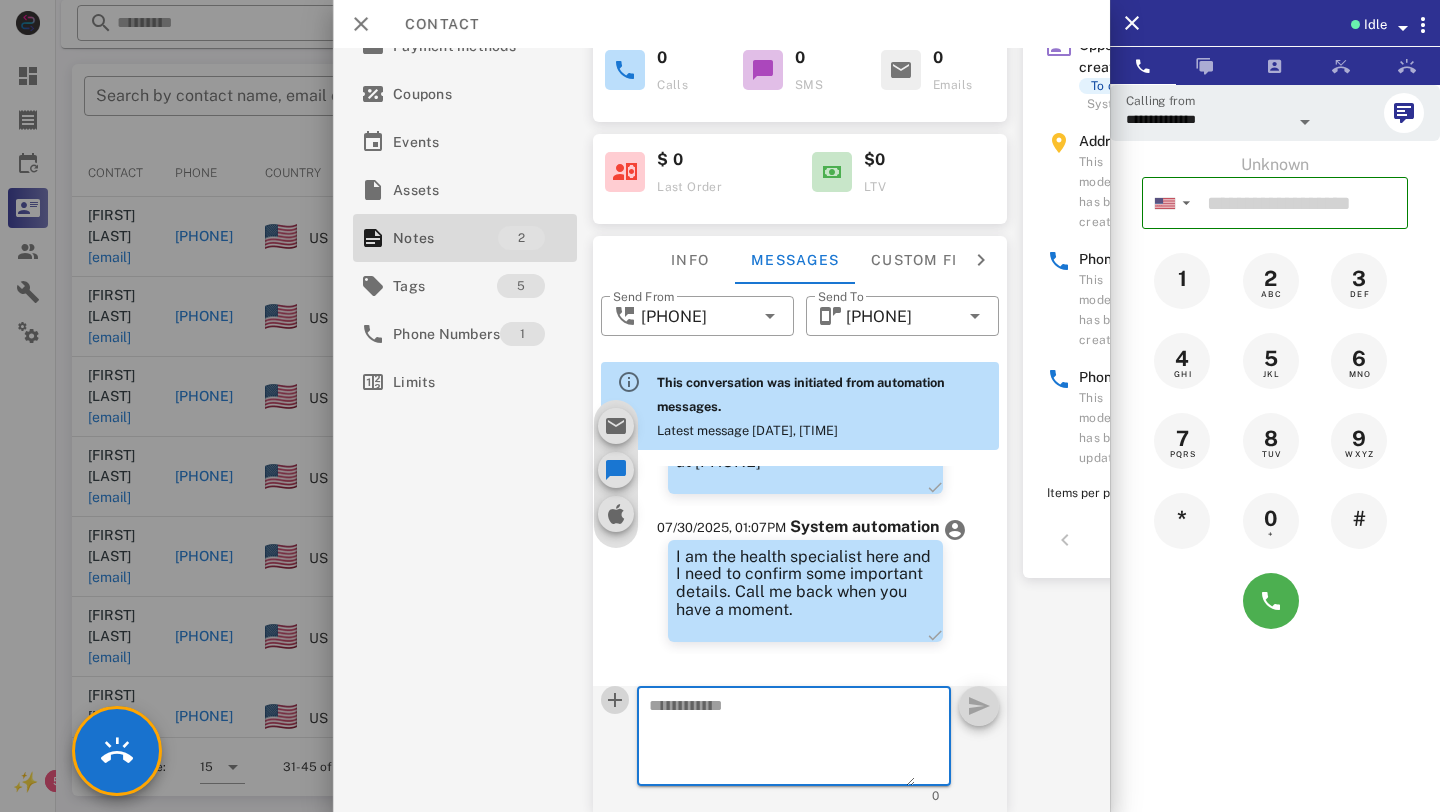 click at bounding box center [615, 700] 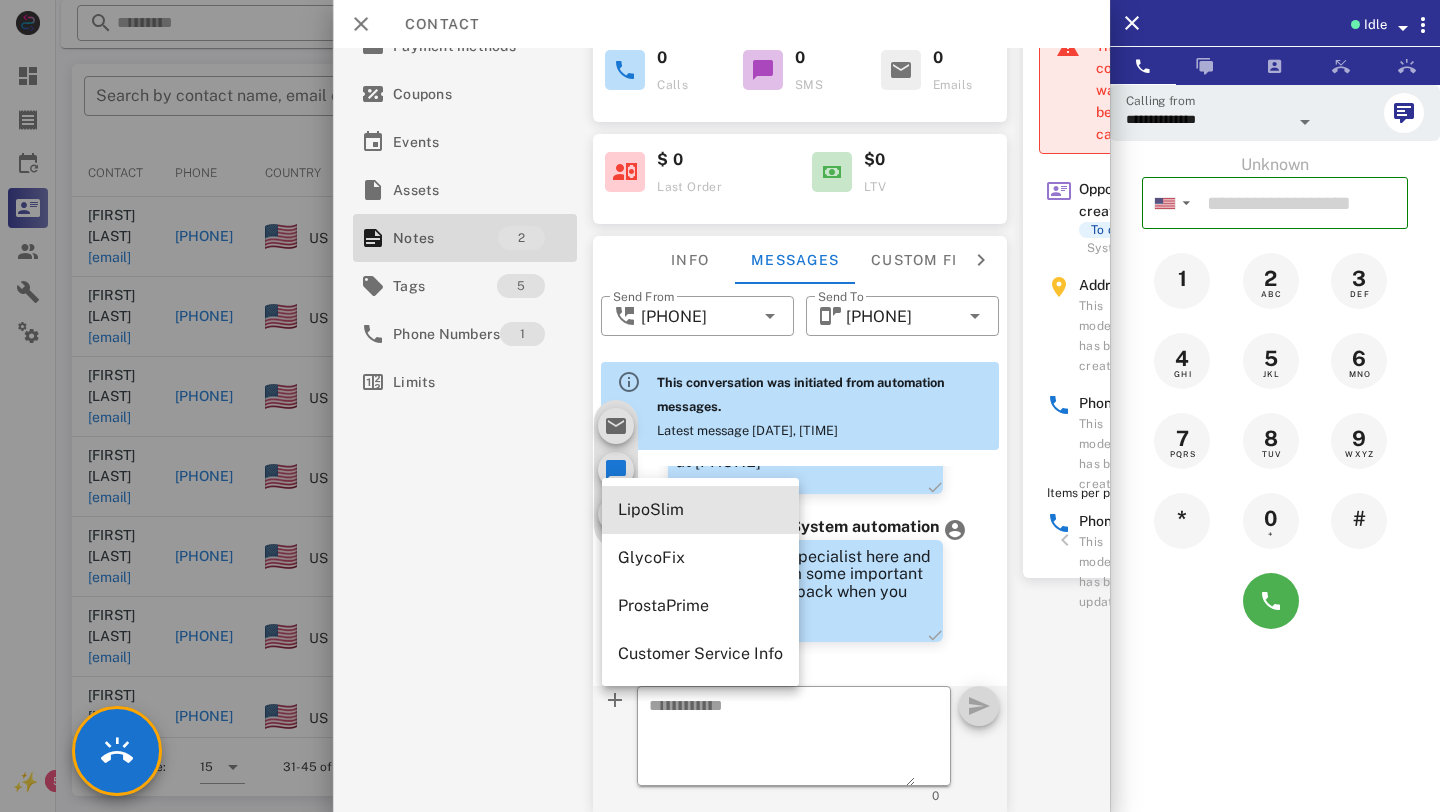 click on "LipoSlim" at bounding box center [700, 509] 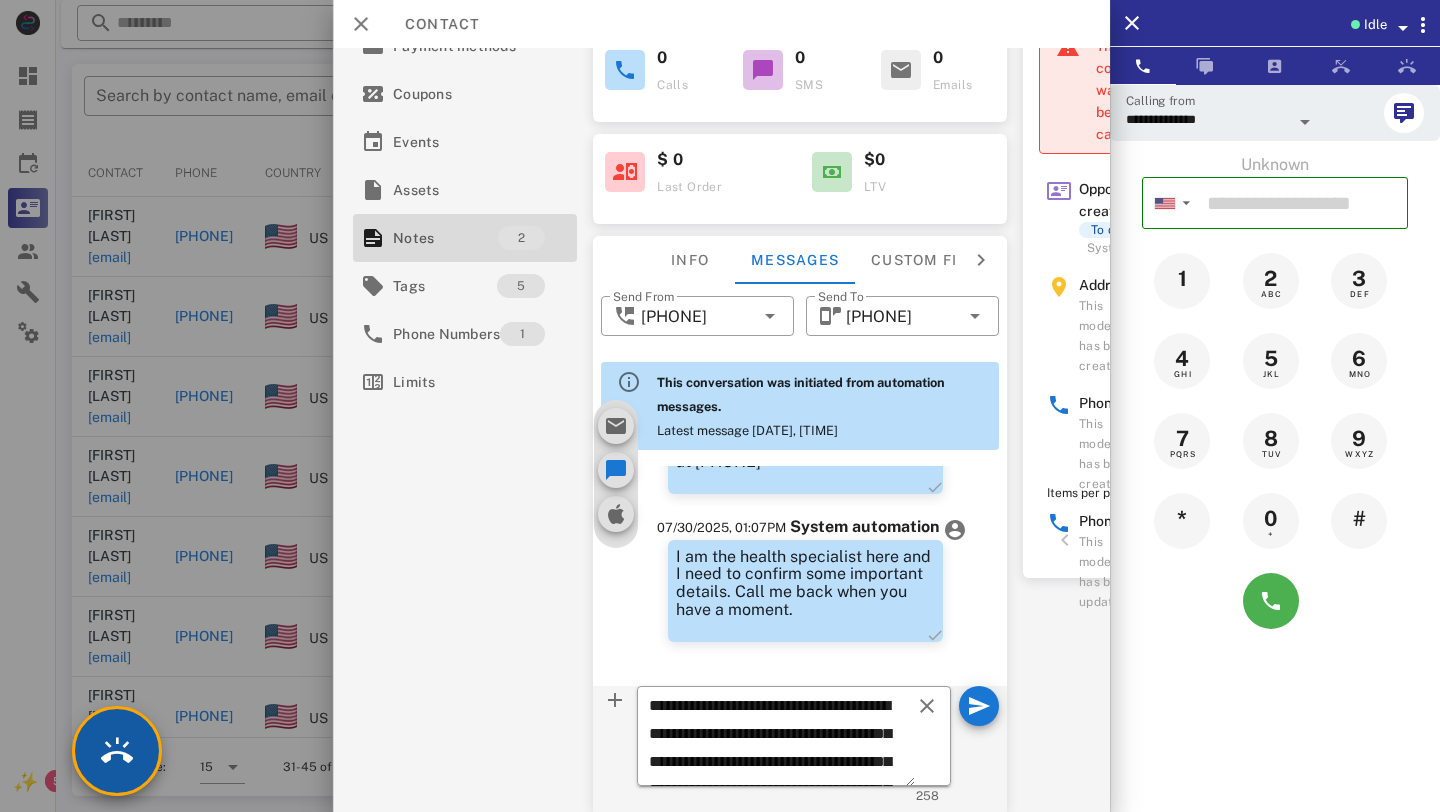 click at bounding box center [117, 751] 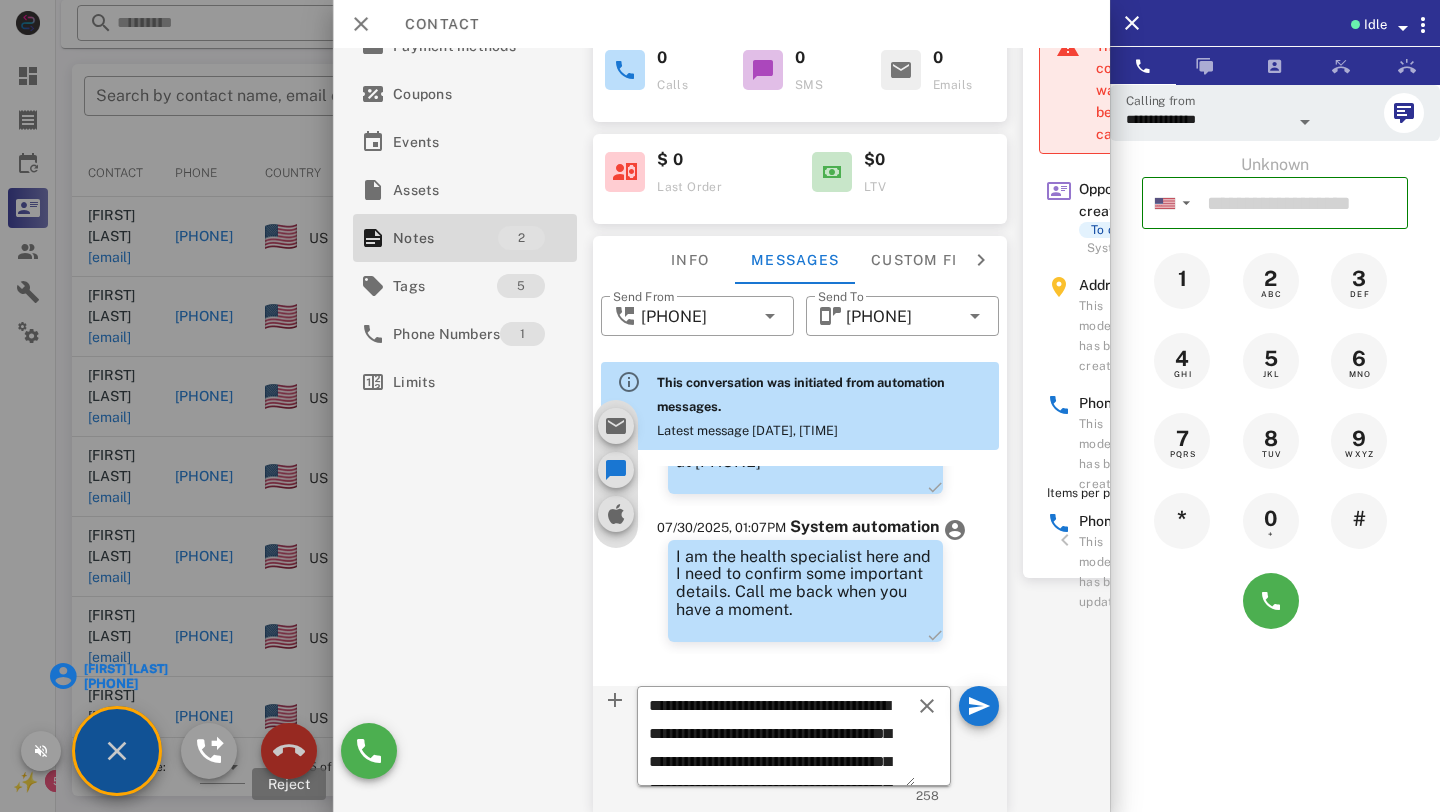 click at bounding box center [289, 751] 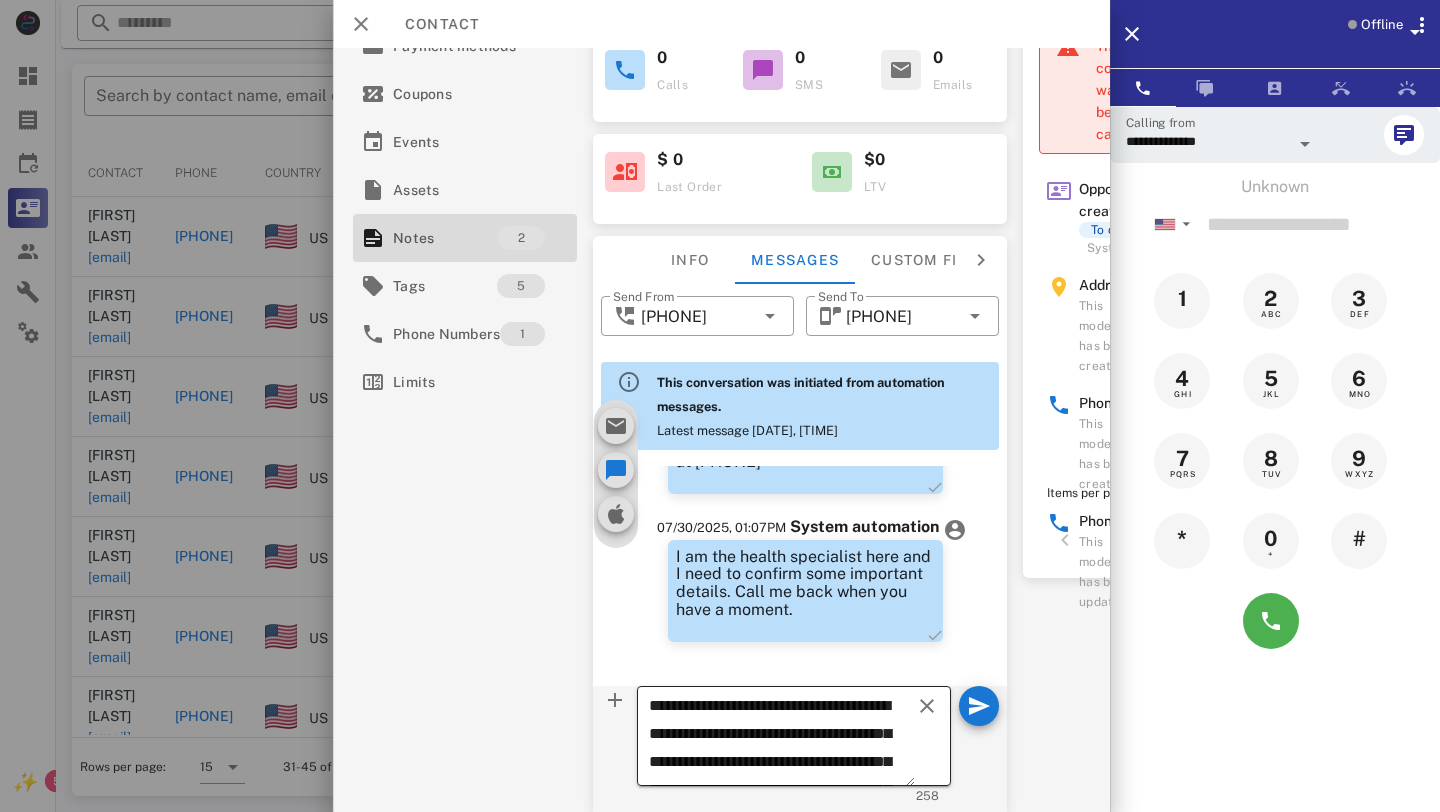 click on "**********" at bounding box center [782, 739] 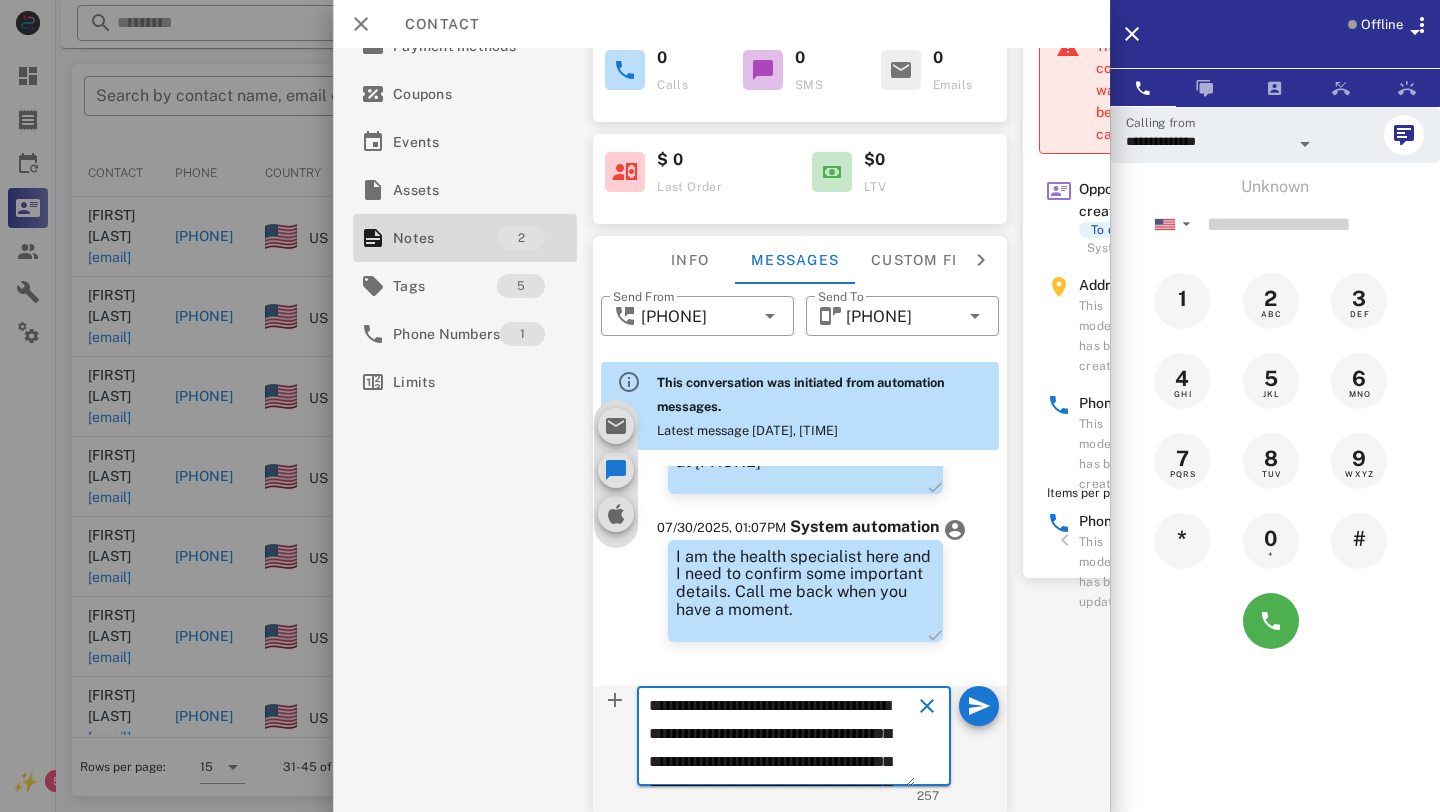 click on "**********" at bounding box center (782, 739) 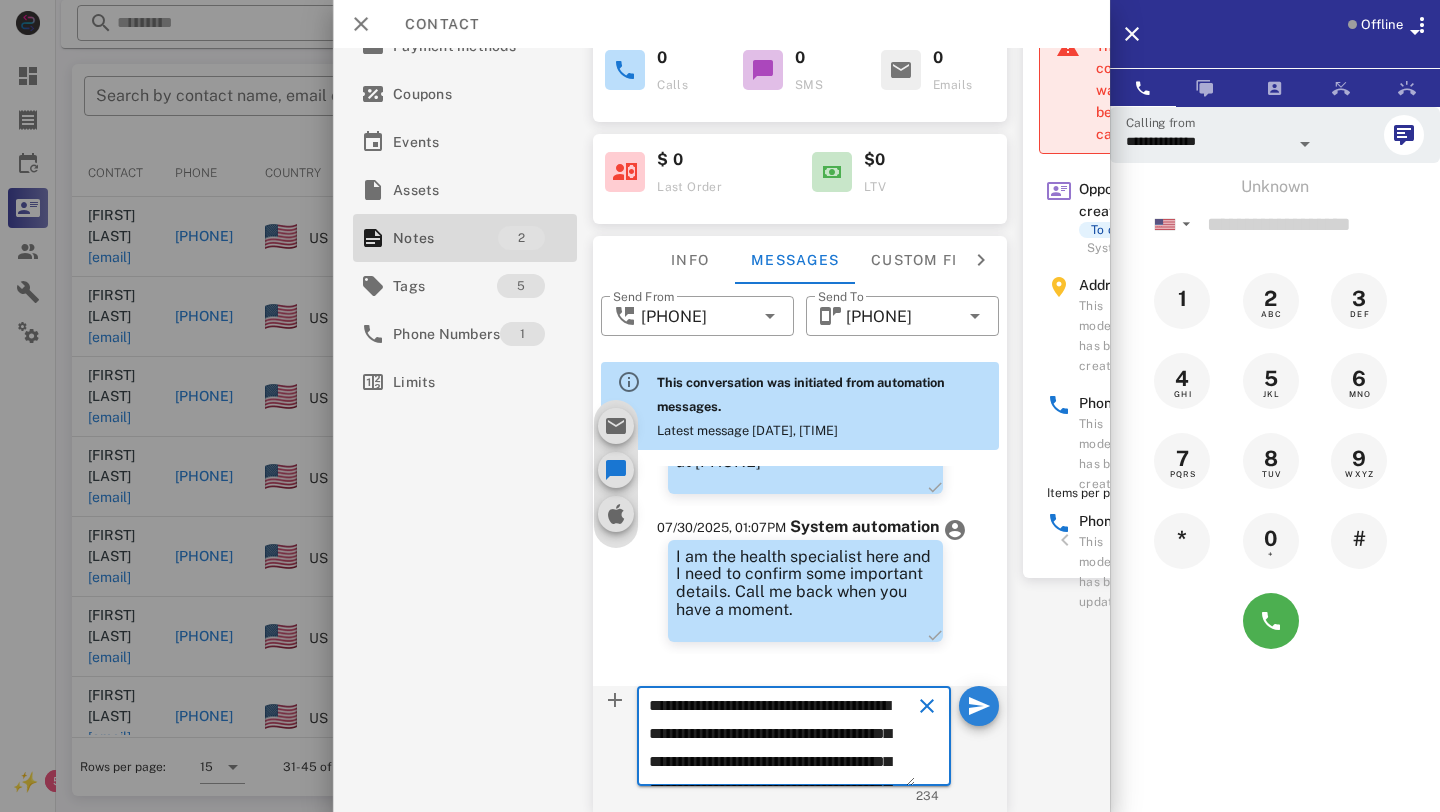 type on "**********" 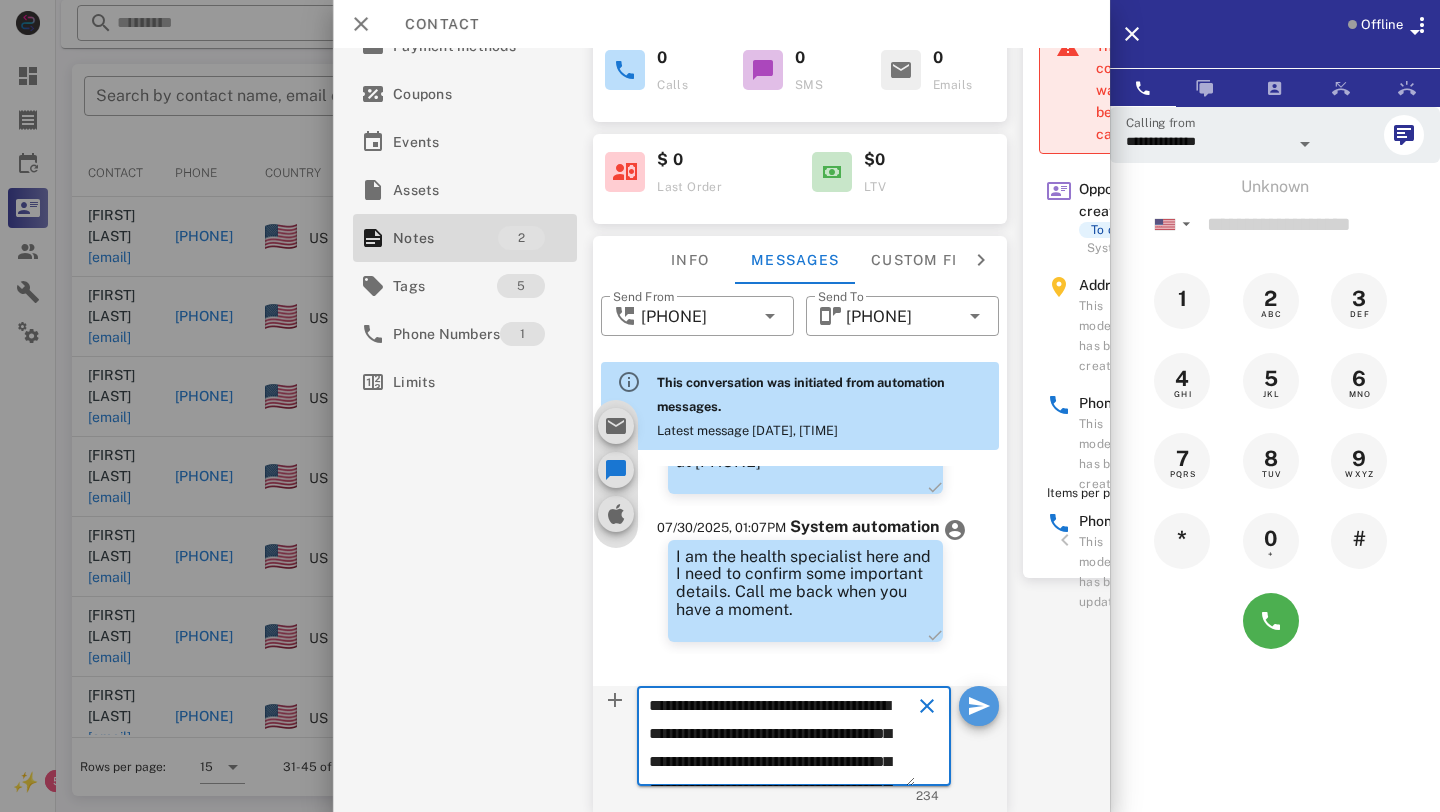 click at bounding box center (979, 706) 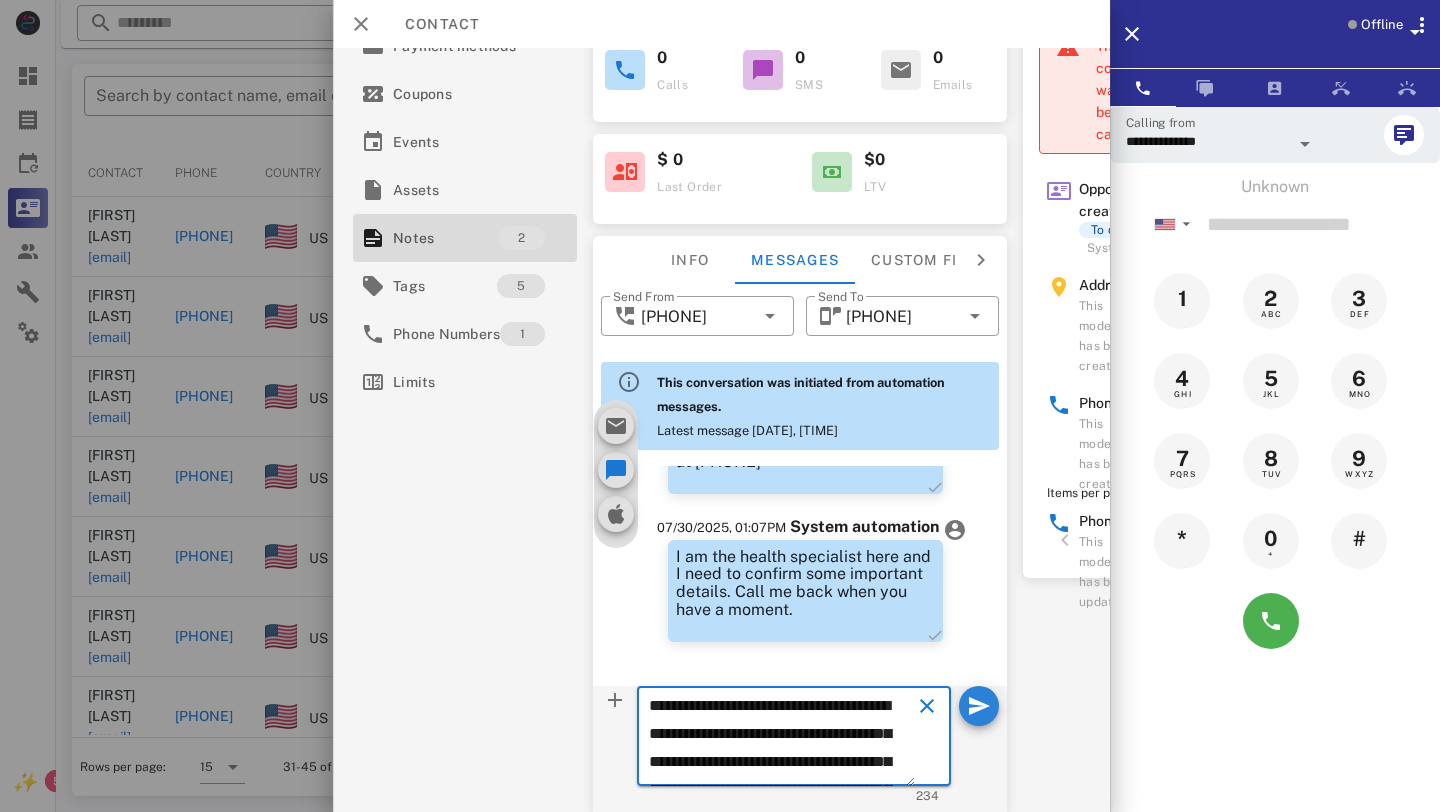 type 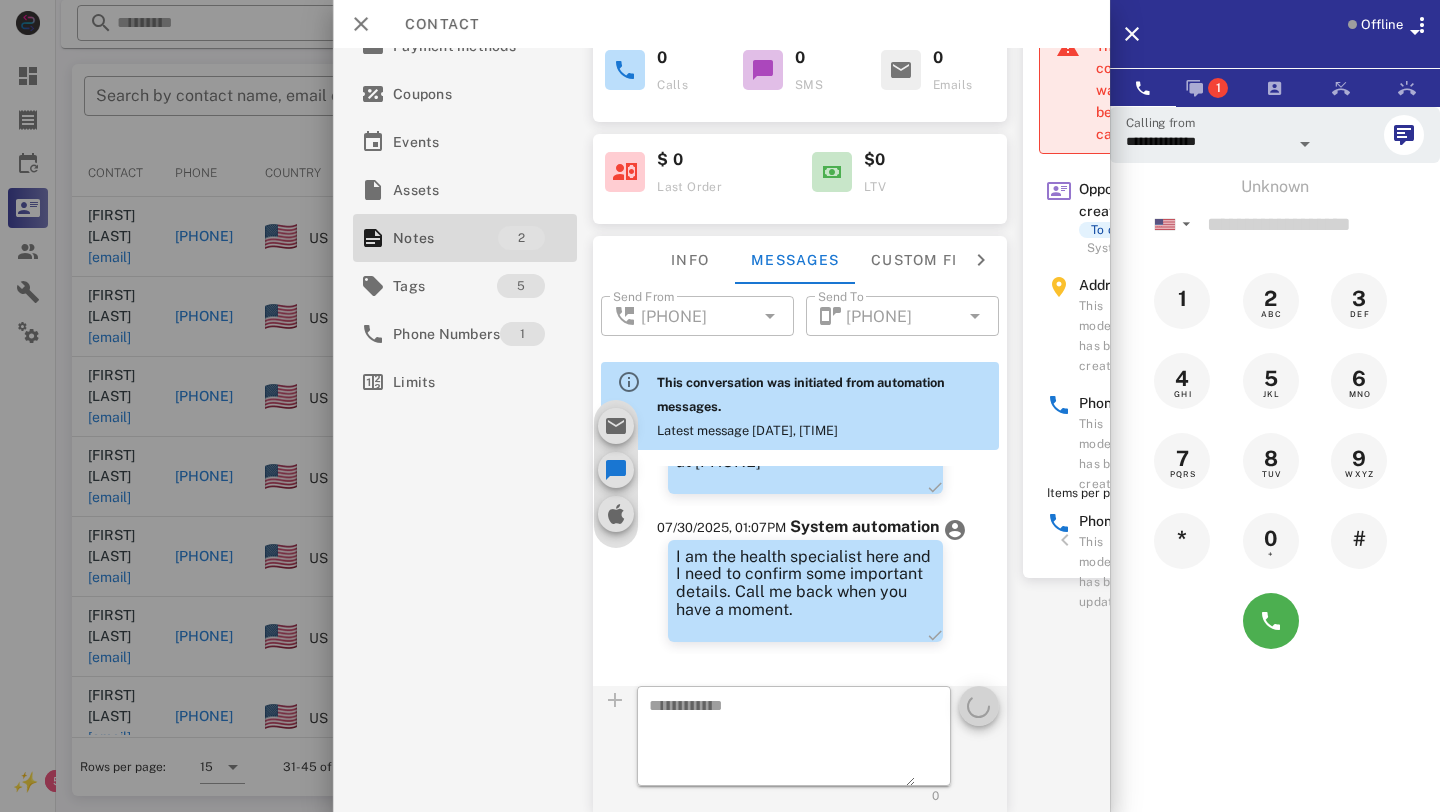 scroll, scrollTop: 796, scrollLeft: 0, axis: vertical 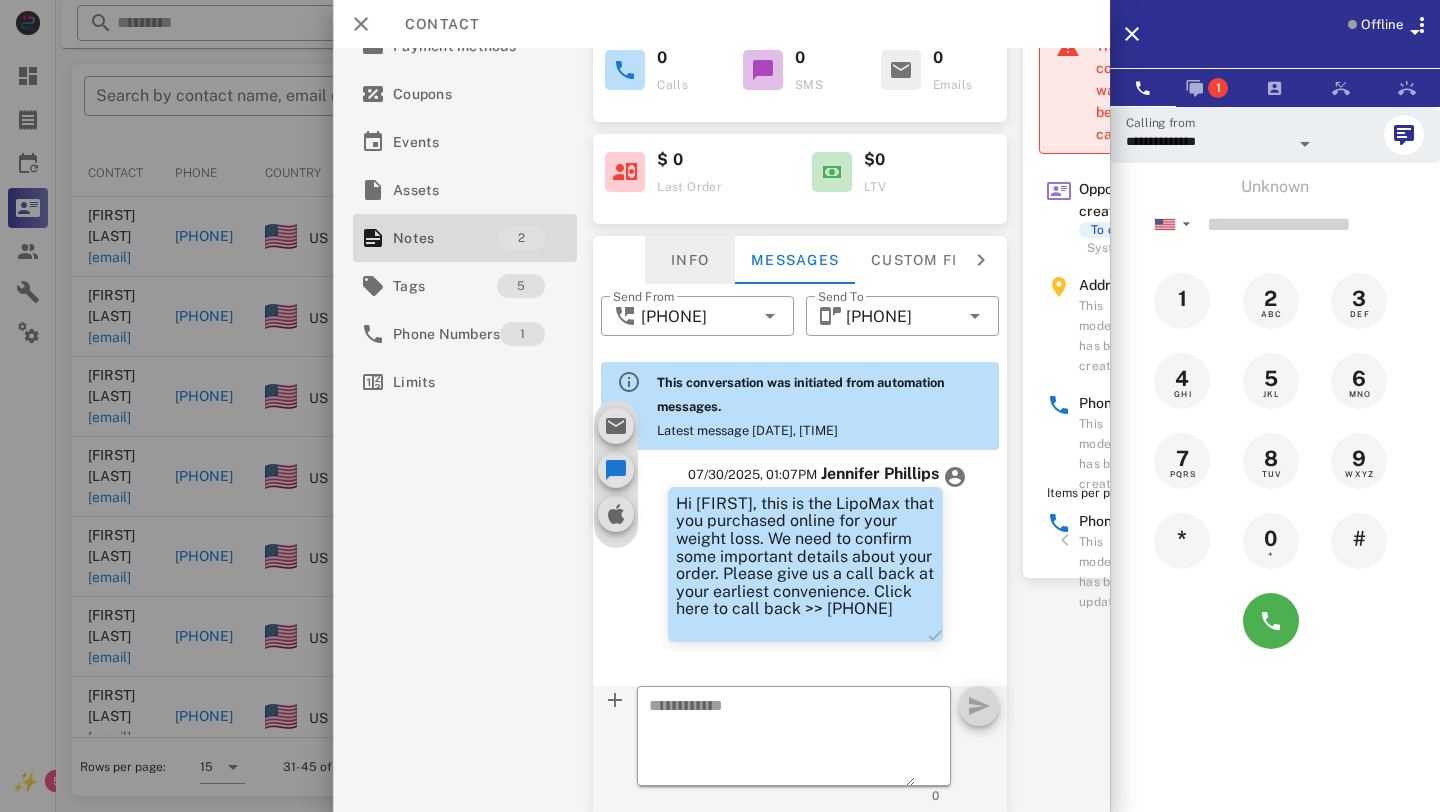 click on "Info" at bounding box center [690, 260] 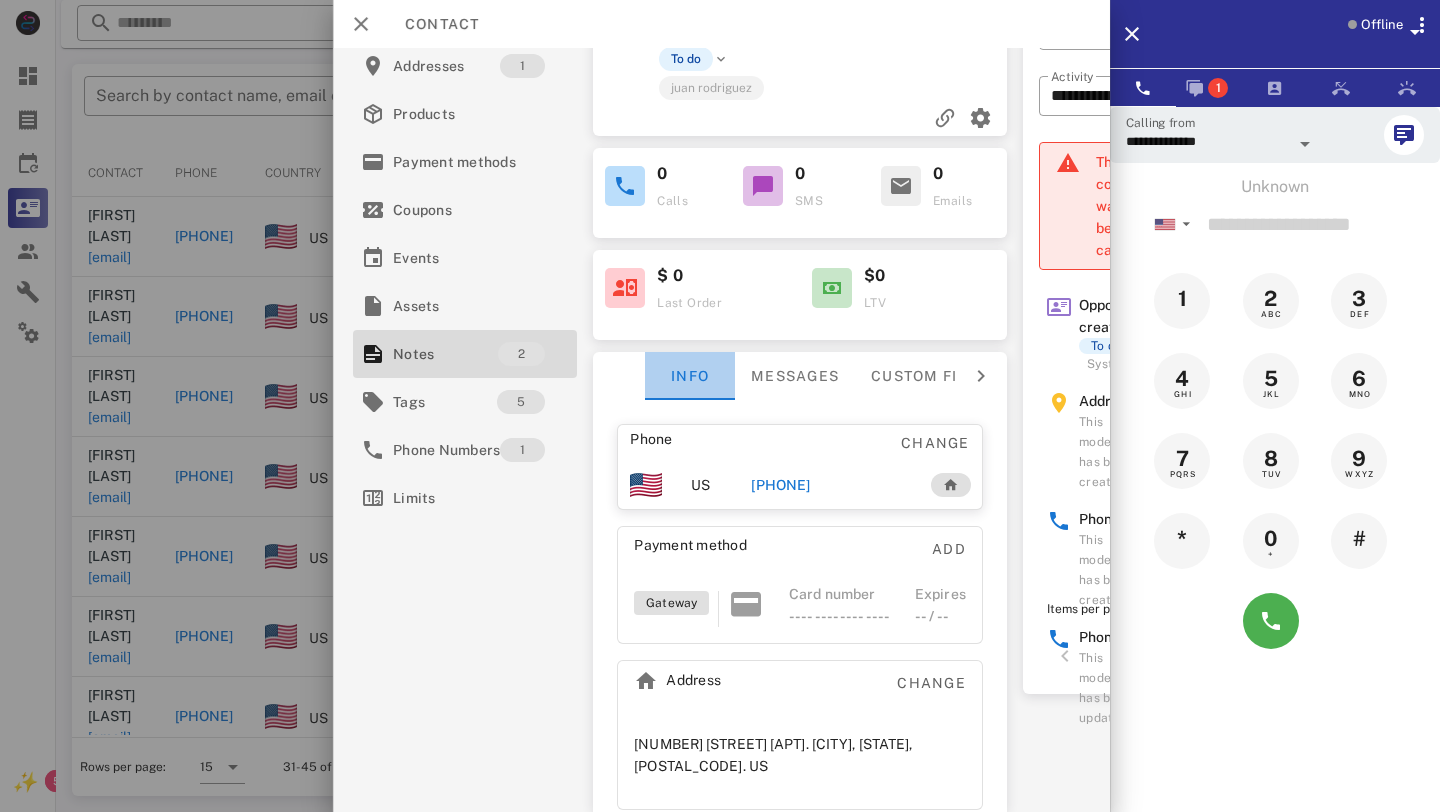 scroll, scrollTop: 110, scrollLeft: 0, axis: vertical 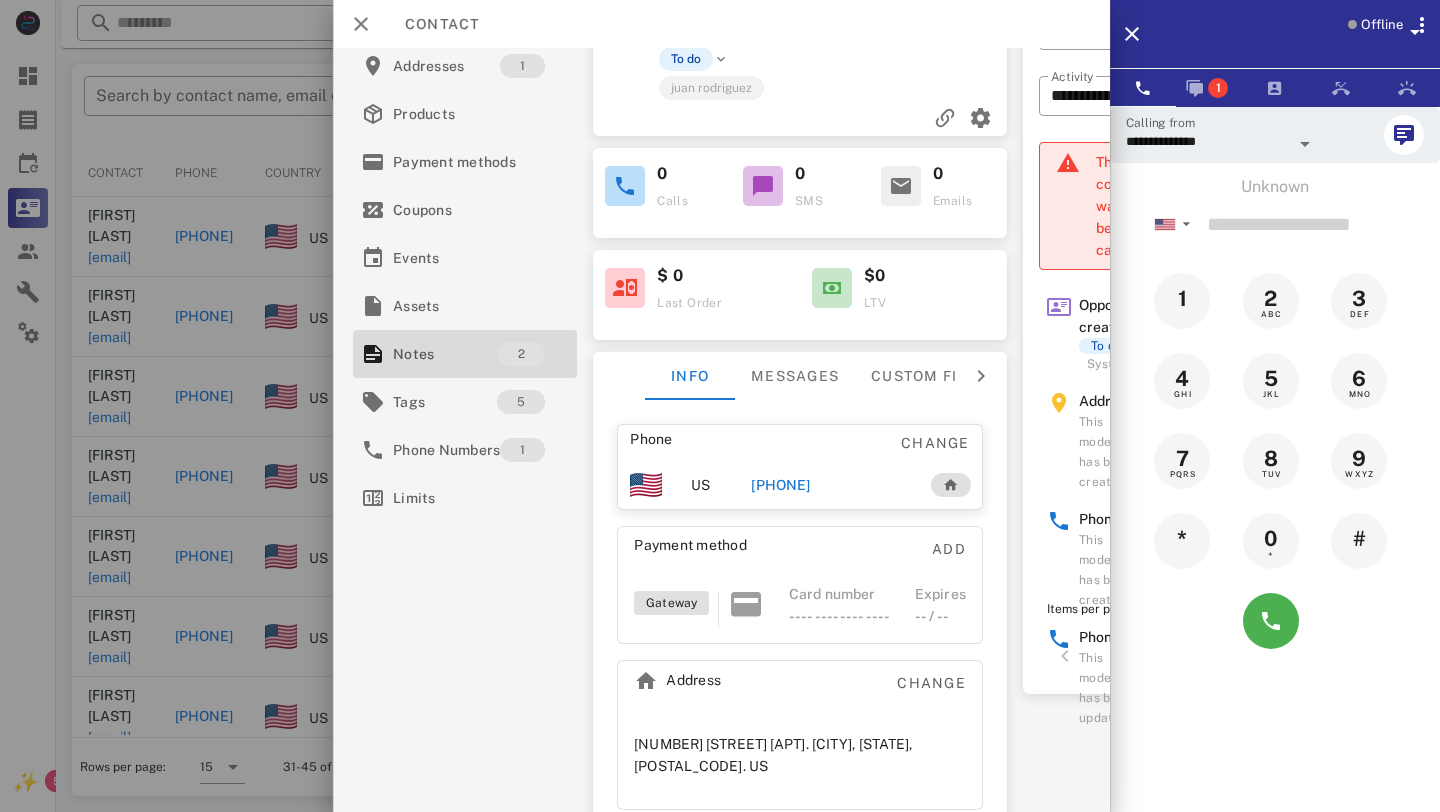 click on "[PHONE]" at bounding box center (780, 485) 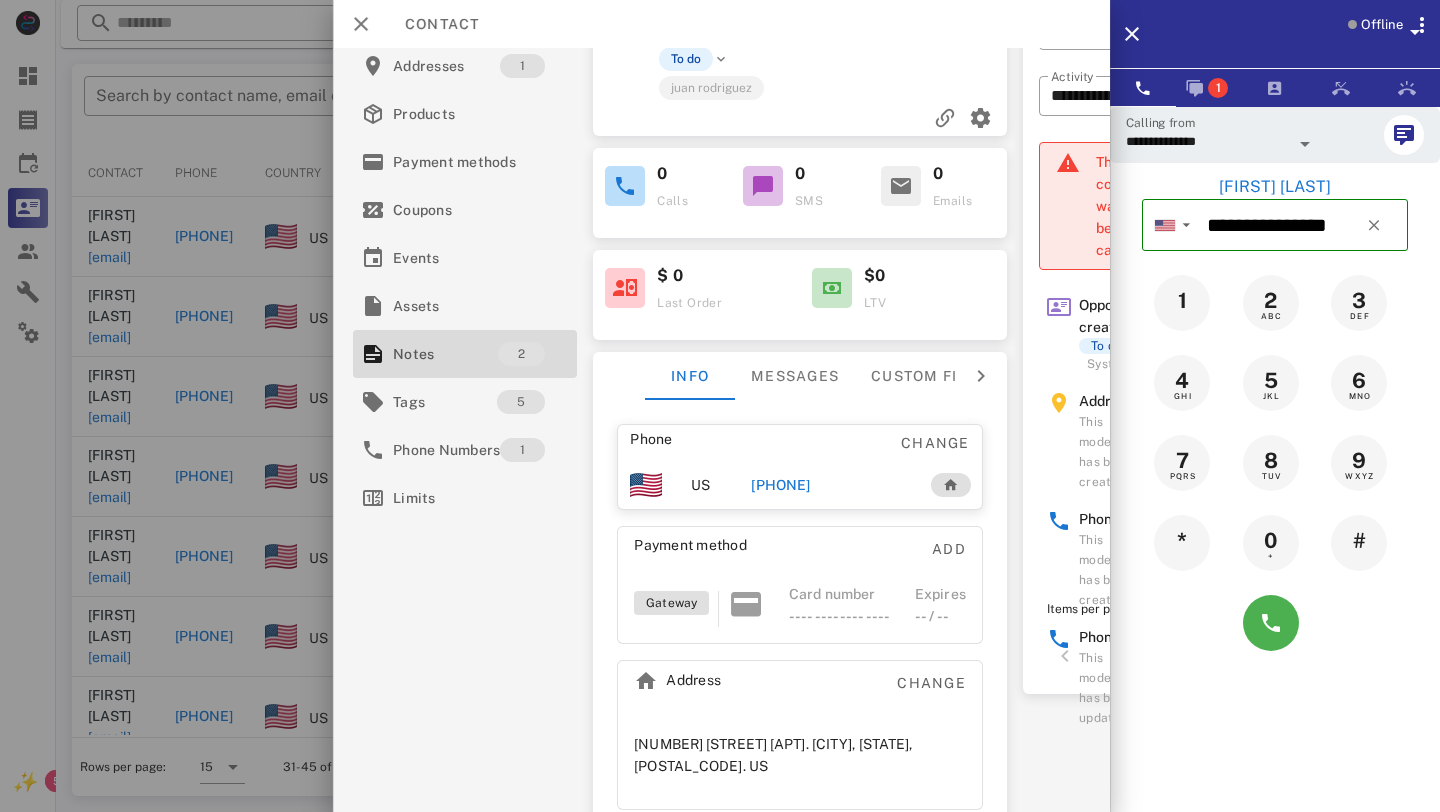 click on "**********" at bounding box center [1221, 135] 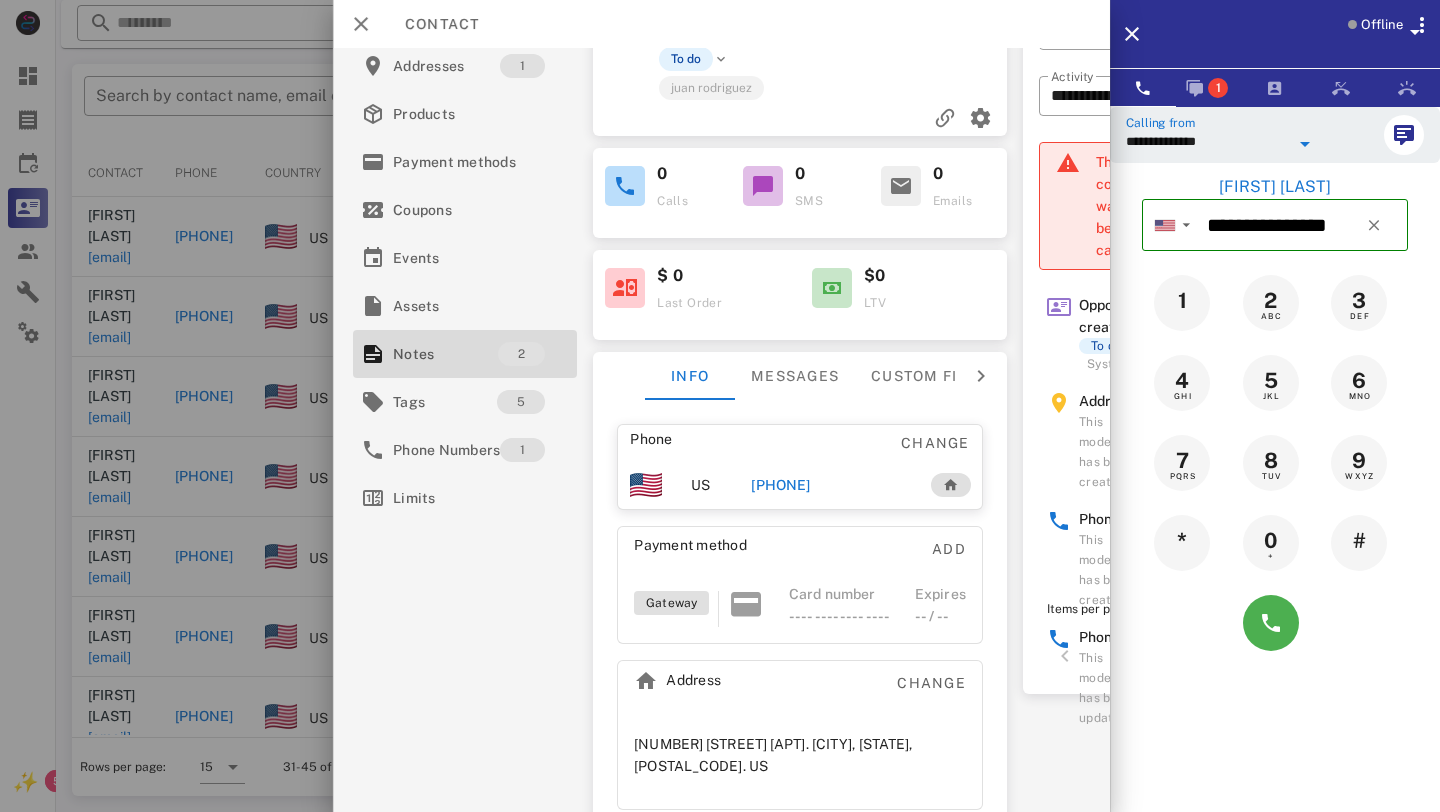 click on "**********" at bounding box center (1207, 141) 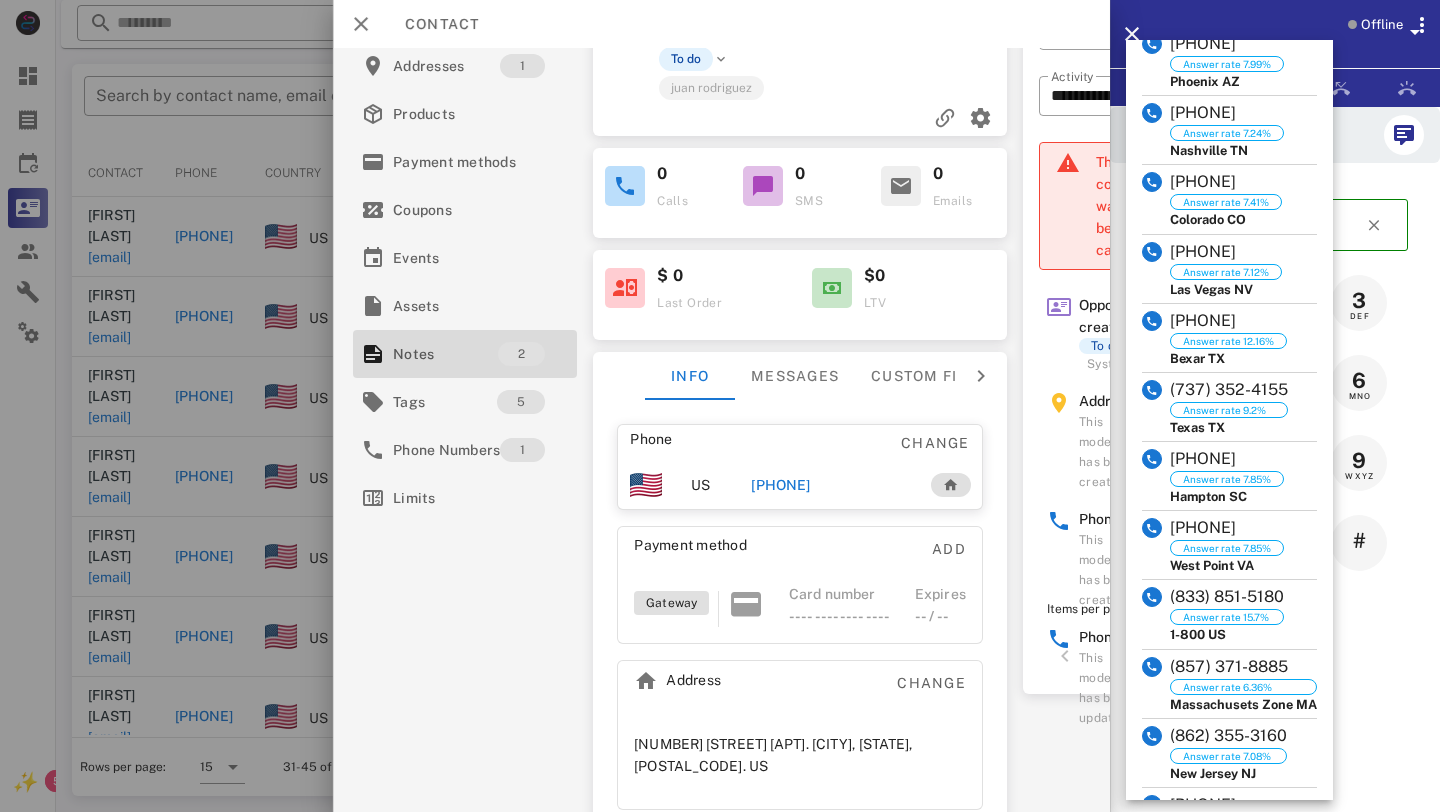 scroll, scrollTop: 1475, scrollLeft: 0, axis: vertical 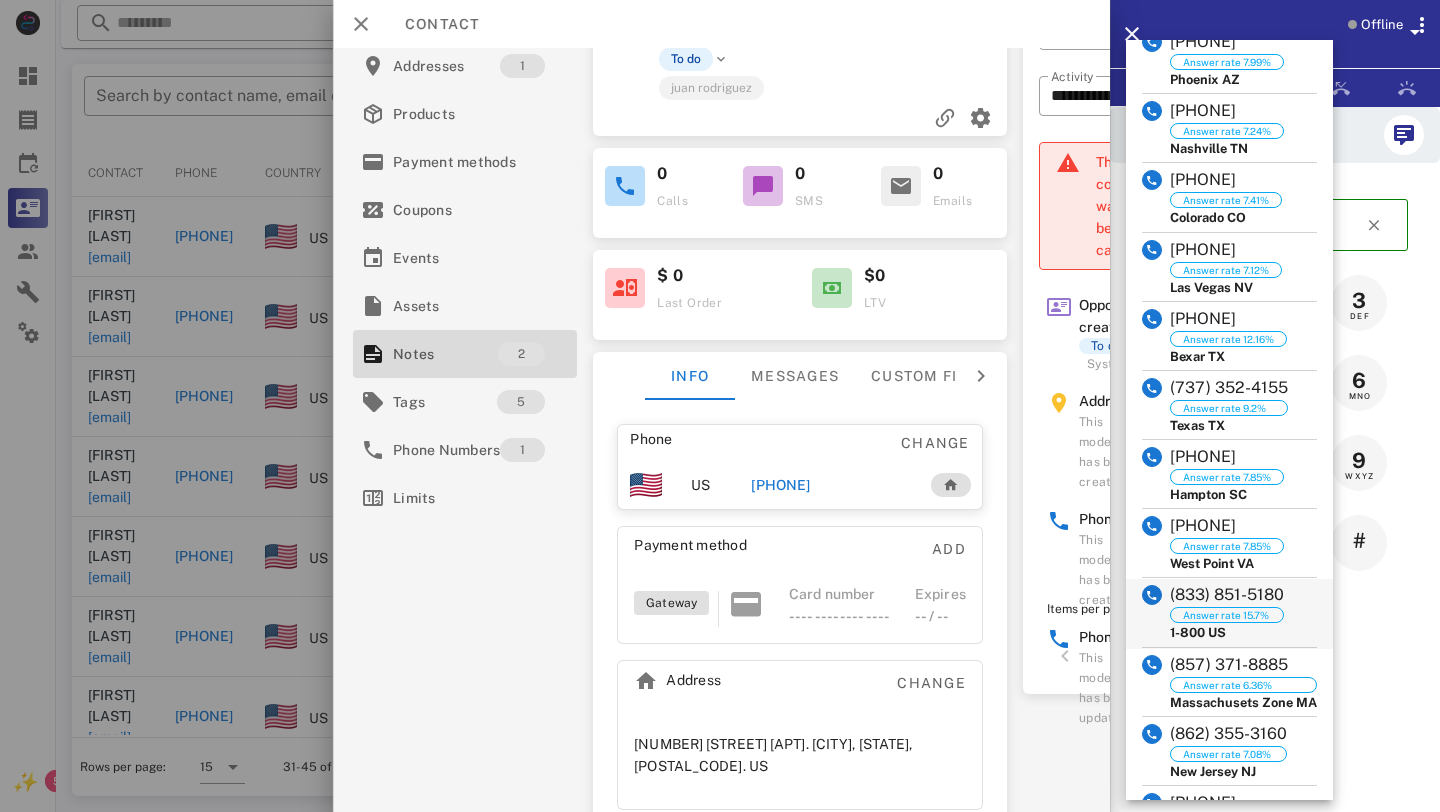 click at bounding box center (1152, 612) 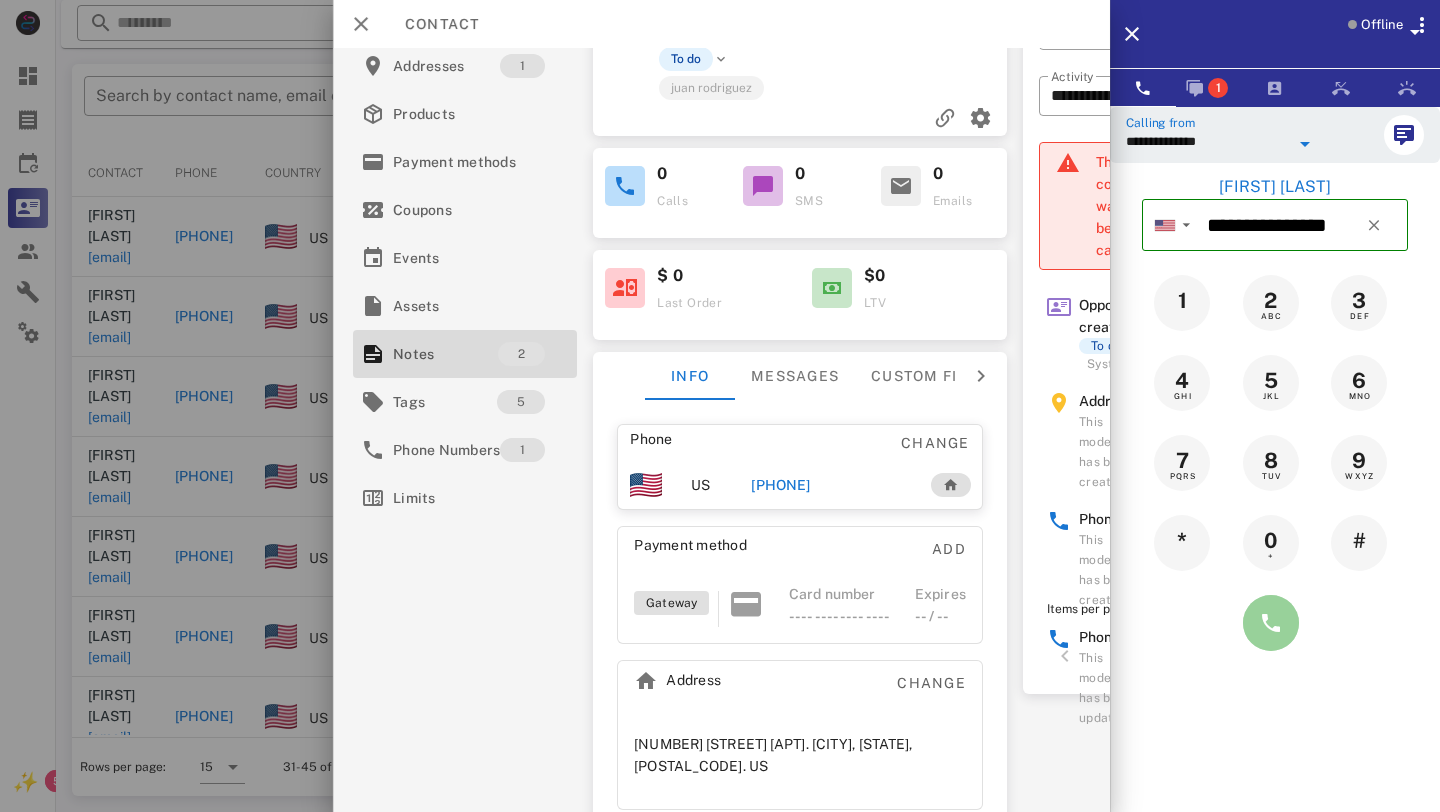 click at bounding box center (1271, 623) 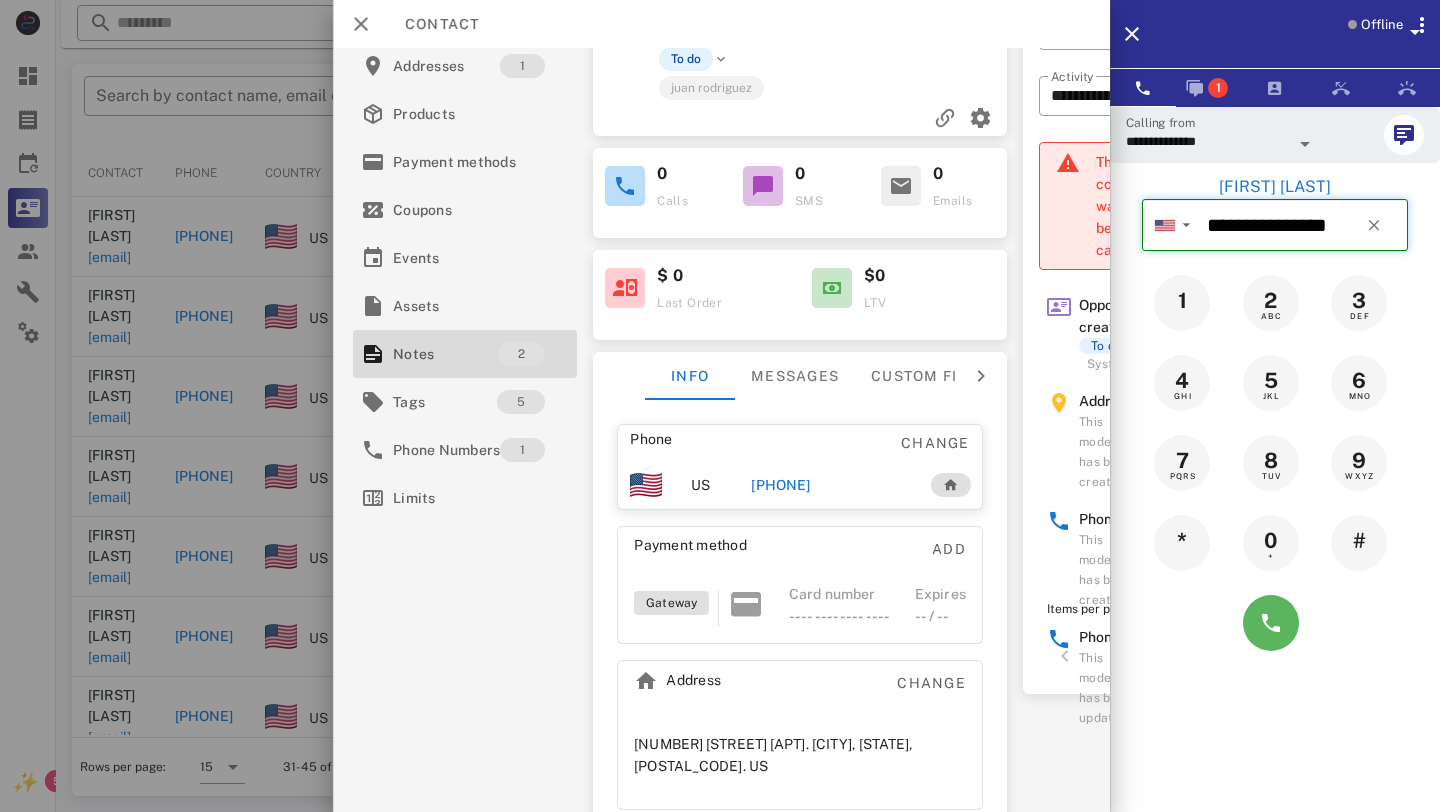 type 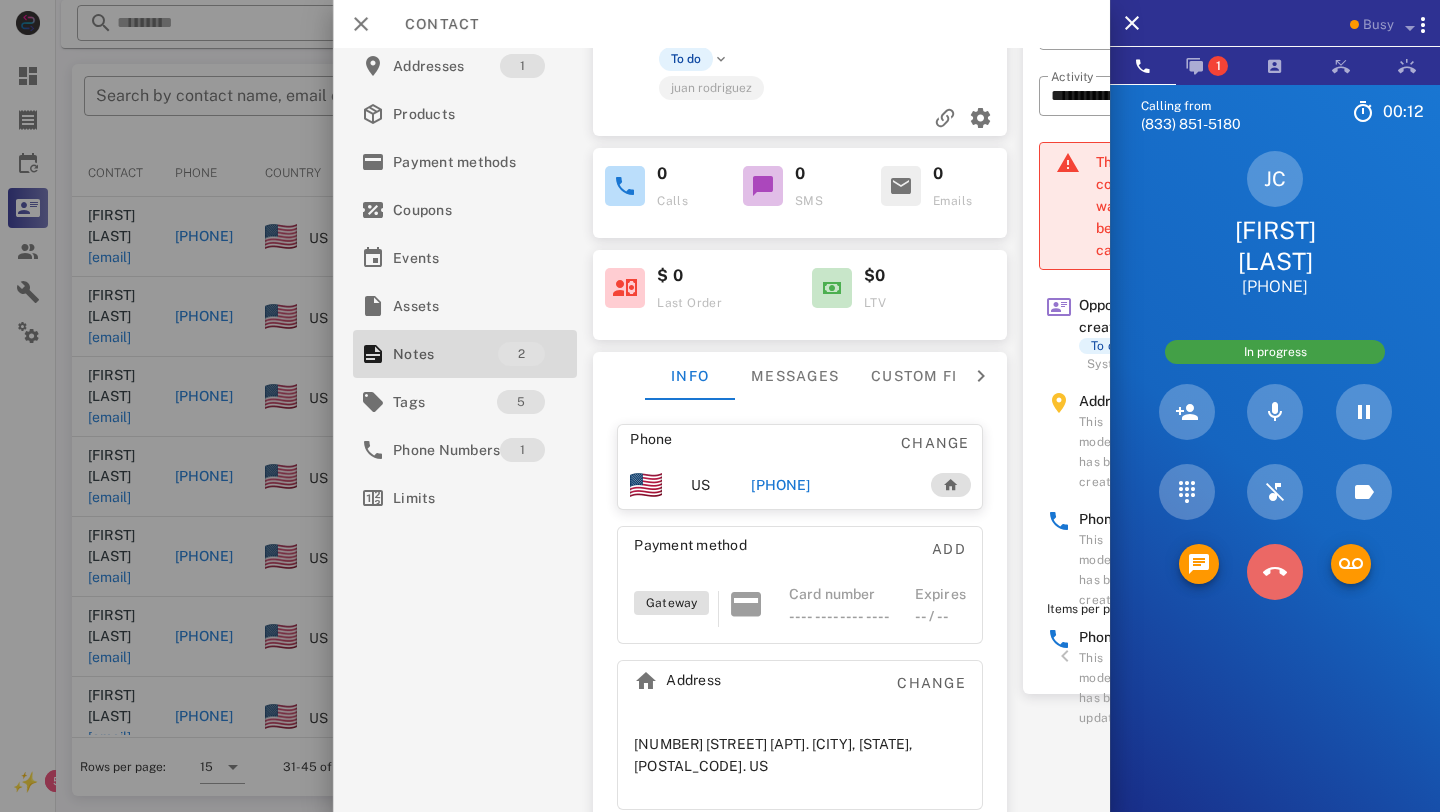 click at bounding box center (1275, 572) 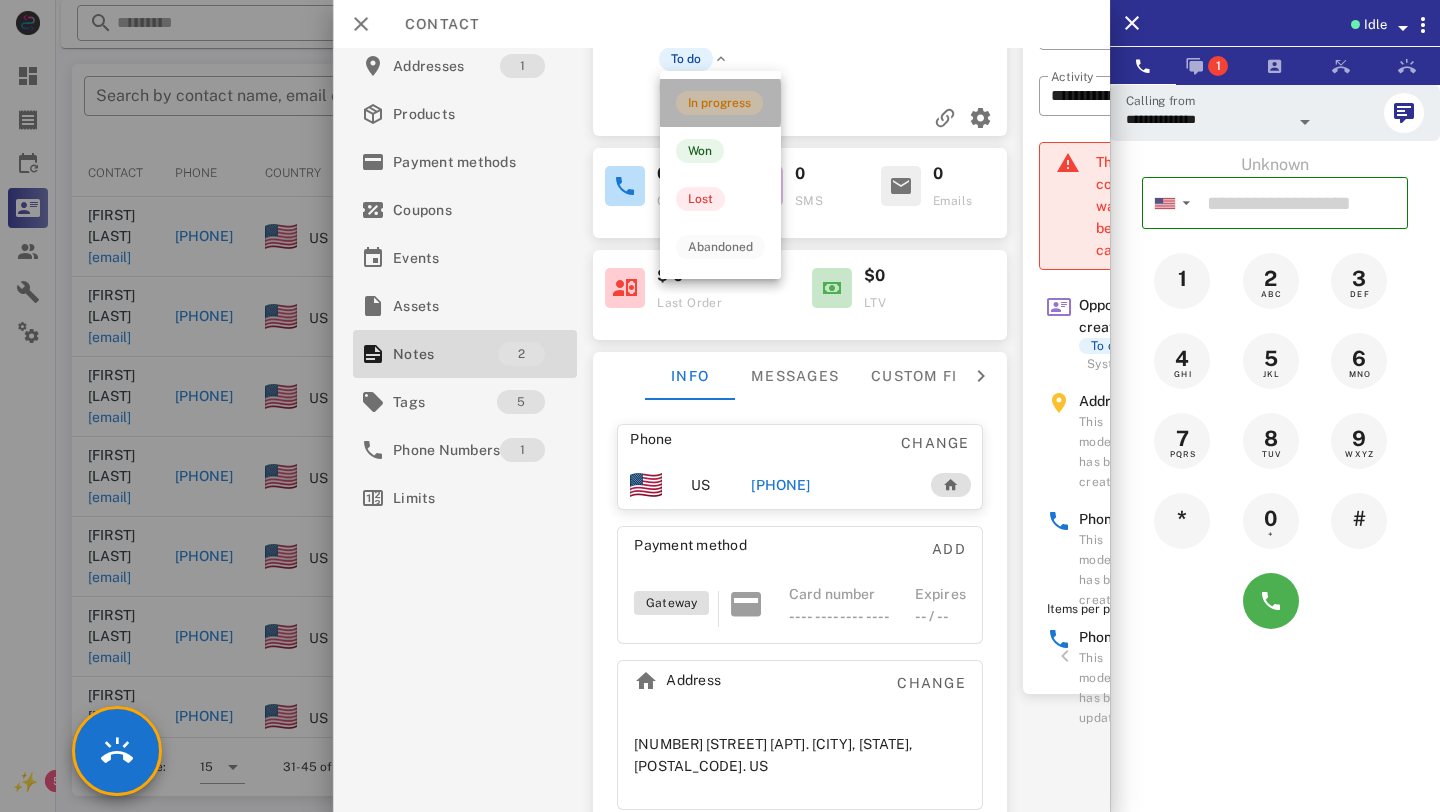 click on "In progress" at bounding box center [719, 103] 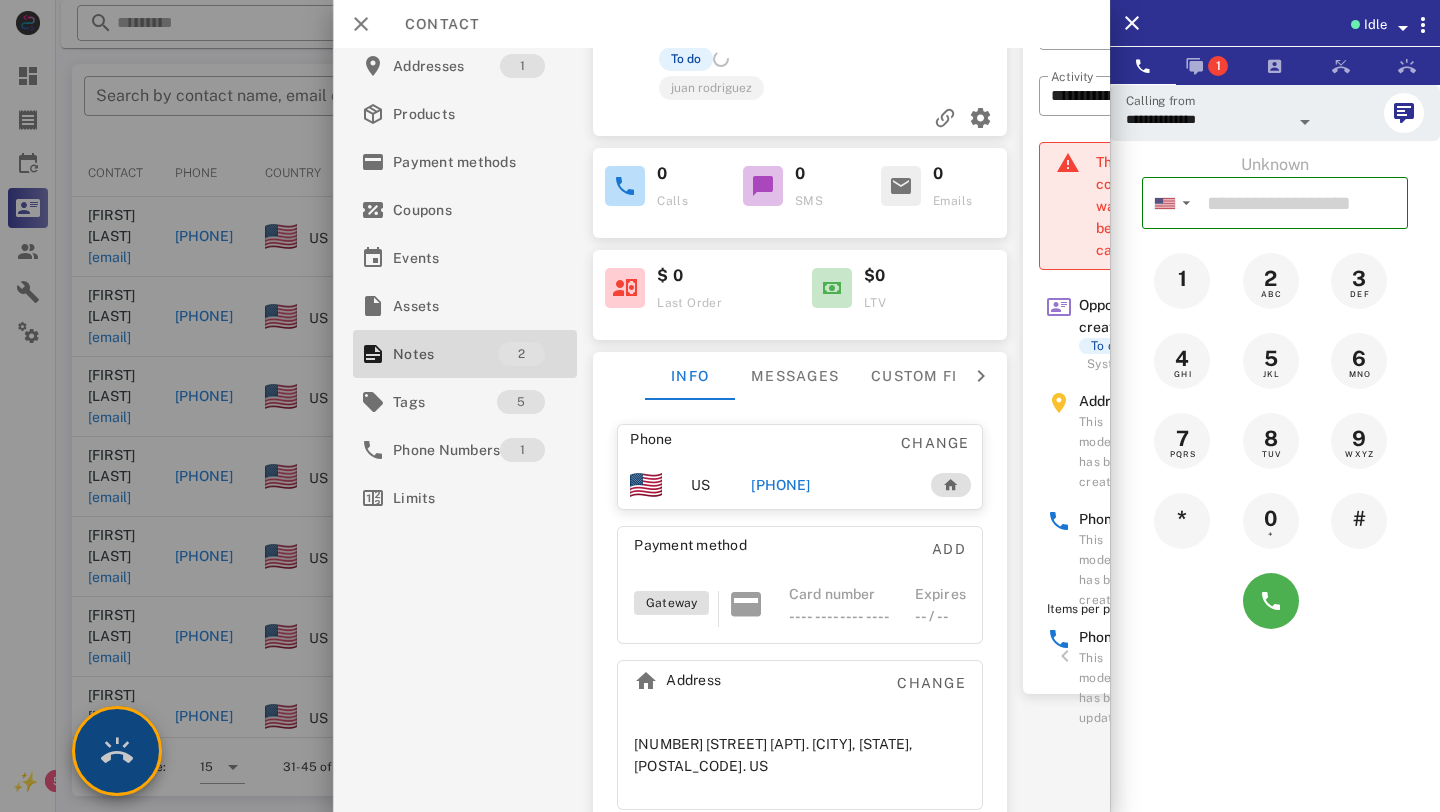 click at bounding box center [117, 751] 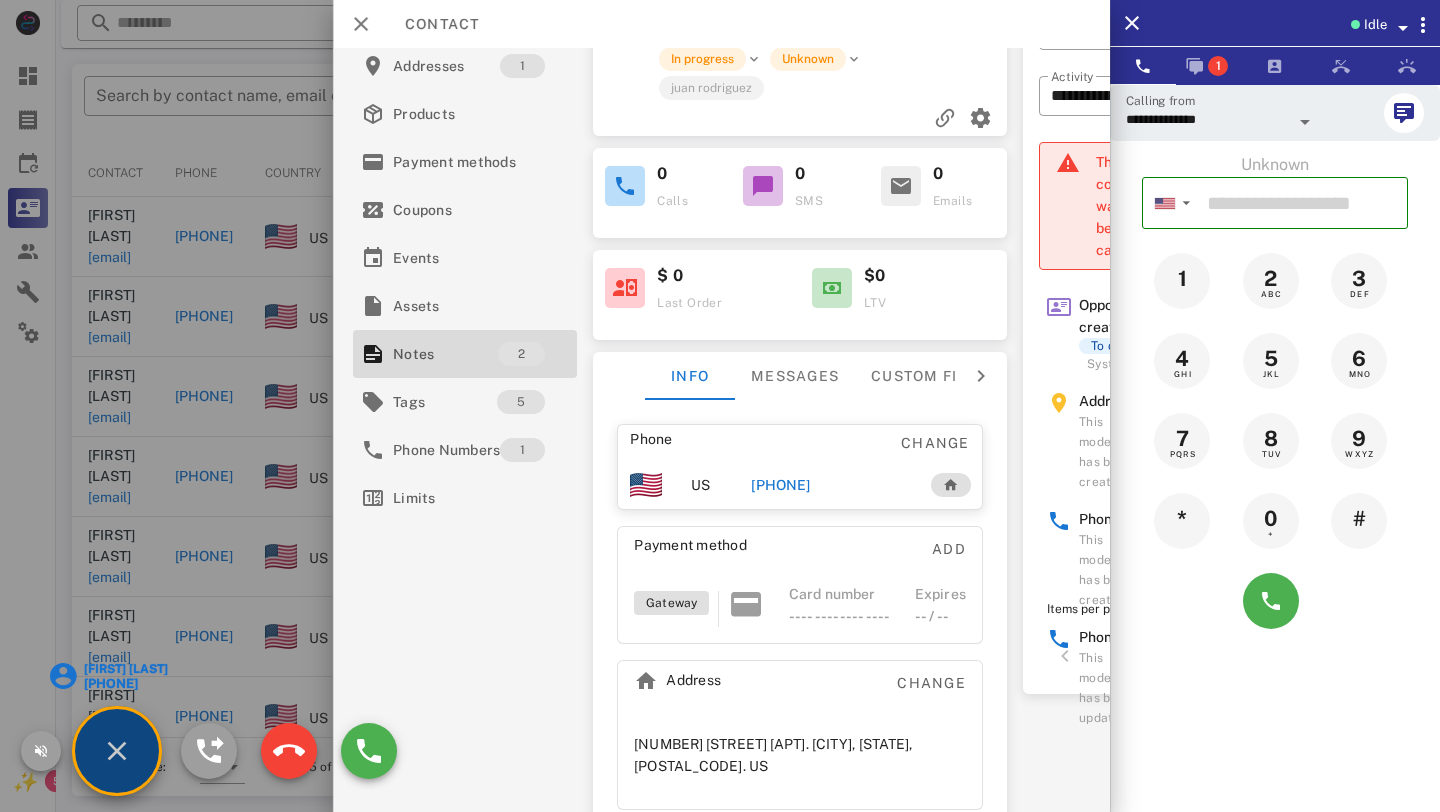 click on "[FIRST] [LAST]" at bounding box center (125, 669) 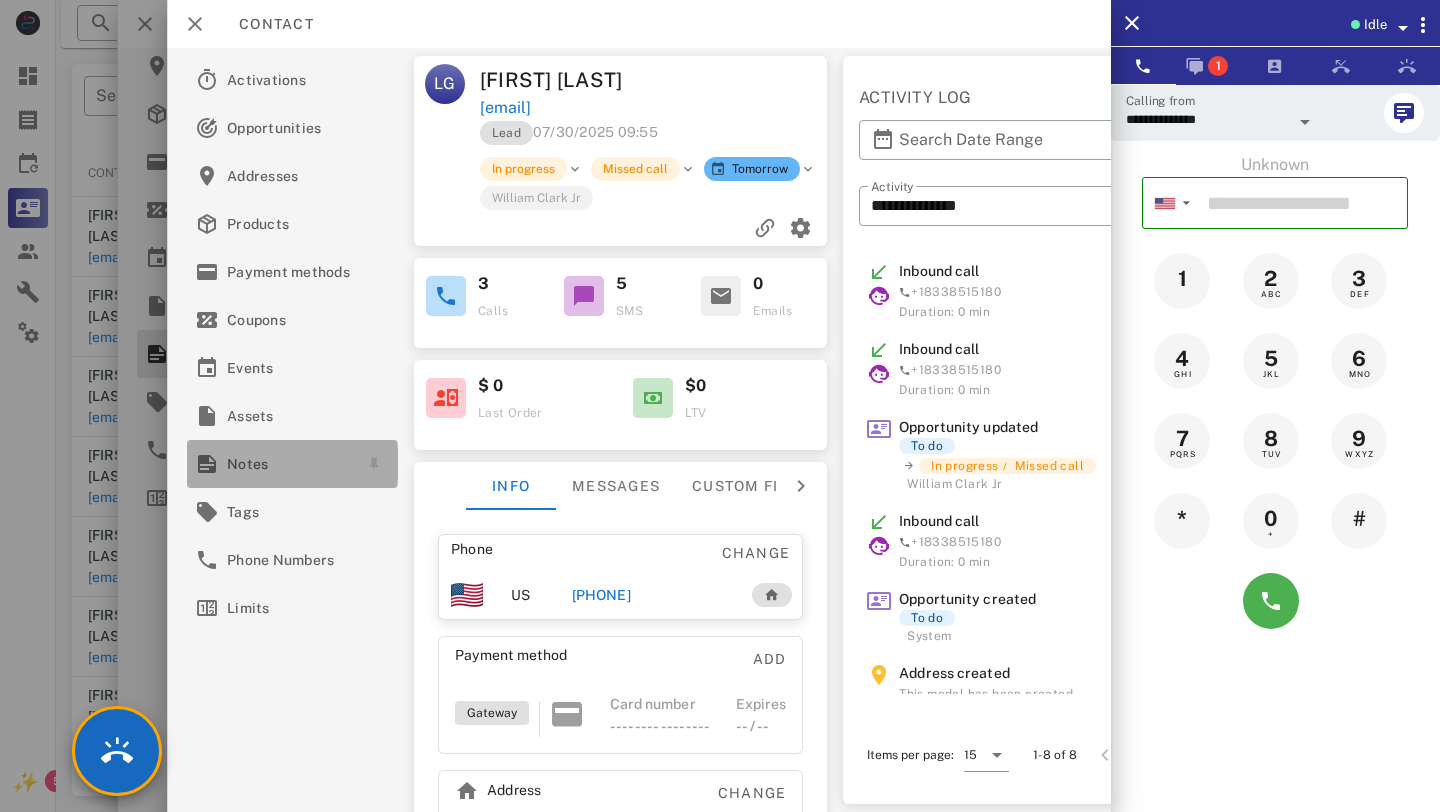 click on "Notes" at bounding box center (288, 464) 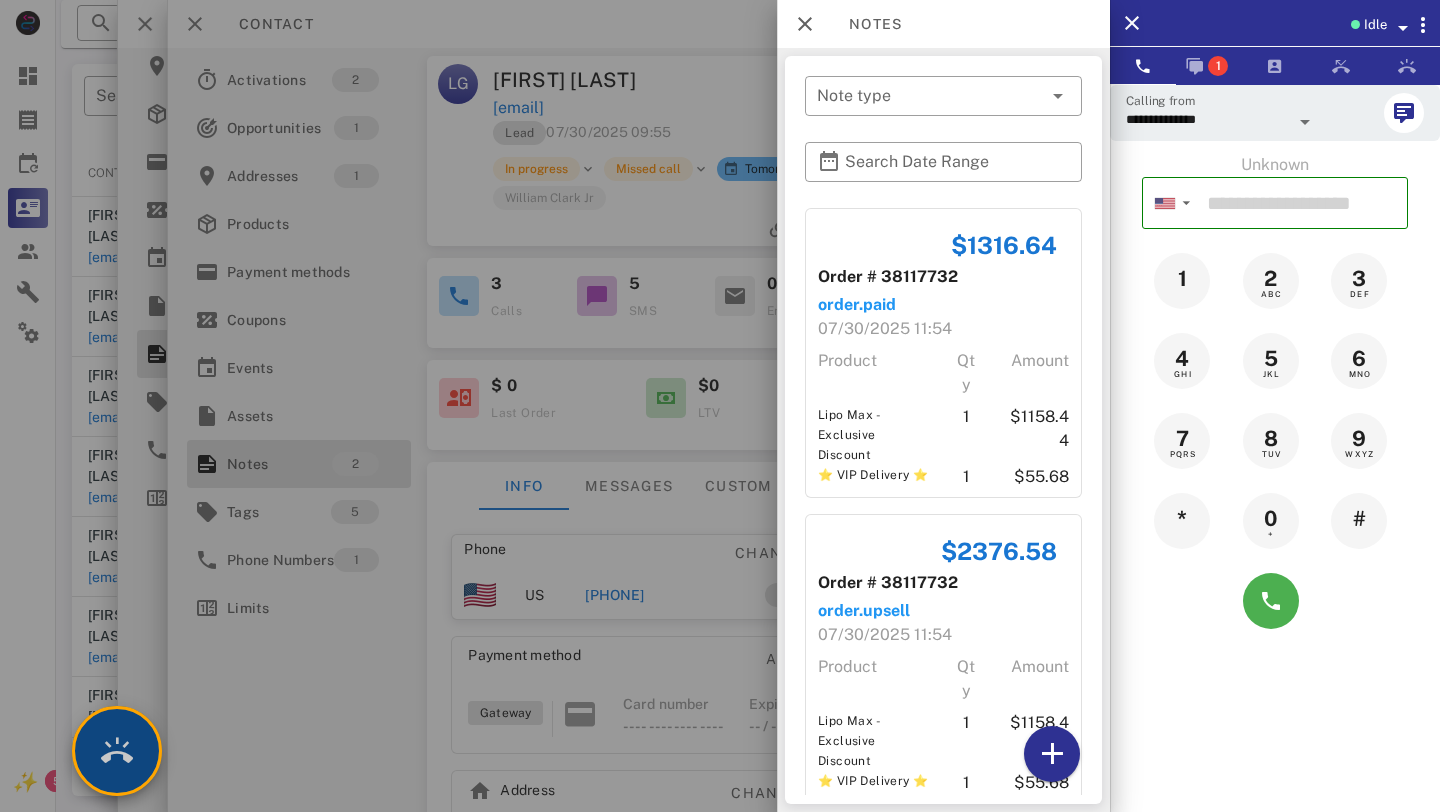 click at bounding box center (117, 751) 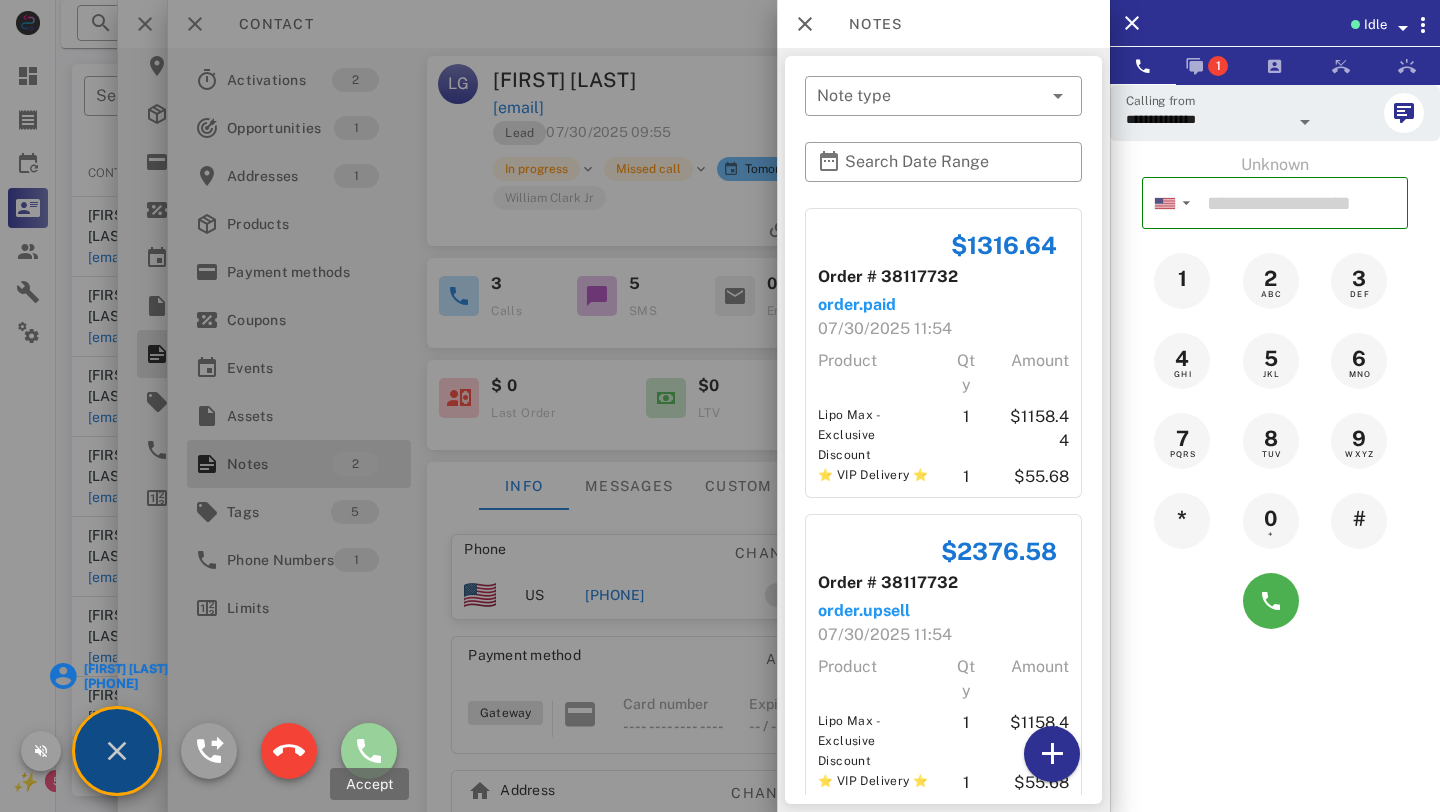 click at bounding box center [369, 751] 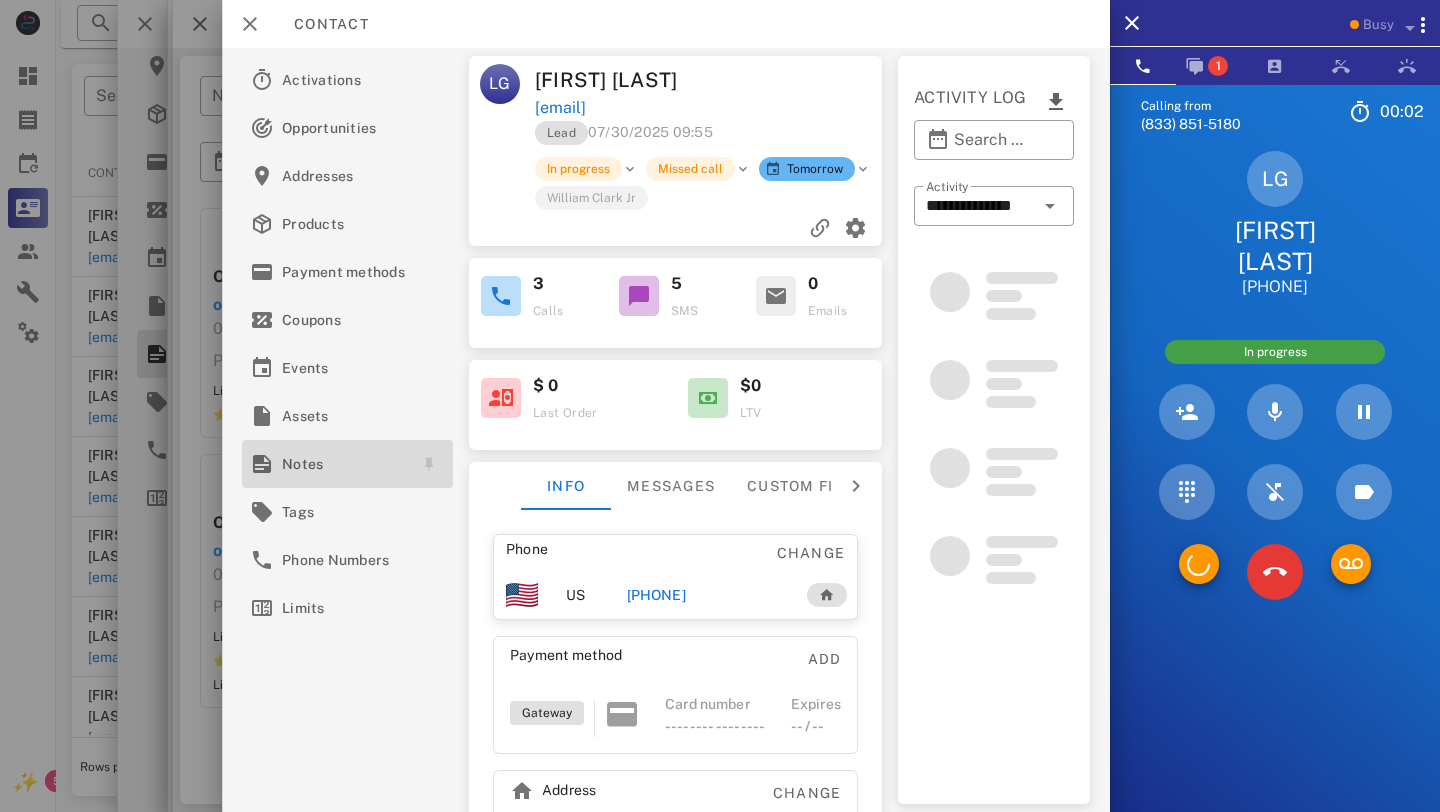 click on "Notes" at bounding box center (343, 464) 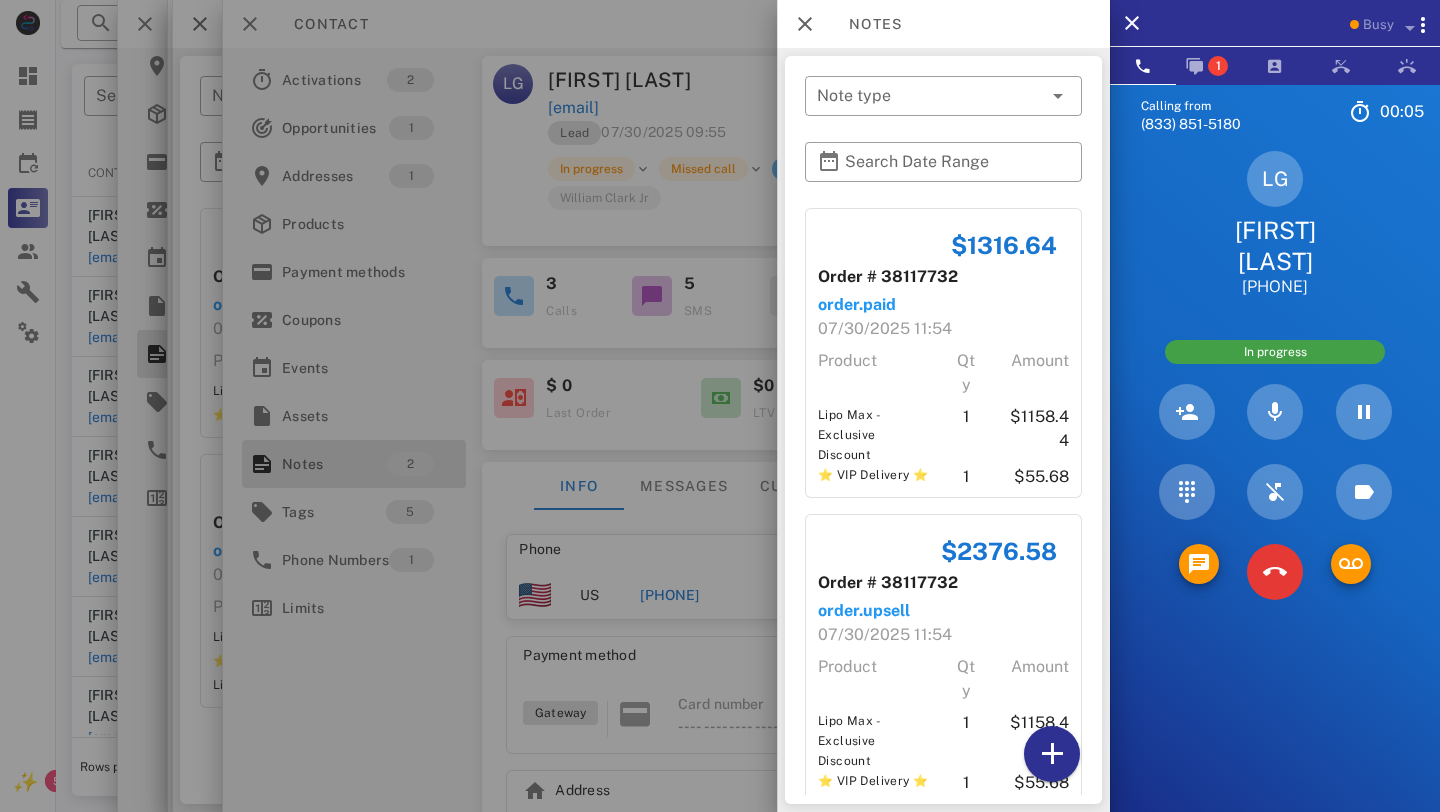 scroll, scrollTop: 73, scrollLeft: 0, axis: vertical 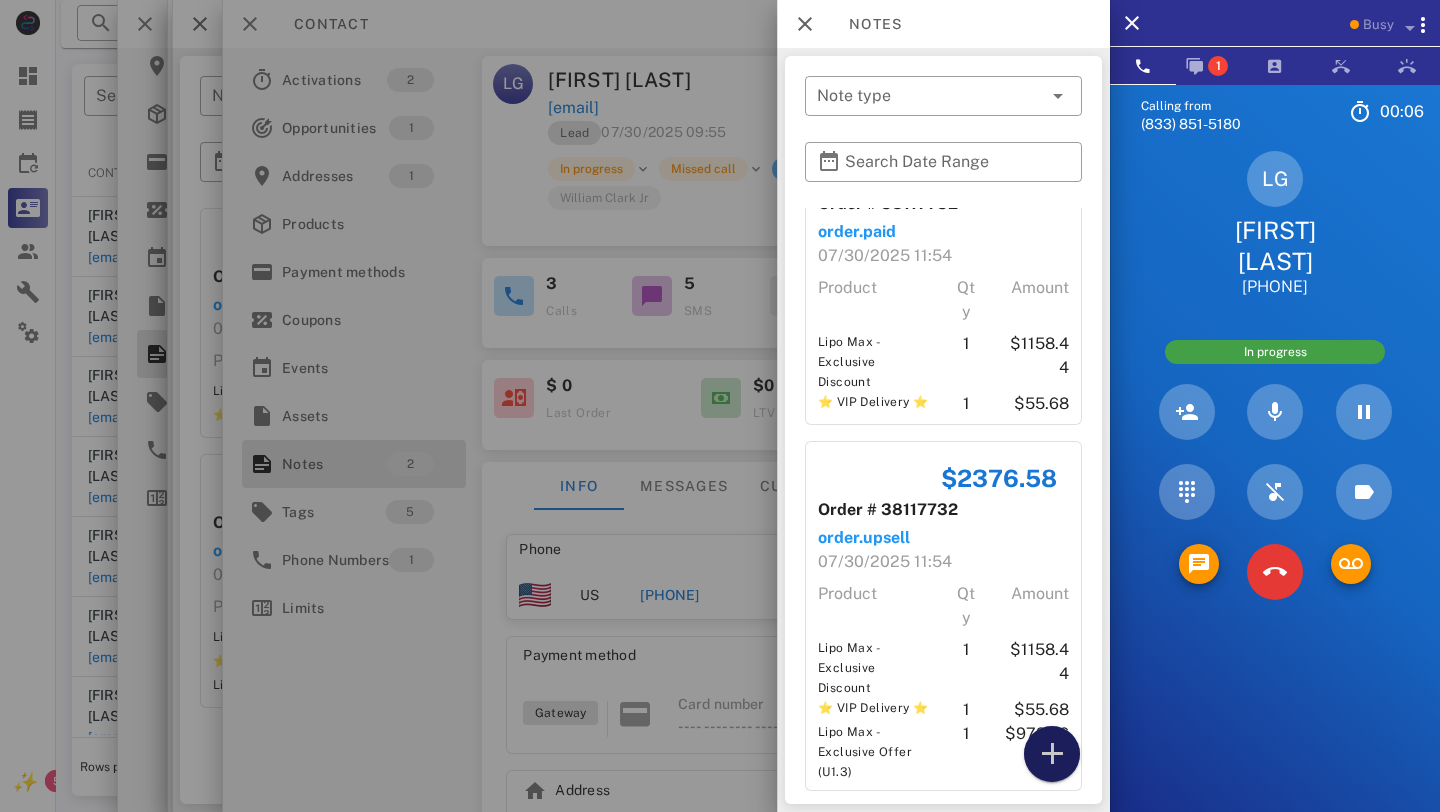 click at bounding box center (1052, 754) 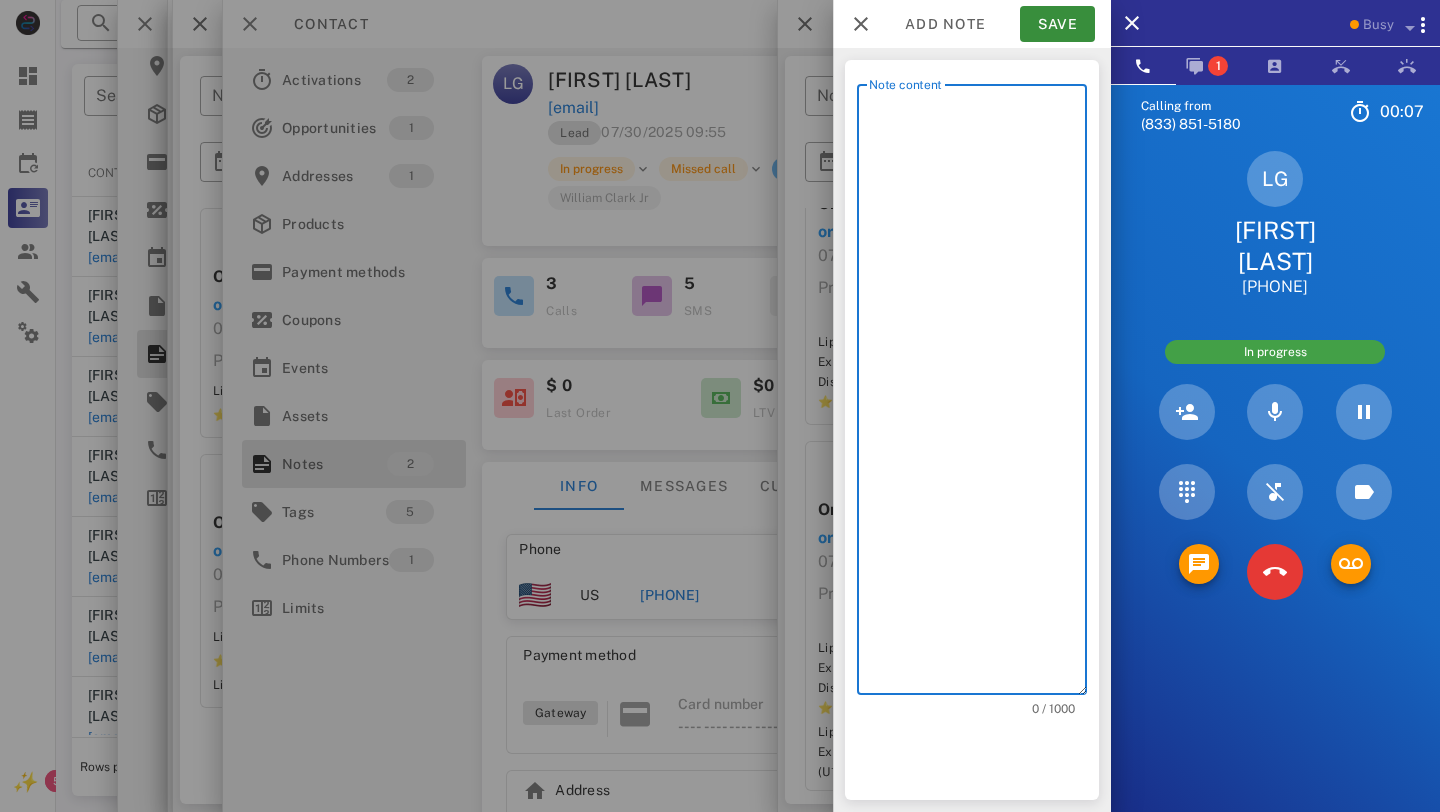 click on "Note content" at bounding box center [978, 394] 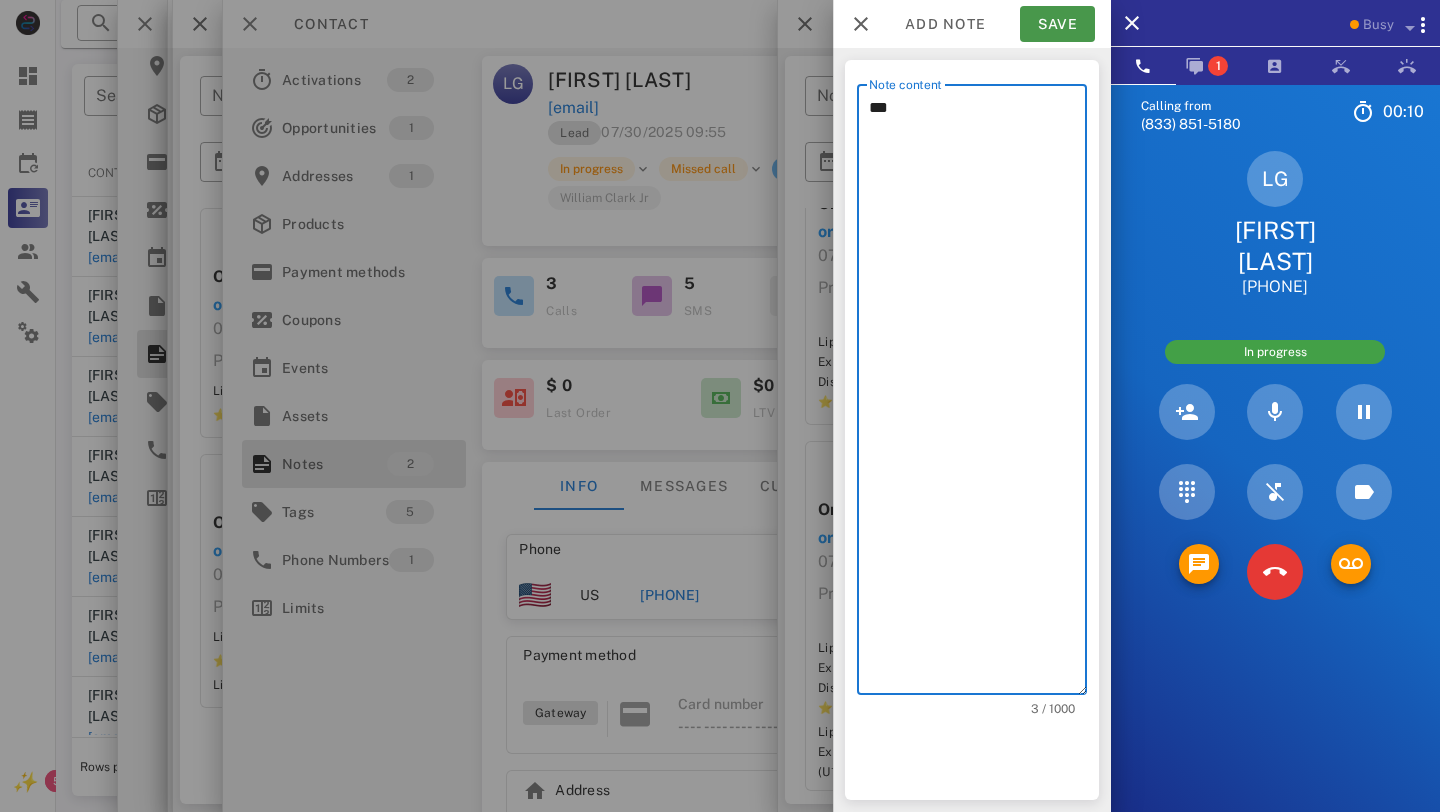 type on "***" 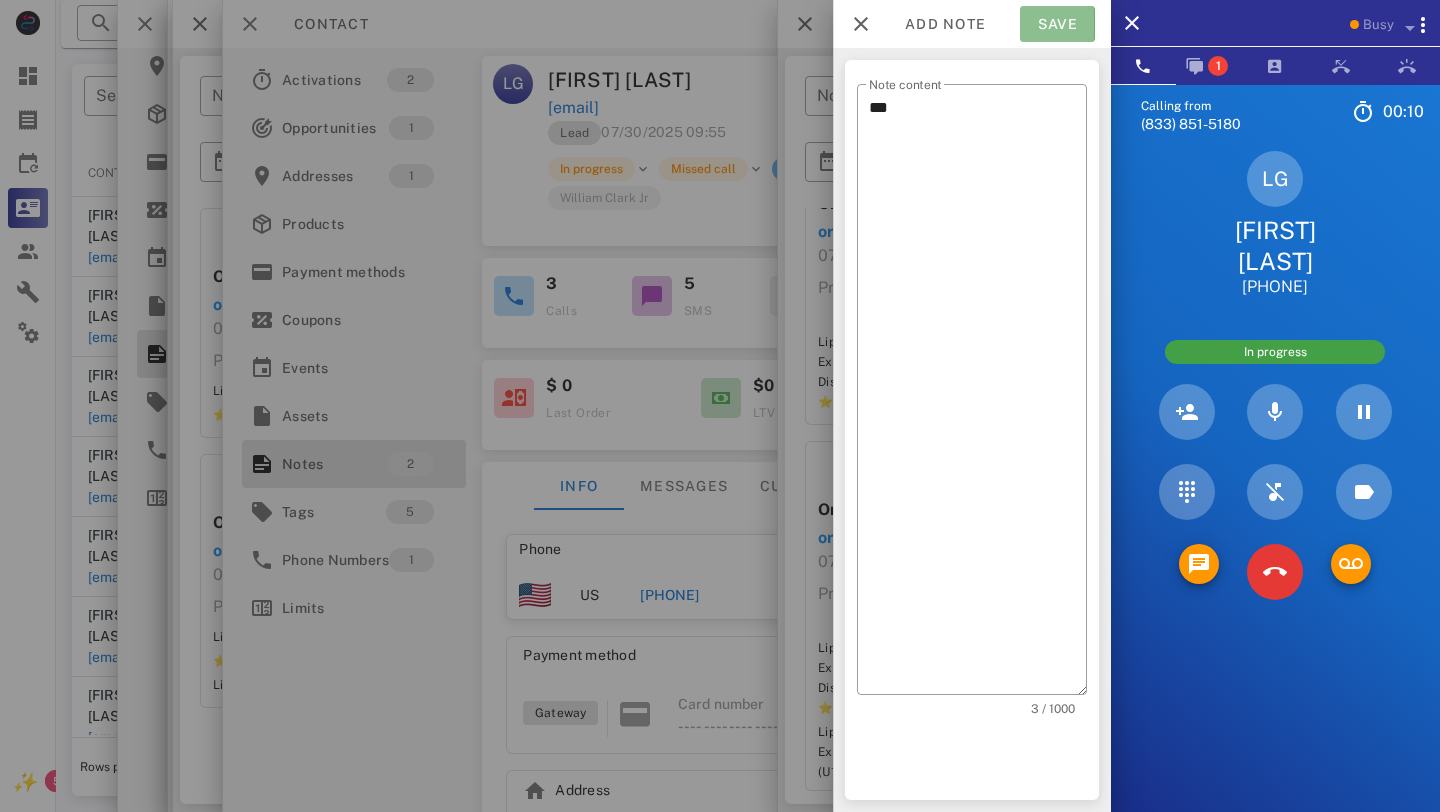 click on "Save" at bounding box center (1057, 24) 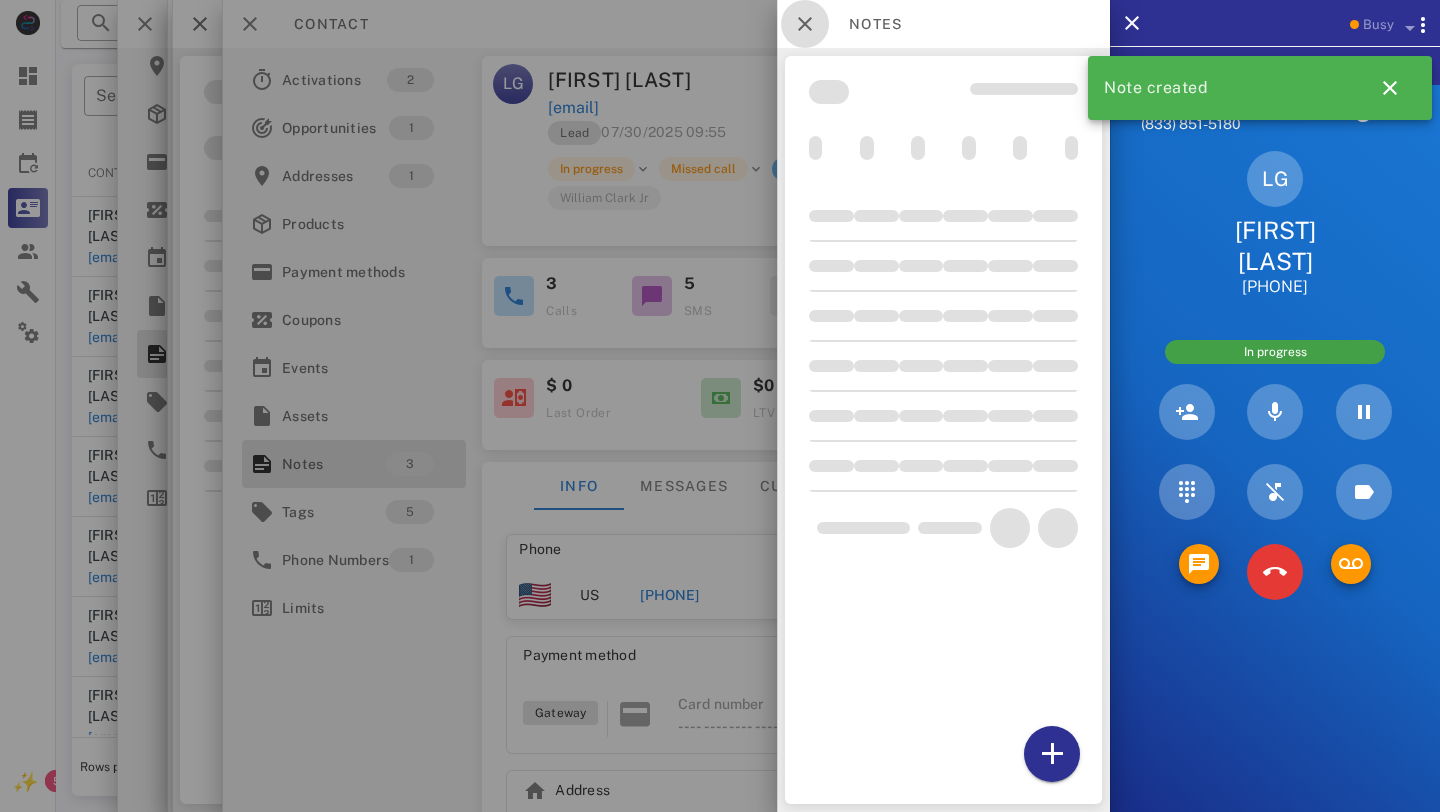 click at bounding box center (805, 24) 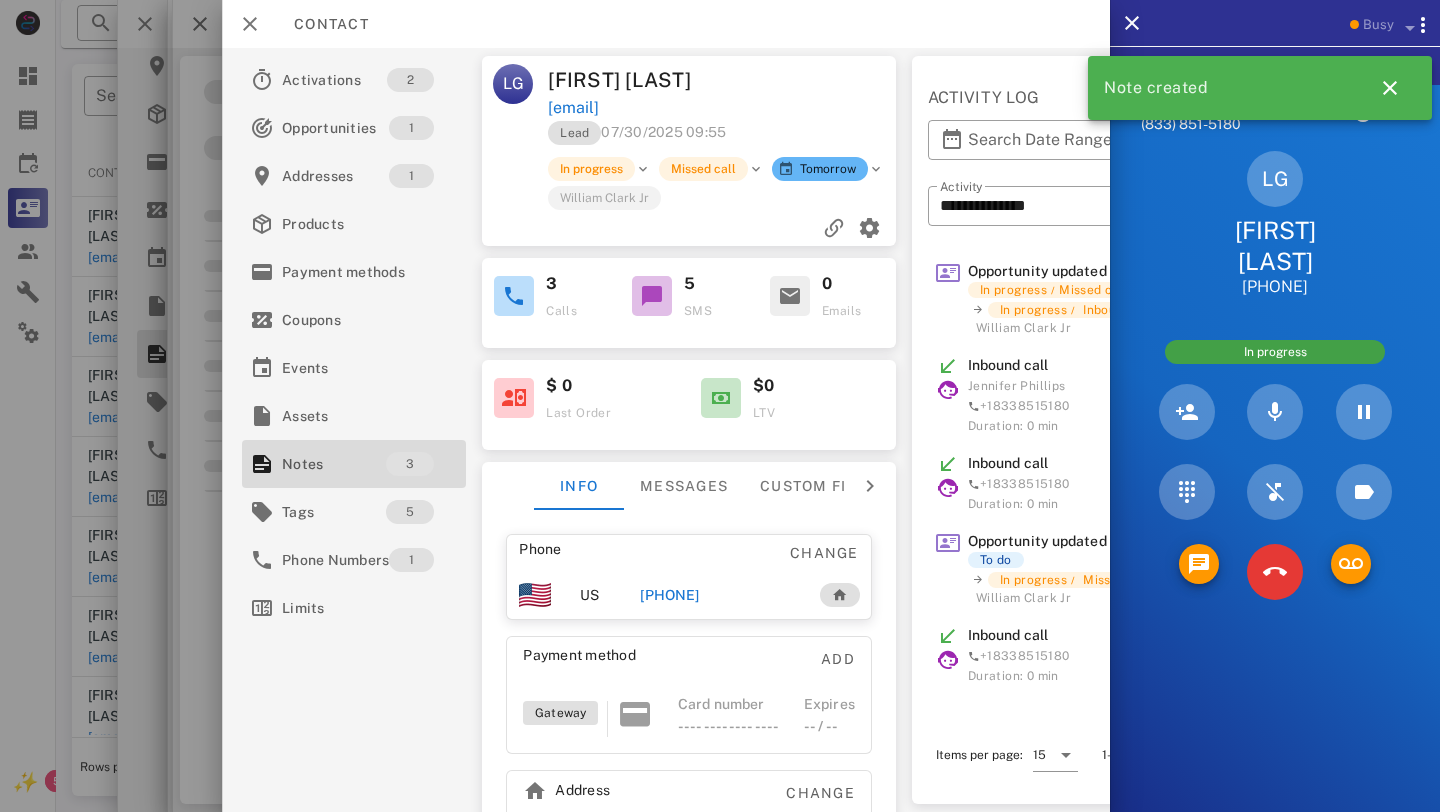 scroll, scrollTop: 110, scrollLeft: 0, axis: vertical 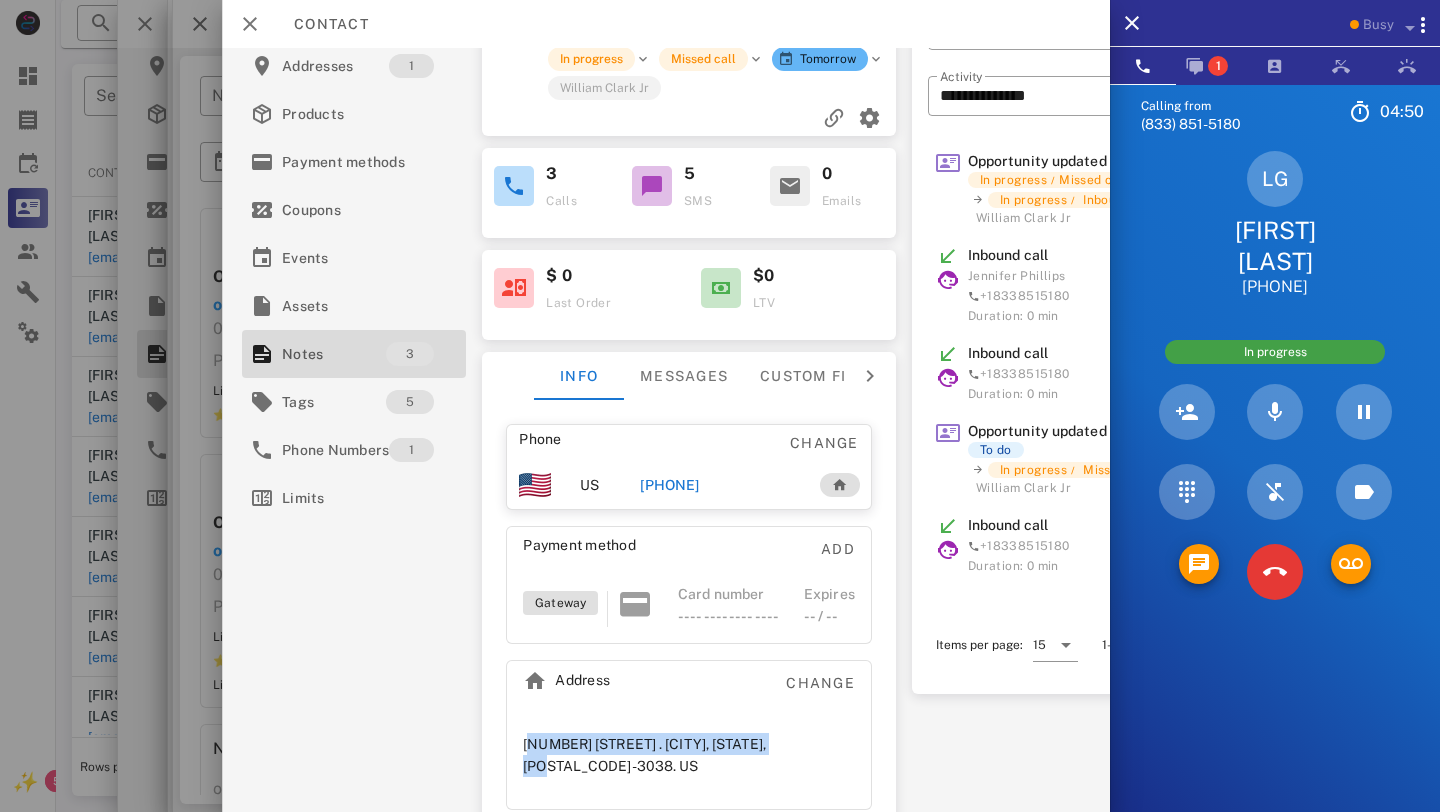 drag, startPoint x: 799, startPoint y: 742, endPoint x: 529, endPoint y: 728, distance: 270.36273 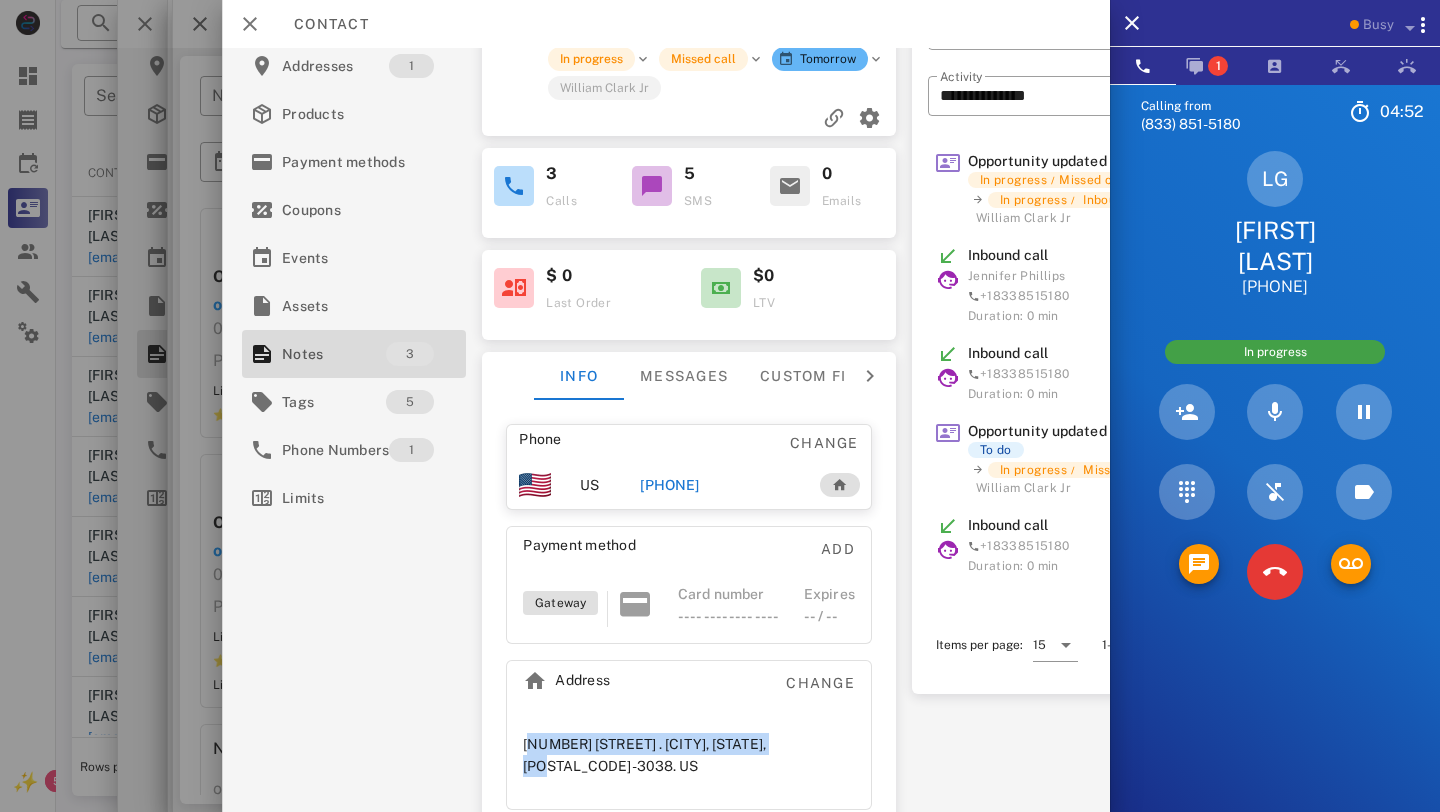 copy on "[NUMBER] [STREET] .
[CITY], [STATE], [POSTAL_CODE]-3038." 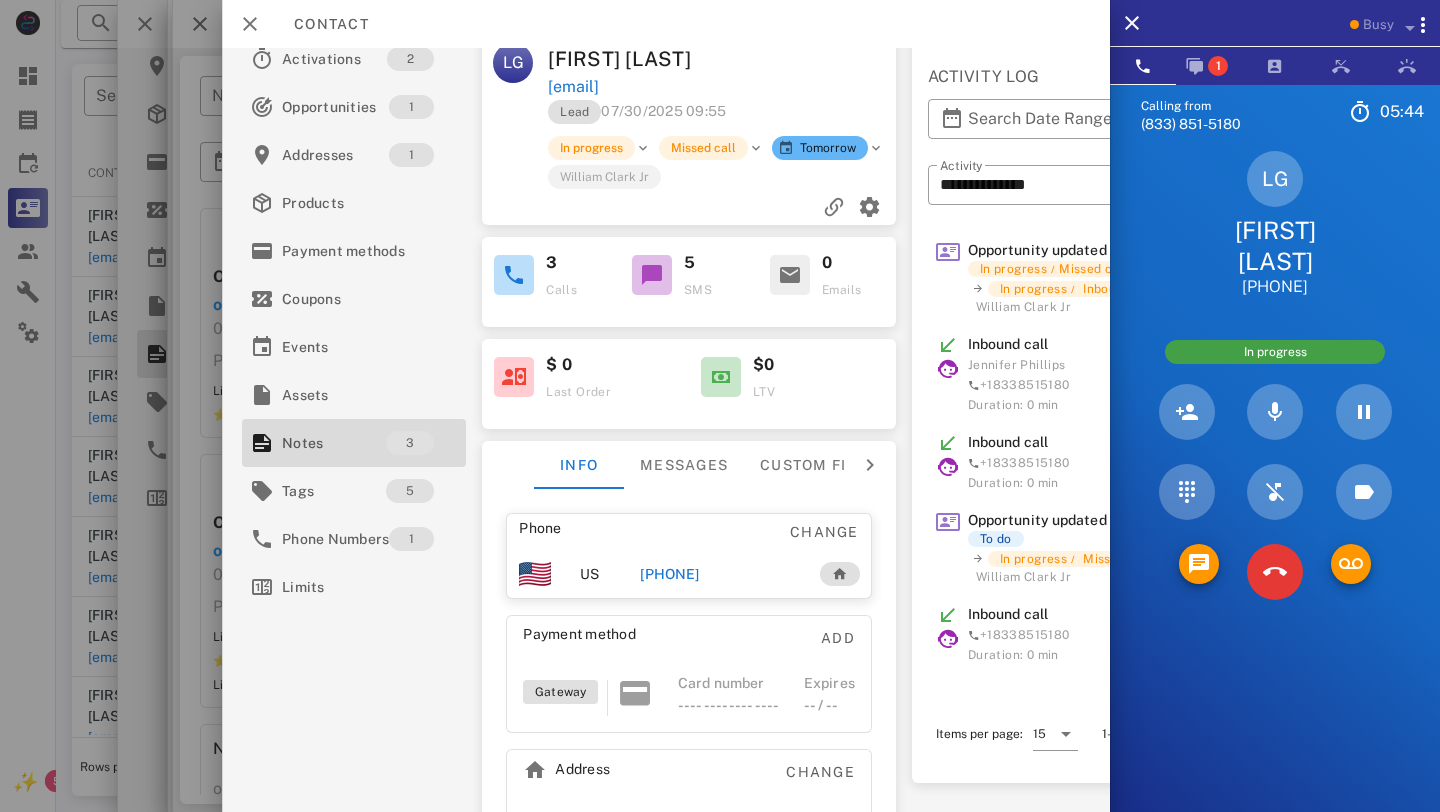 scroll, scrollTop: 0, scrollLeft: 0, axis: both 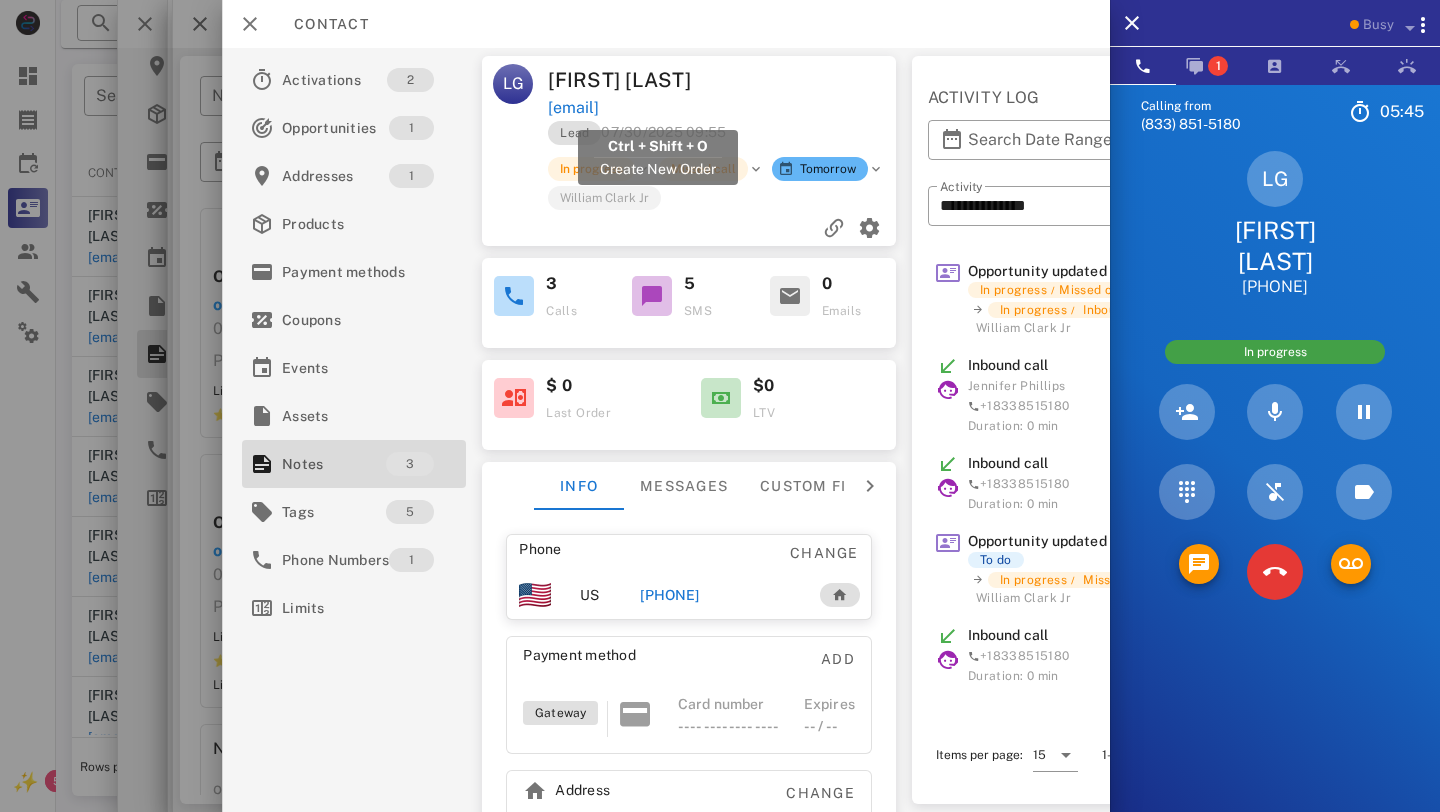 click on "[EMAIL]" at bounding box center [573, 108] 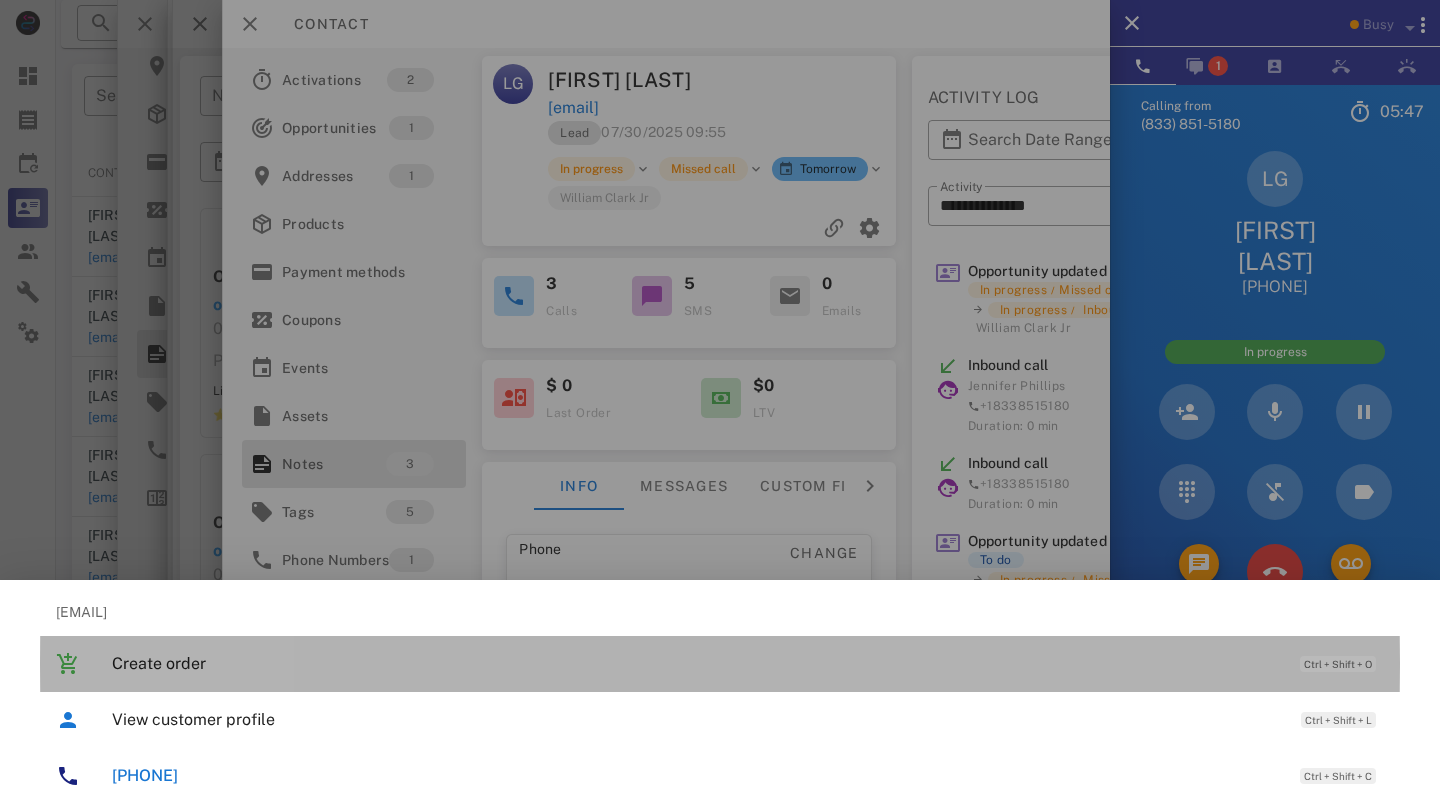 click on "Create order" at bounding box center (696, 663) 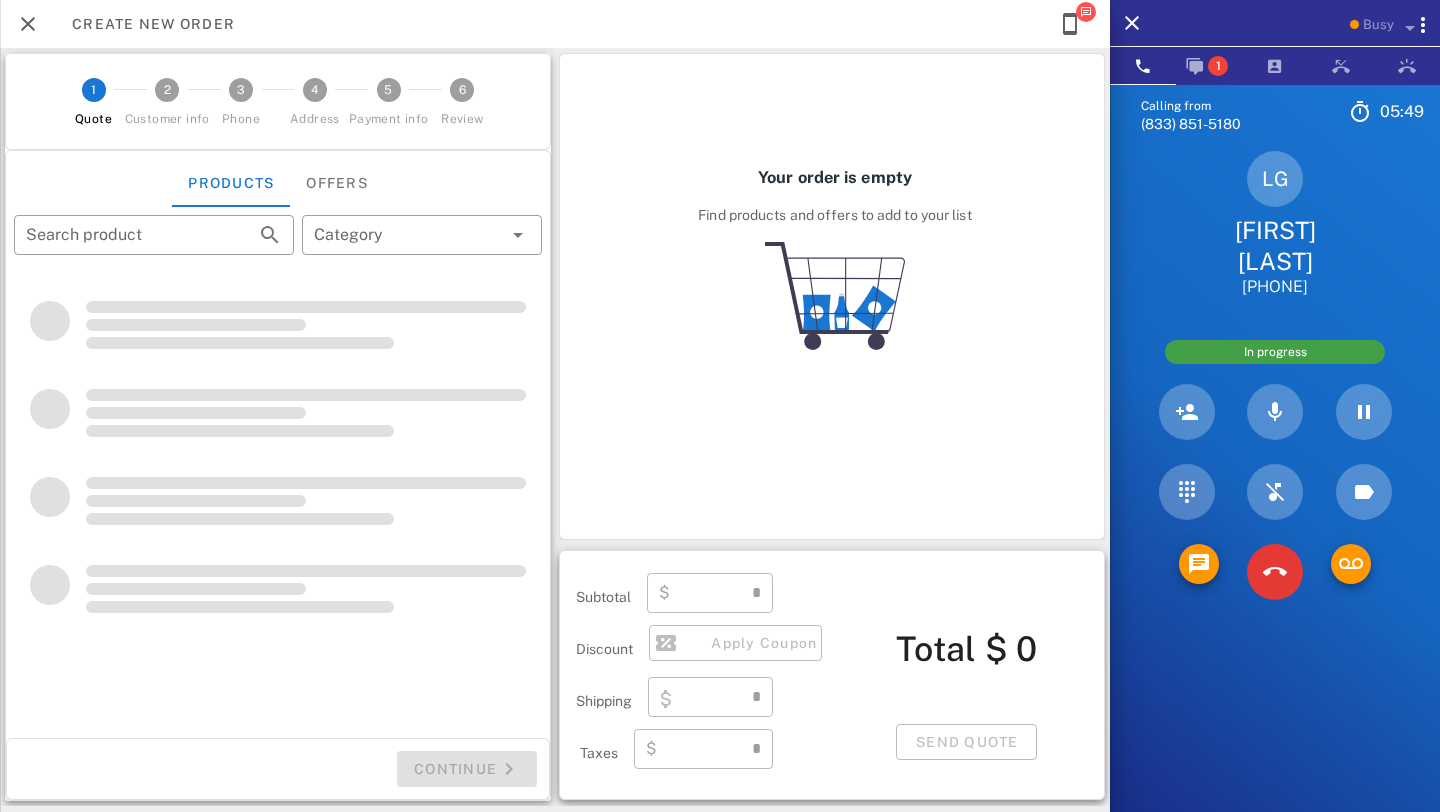 type on "**********" 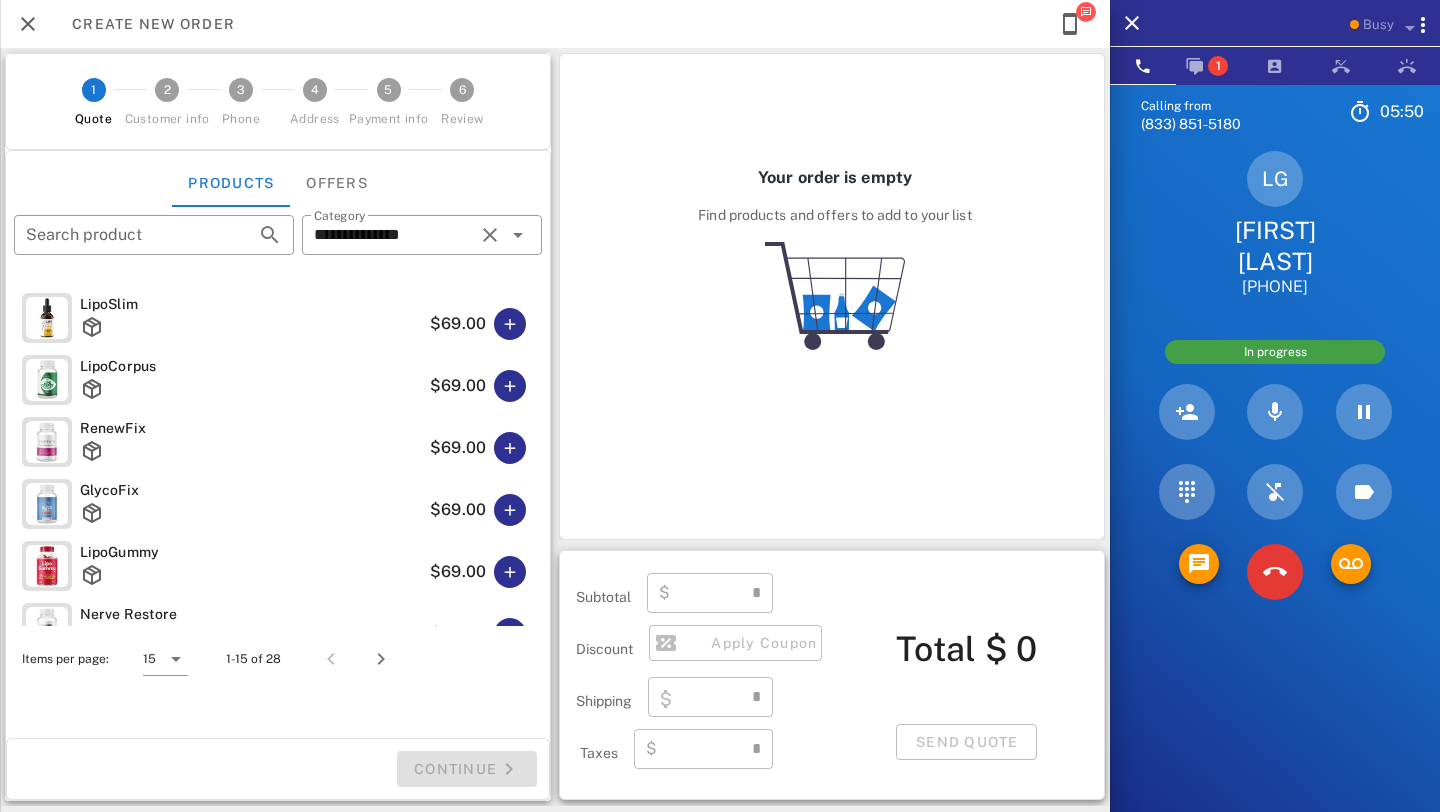 type on "****" 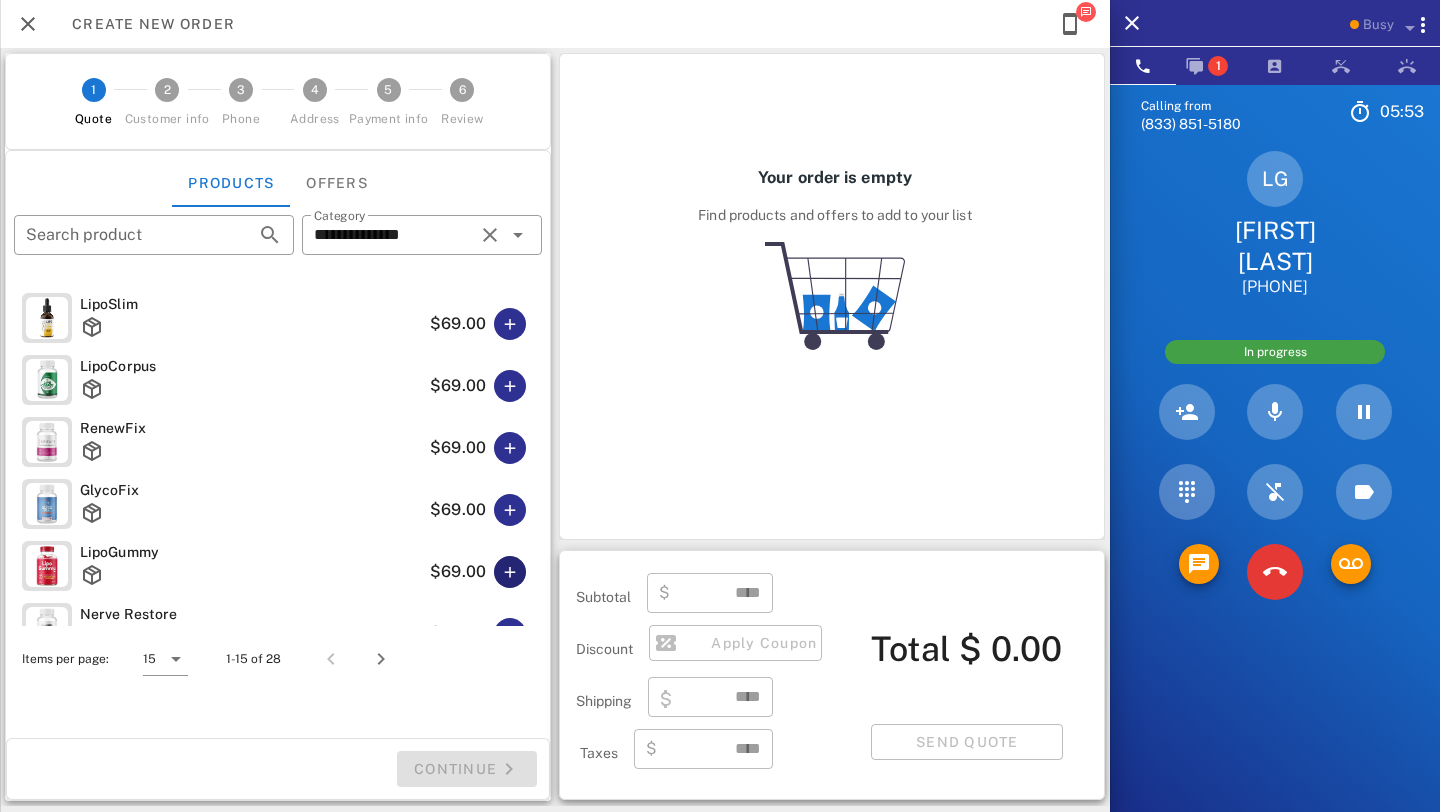 click at bounding box center [510, 572] 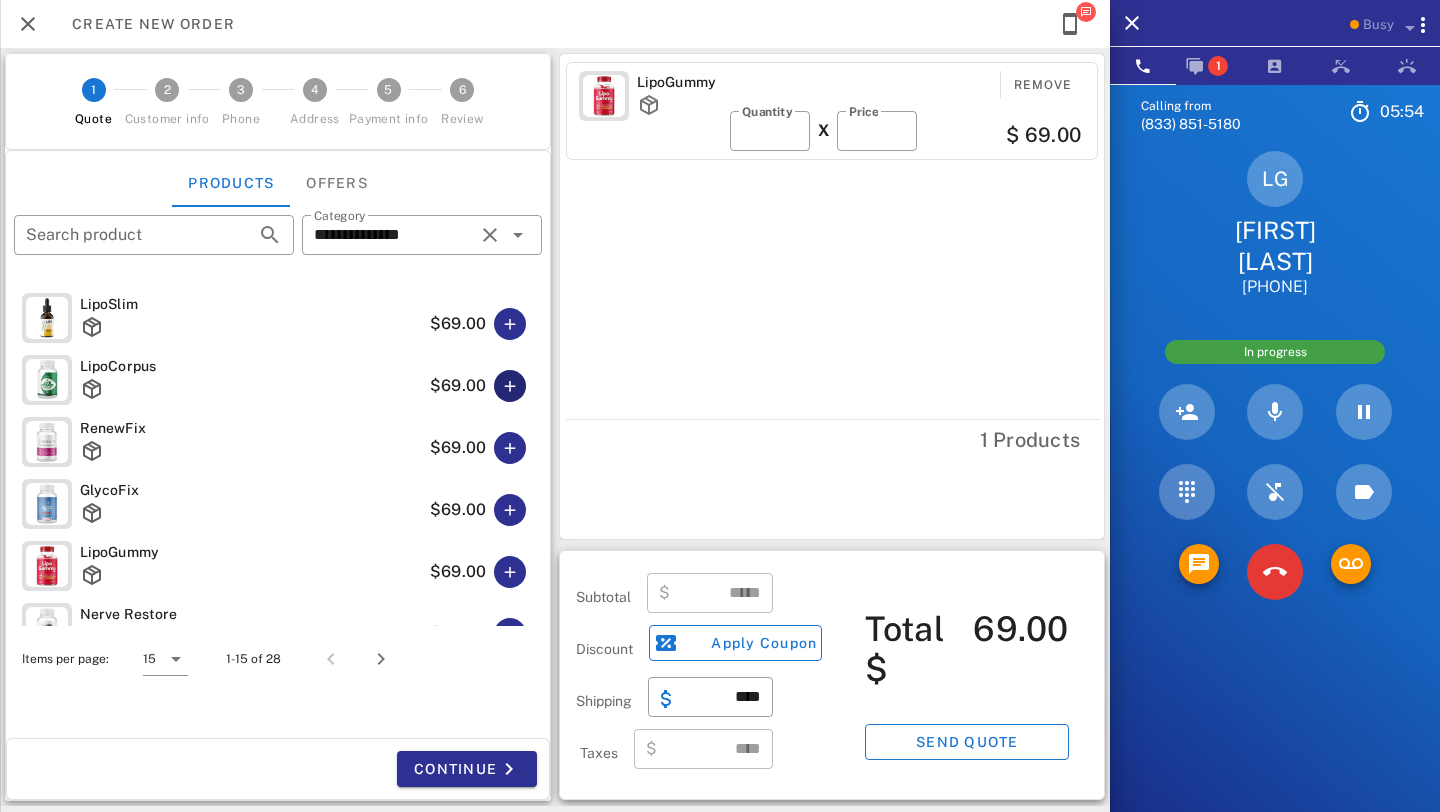click at bounding box center (510, 386) 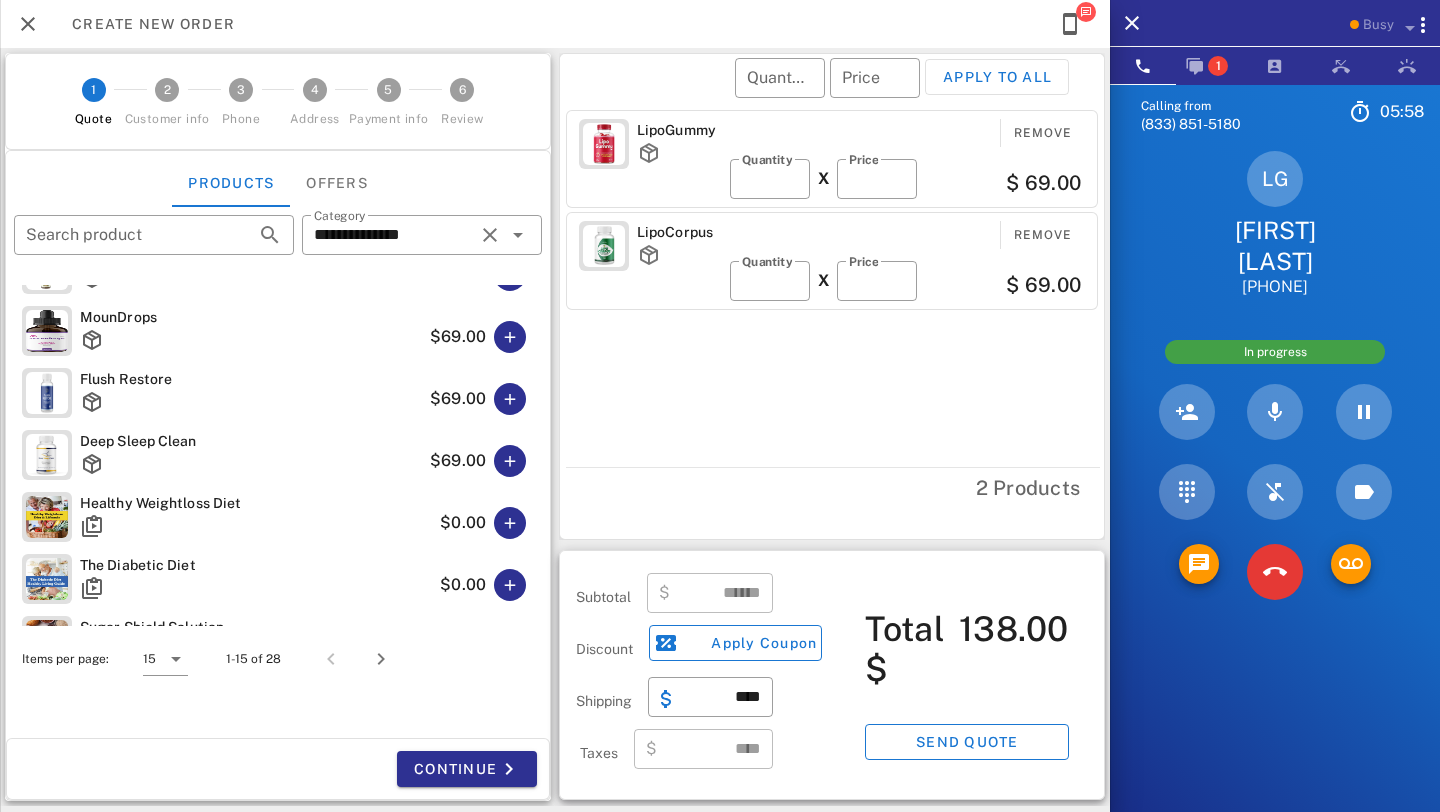 scroll, scrollTop: 426, scrollLeft: 0, axis: vertical 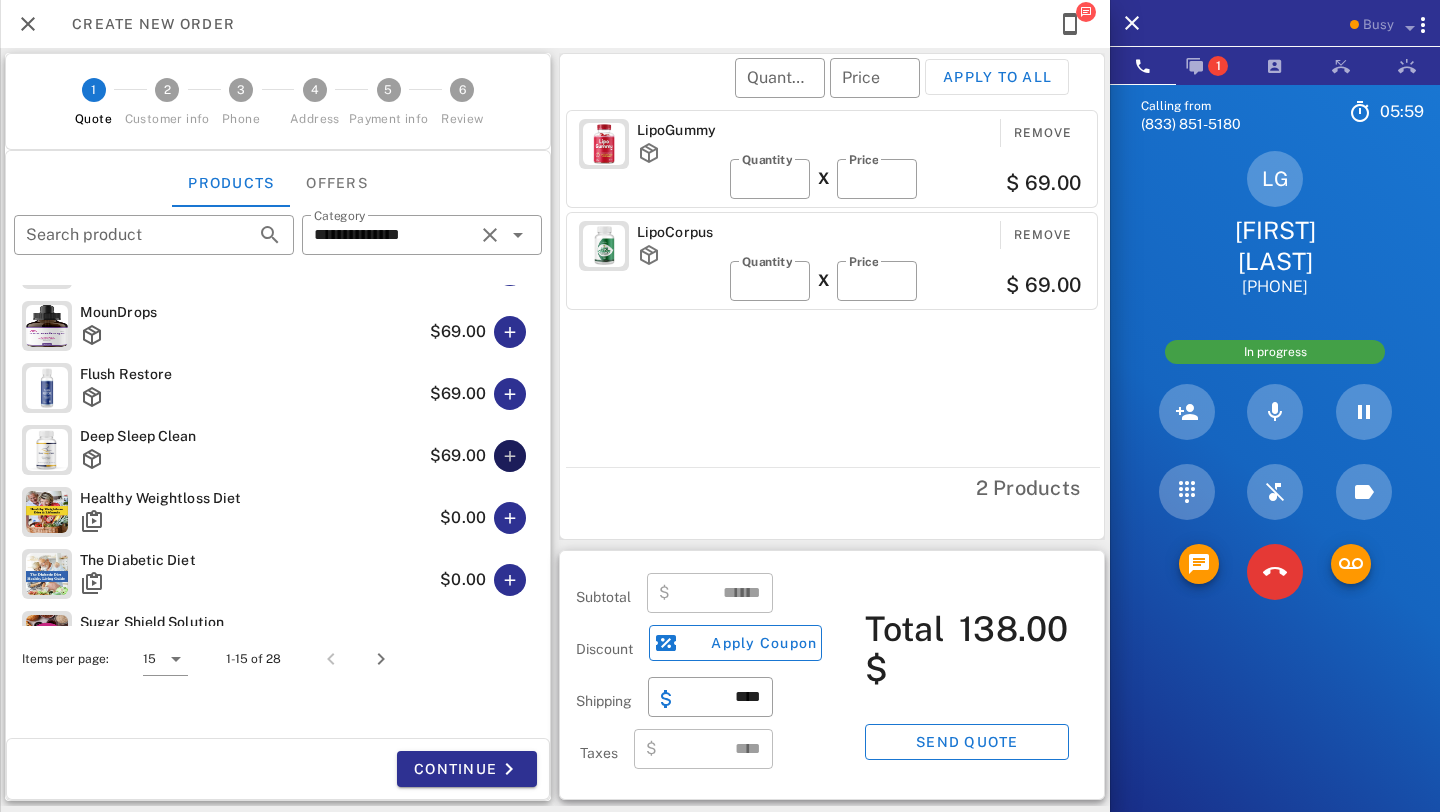 click at bounding box center (510, 456) 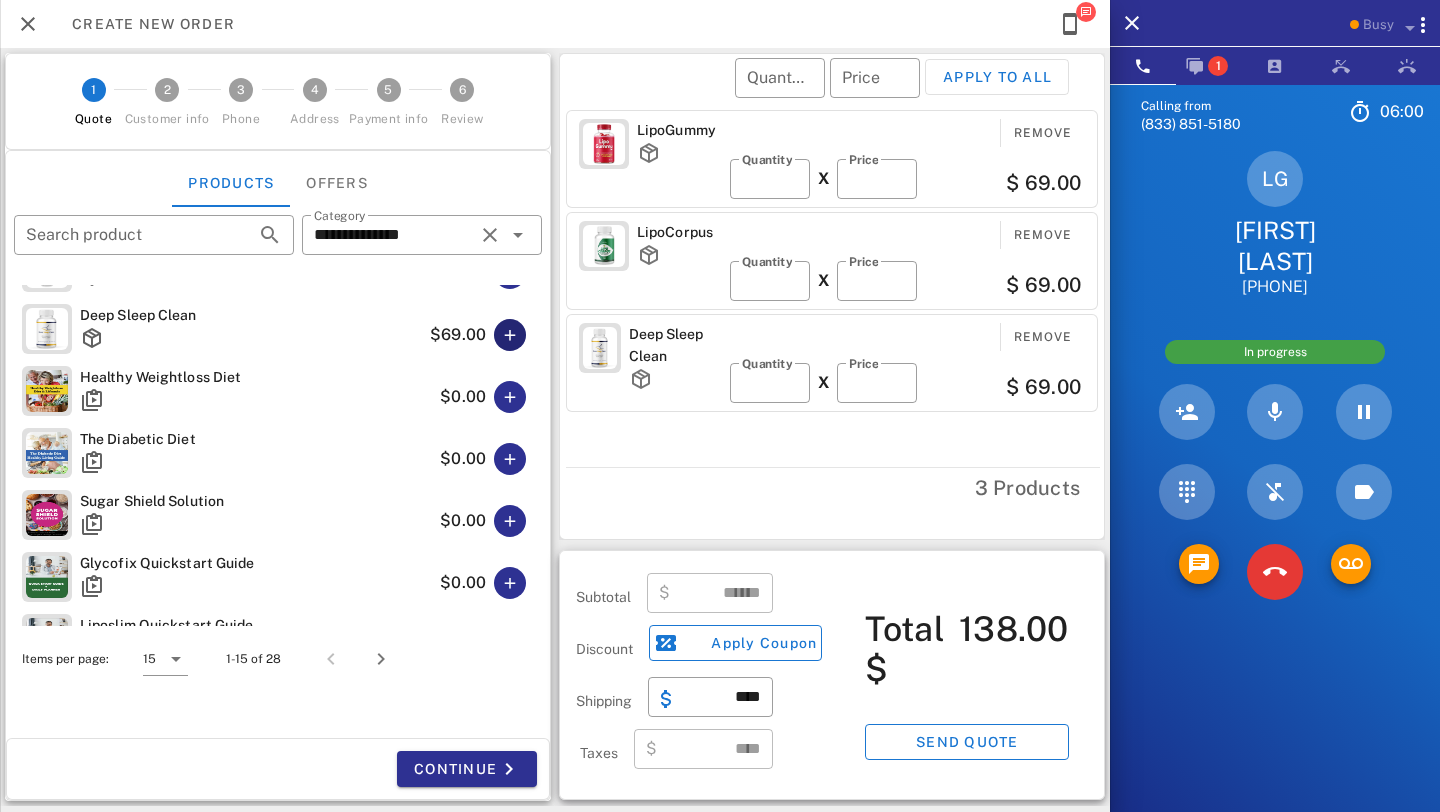 scroll, scrollTop: 550, scrollLeft: 0, axis: vertical 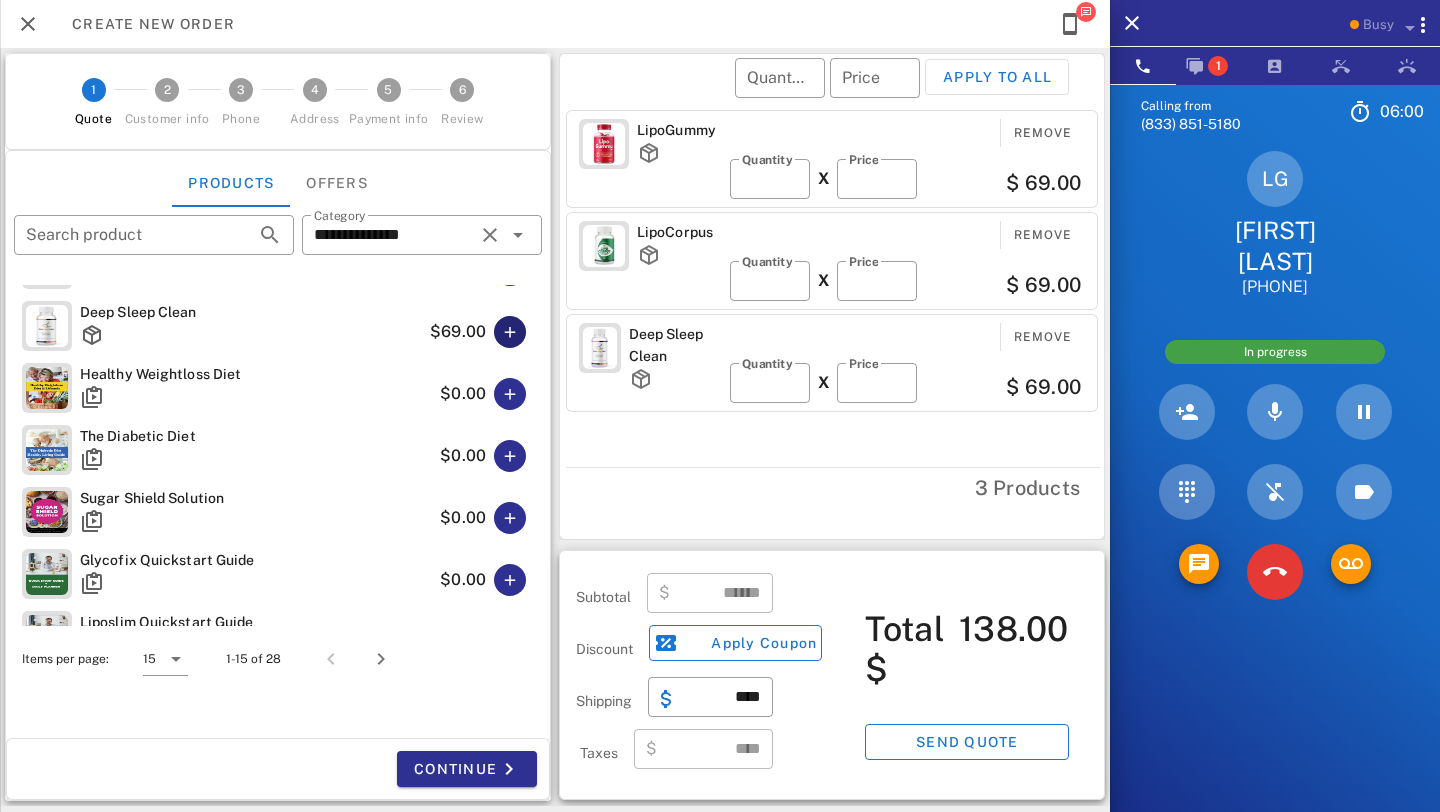 type on "******" 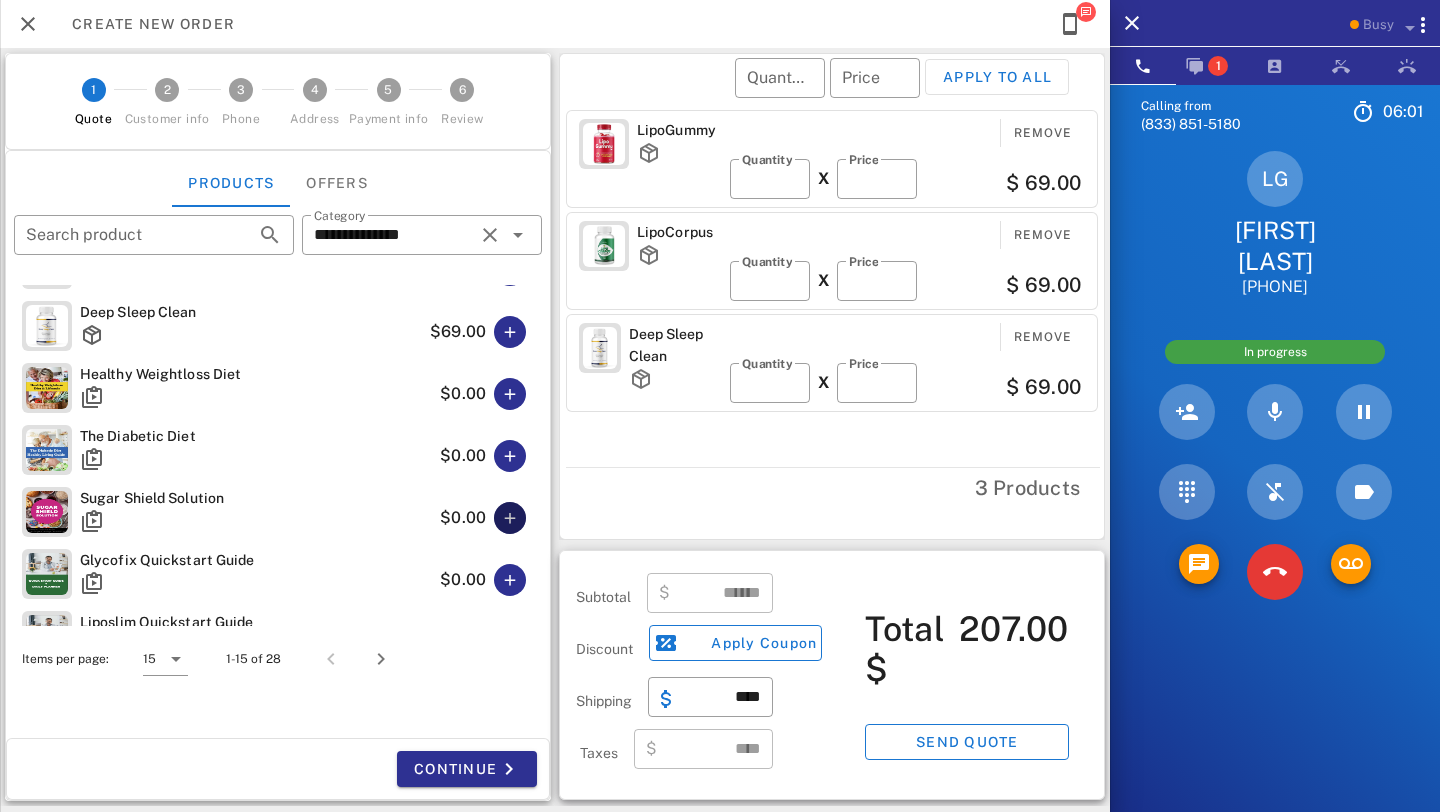 click at bounding box center [510, 518] 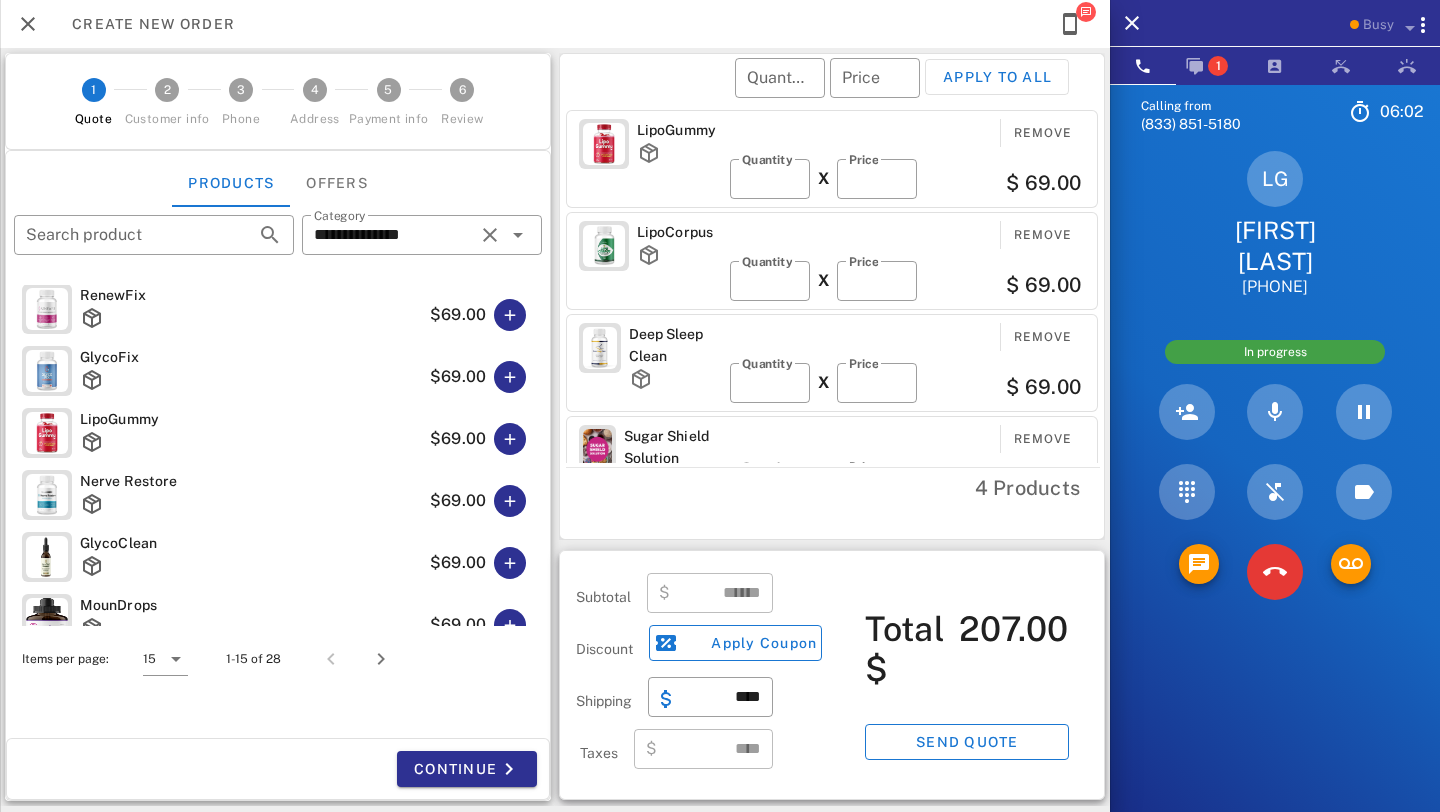 scroll, scrollTop: 0, scrollLeft: 0, axis: both 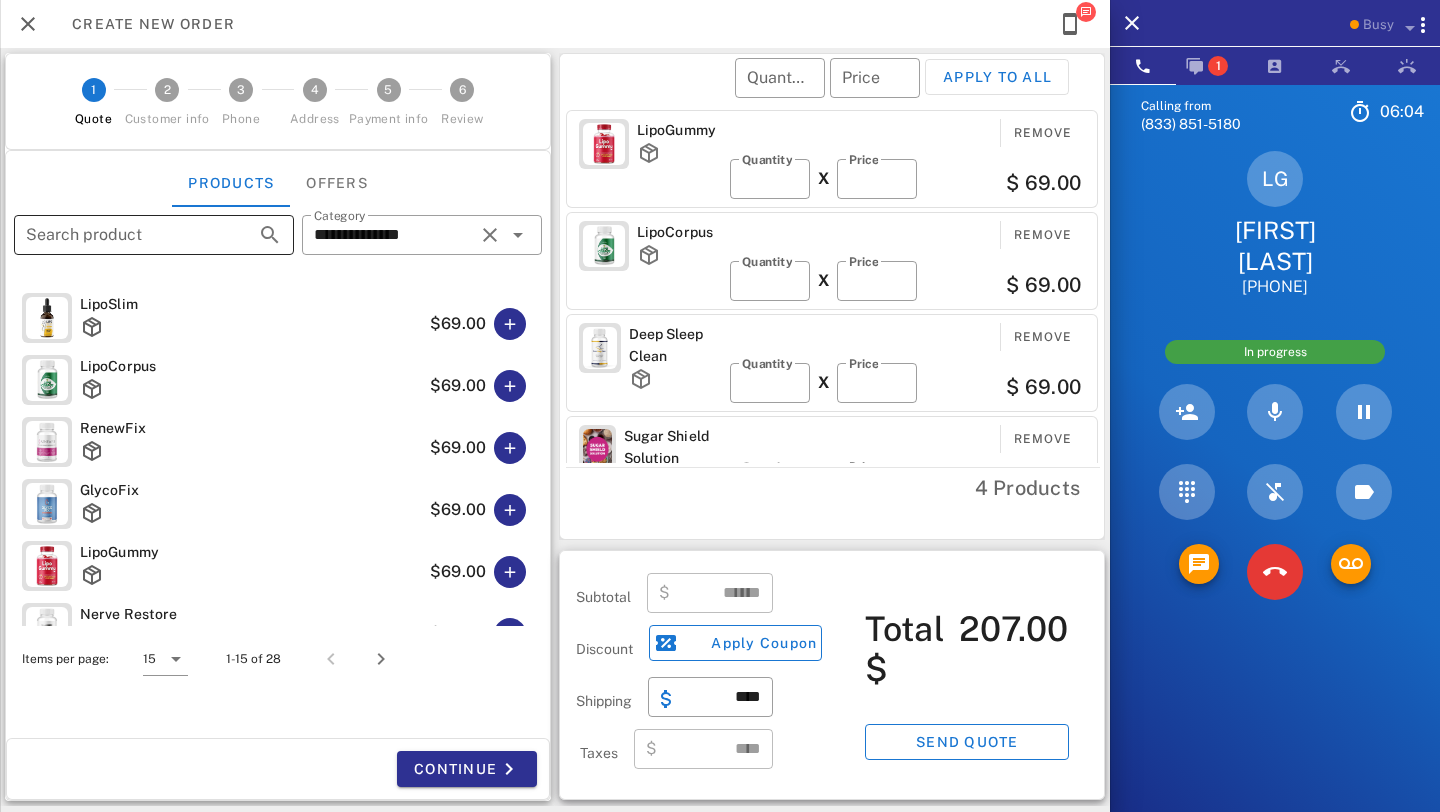 click at bounding box center [242, 235] 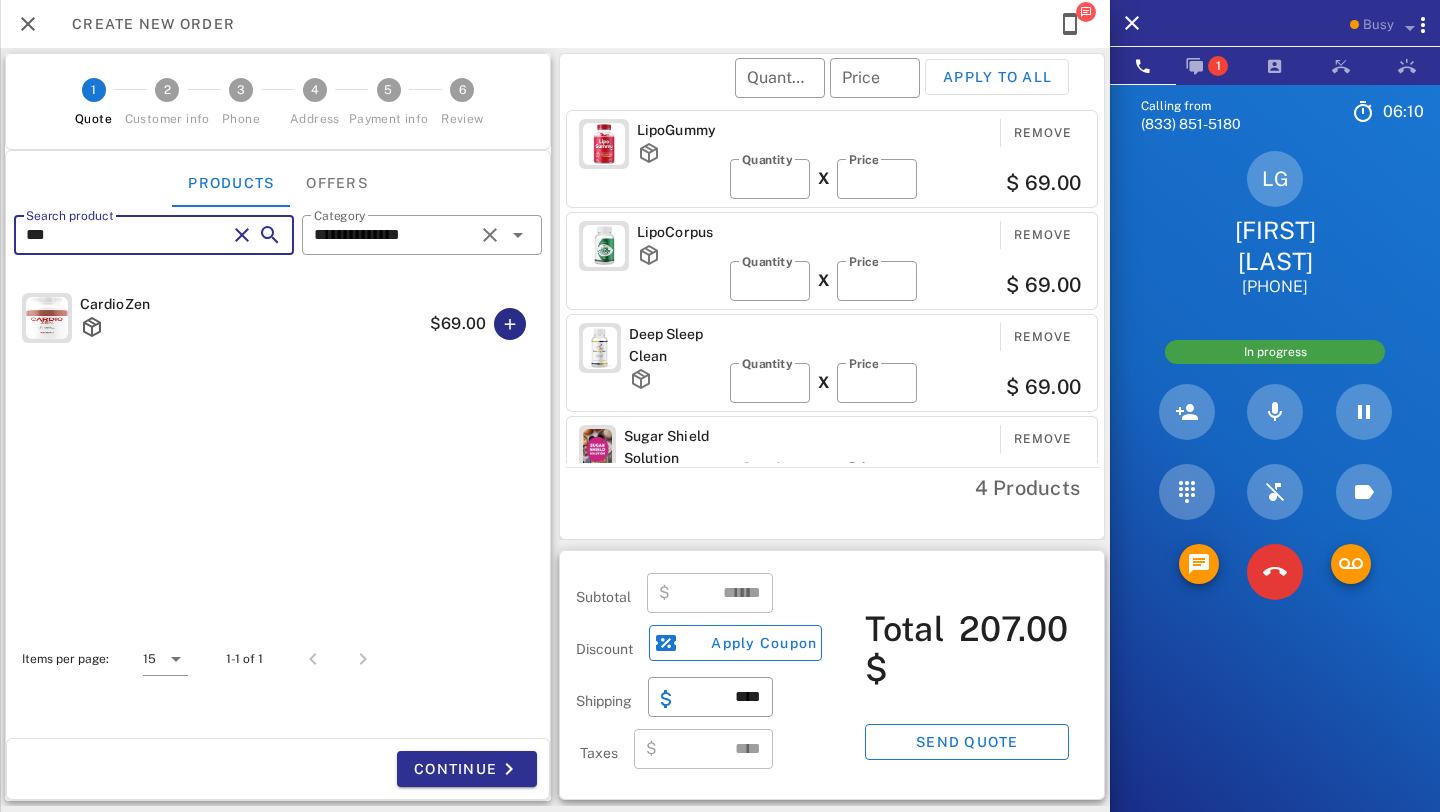 type on "***" 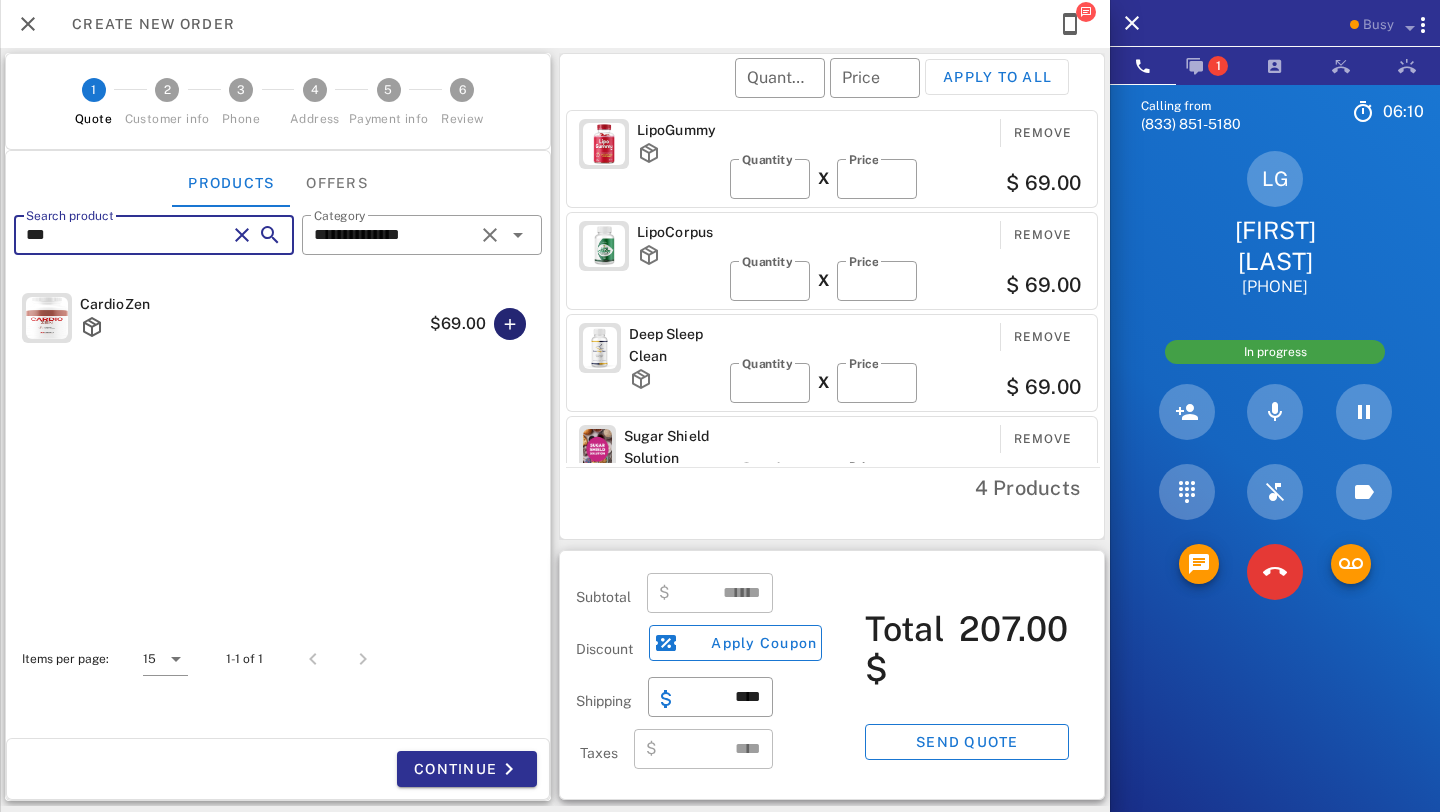 click at bounding box center (510, 324) 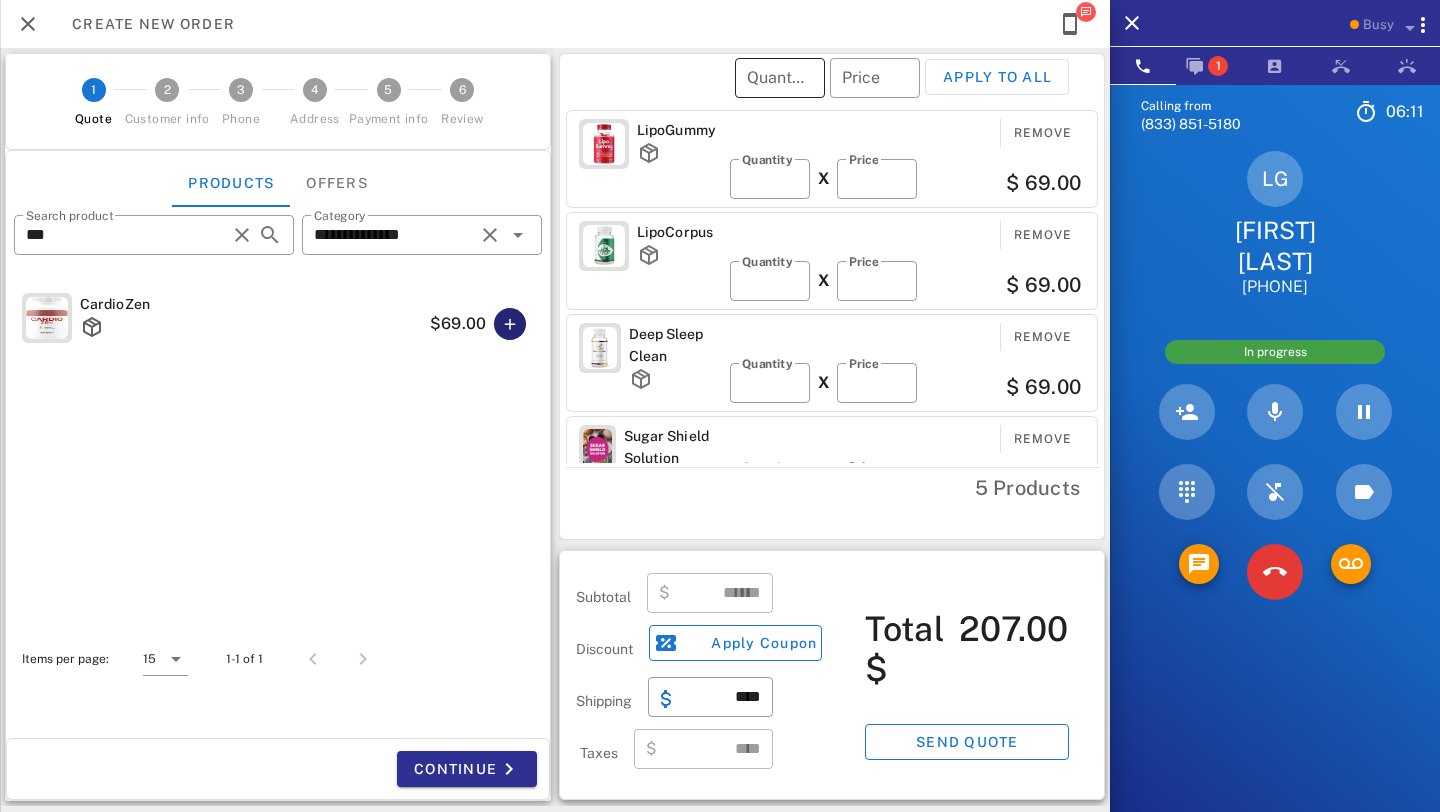 type on "******" 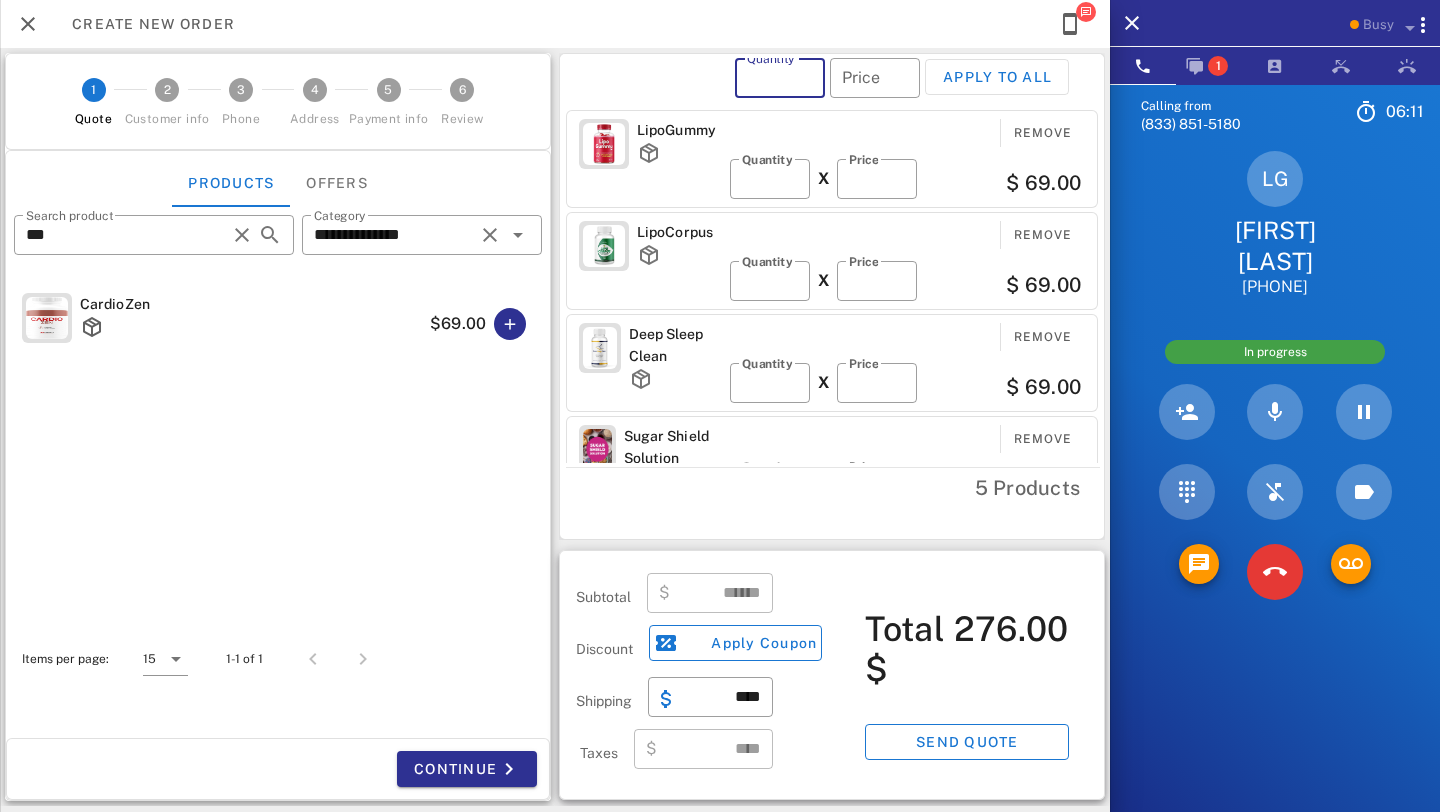 click on "Quantity" at bounding box center [780, 78] 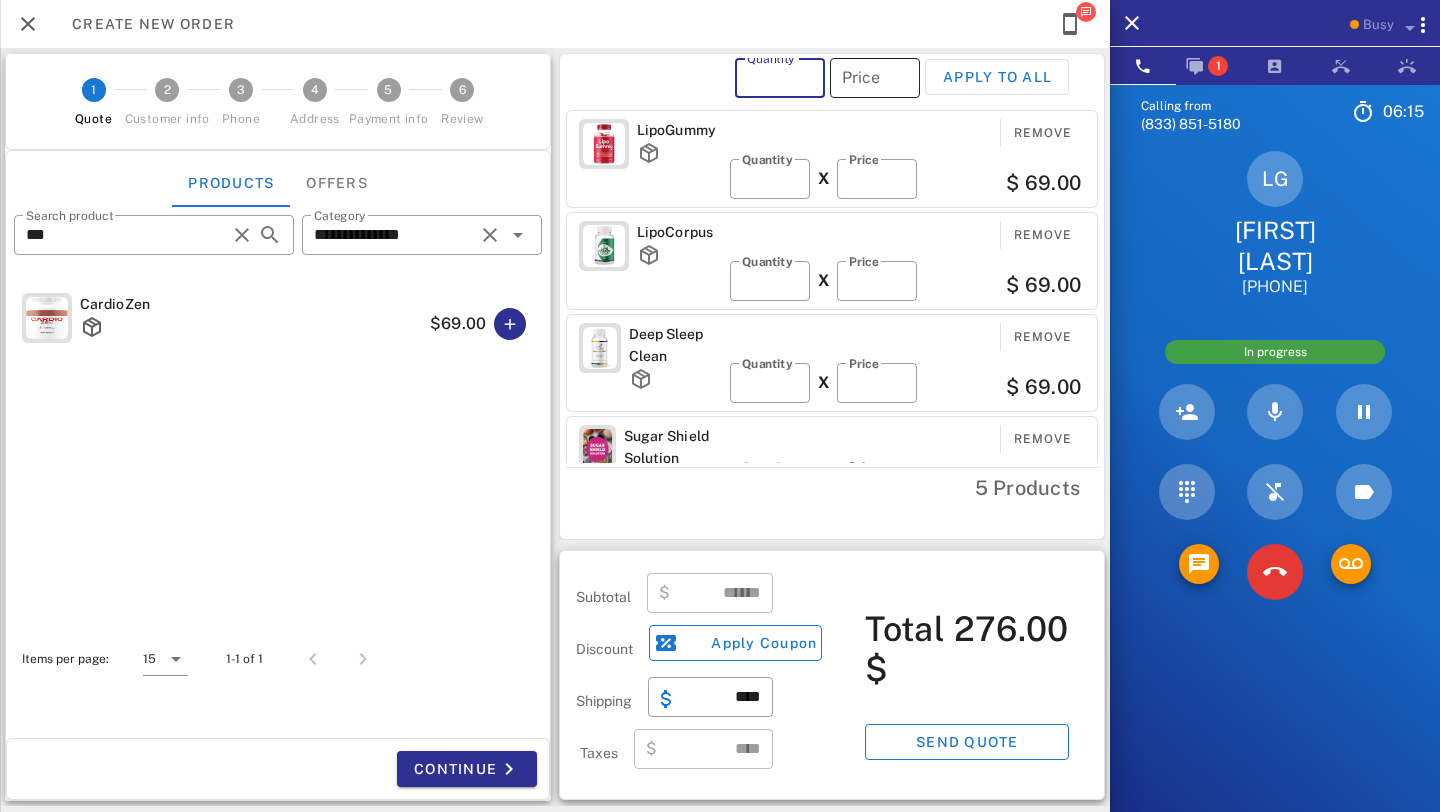 type on "**" 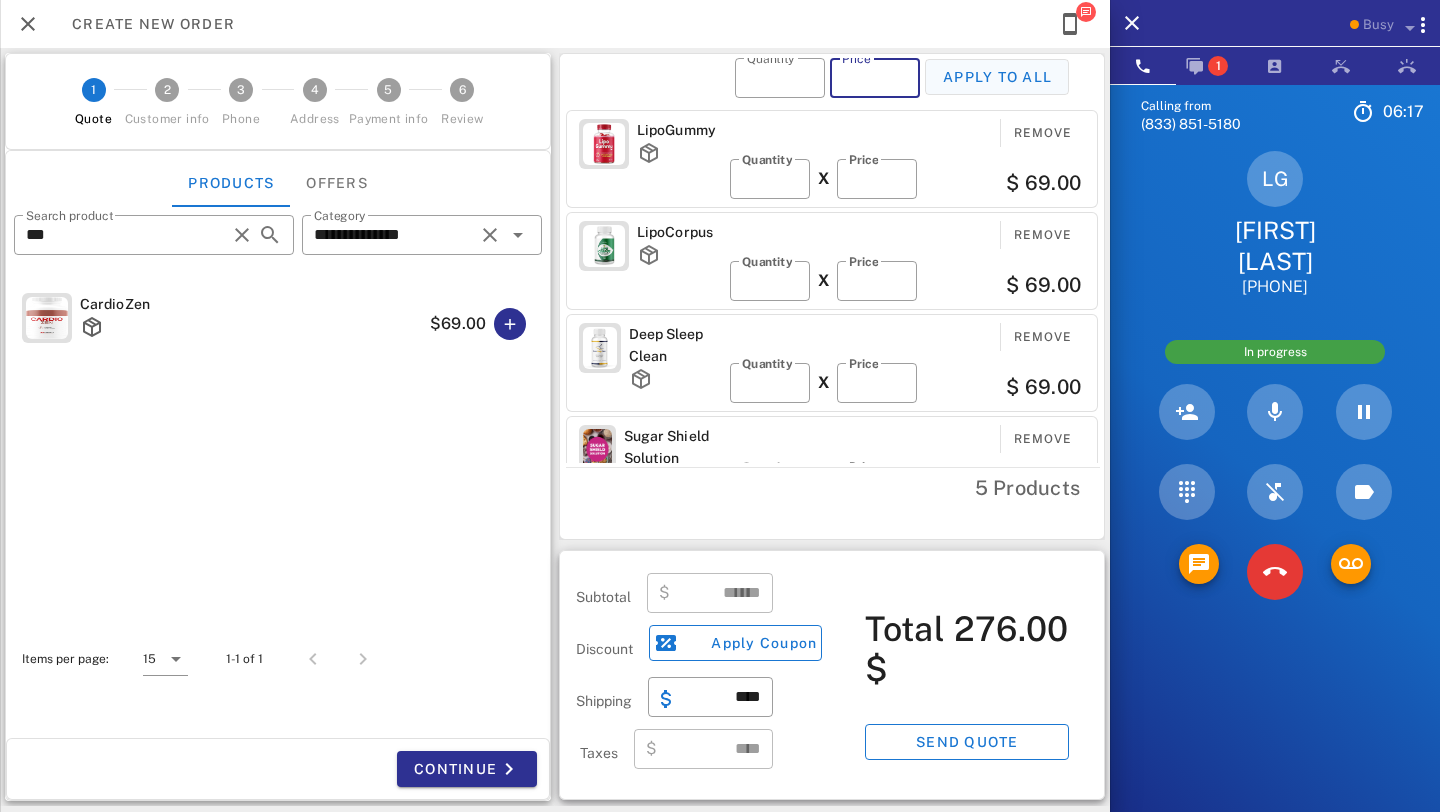 type on "**" 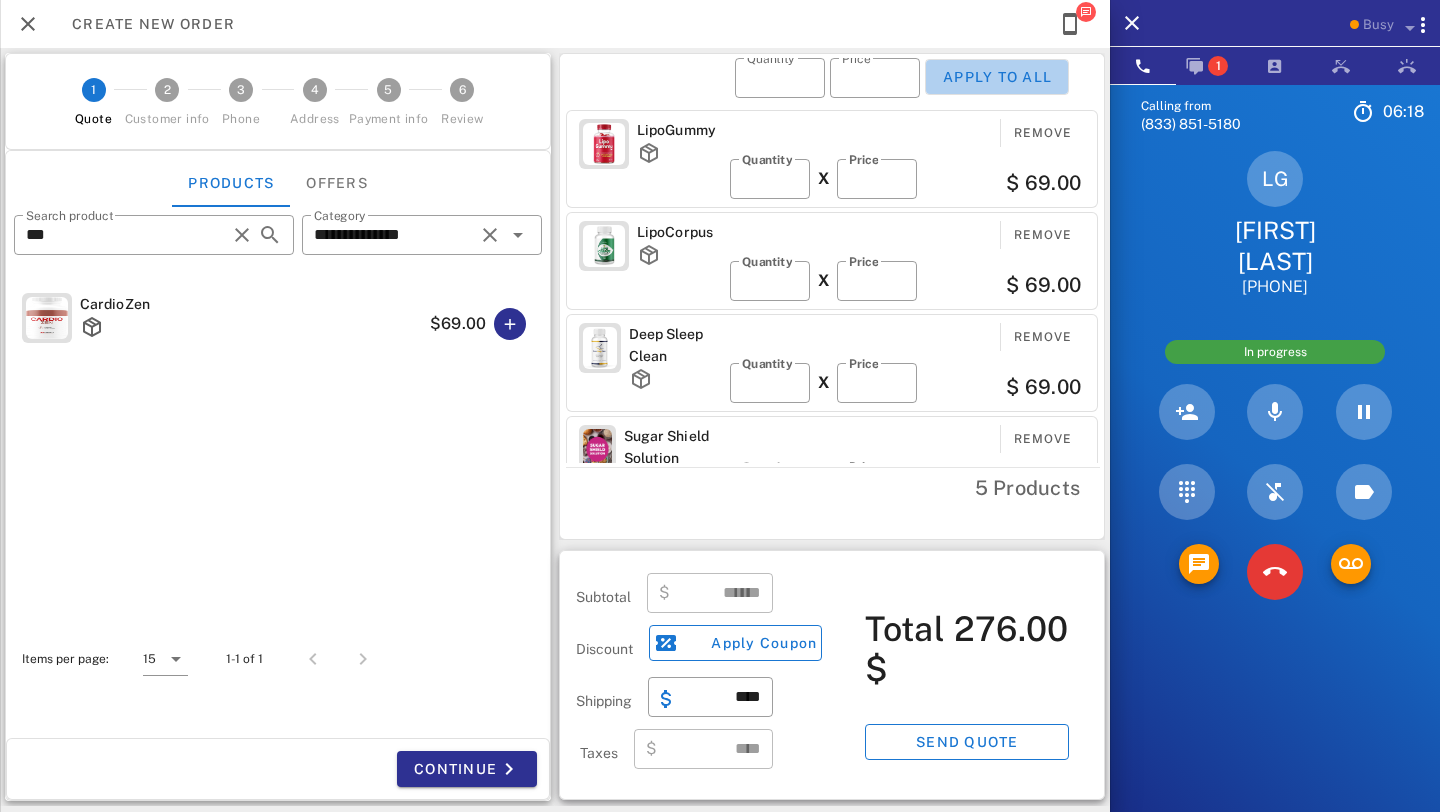 click on "Apply to all" at bounding box center (997, 77) 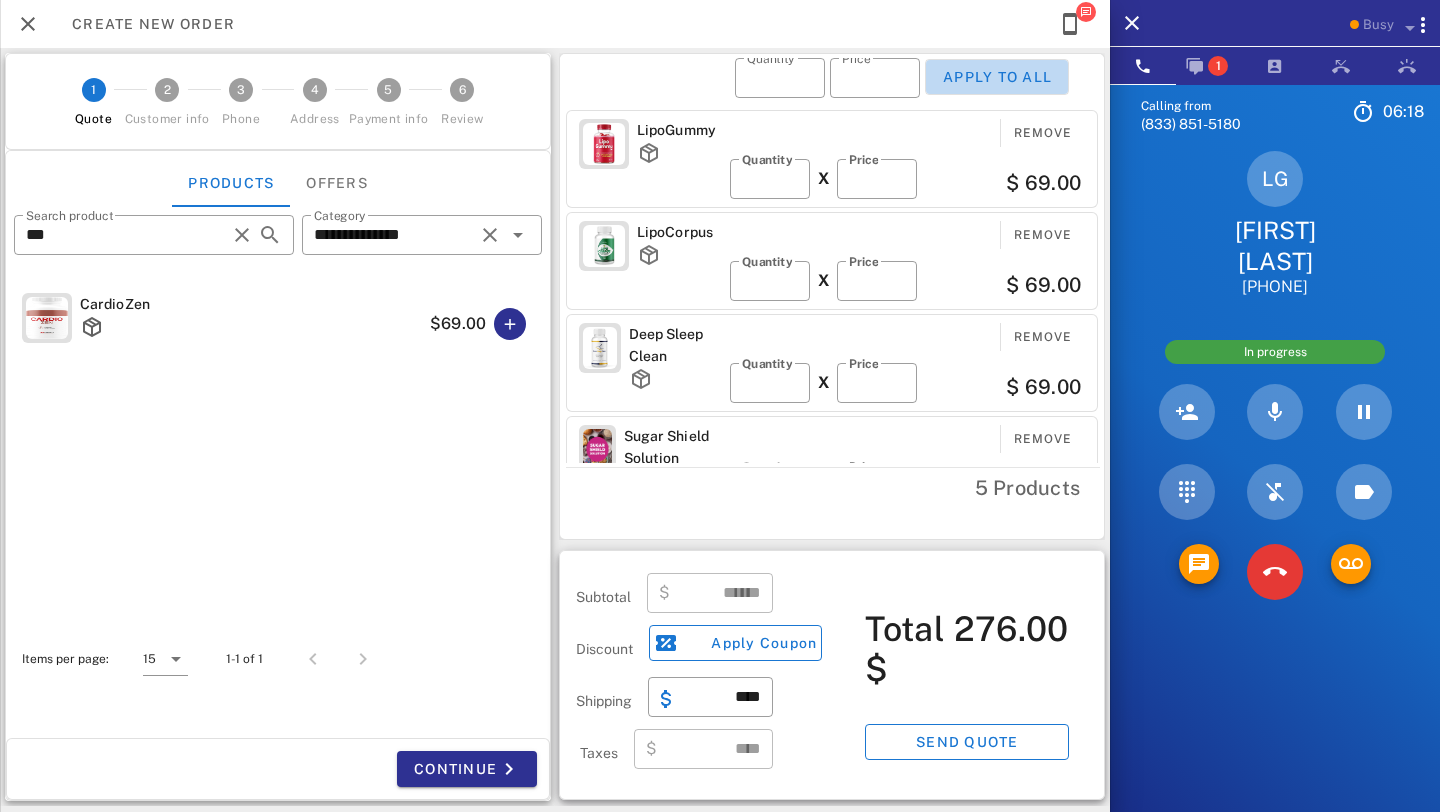 type on "**" 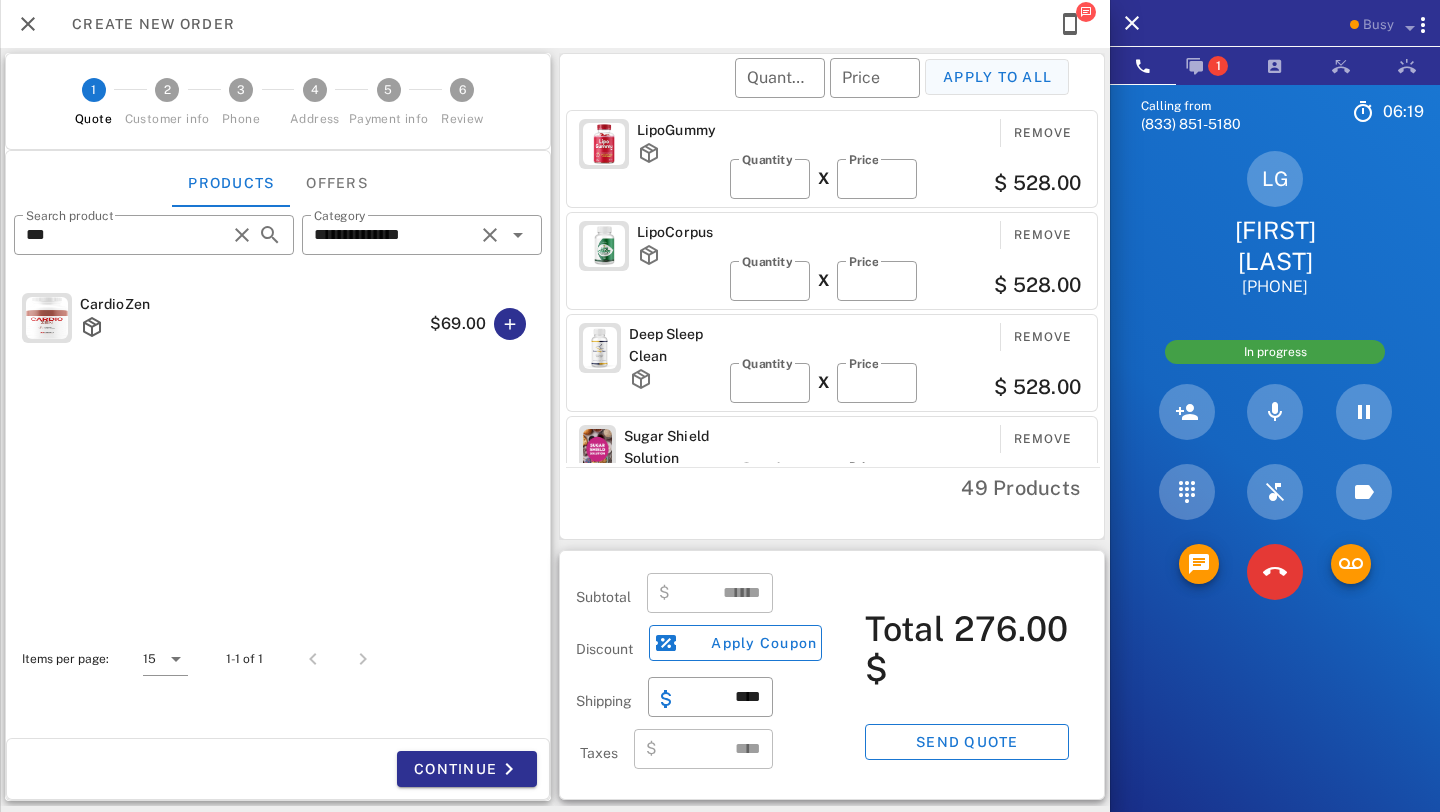 type on "*******" 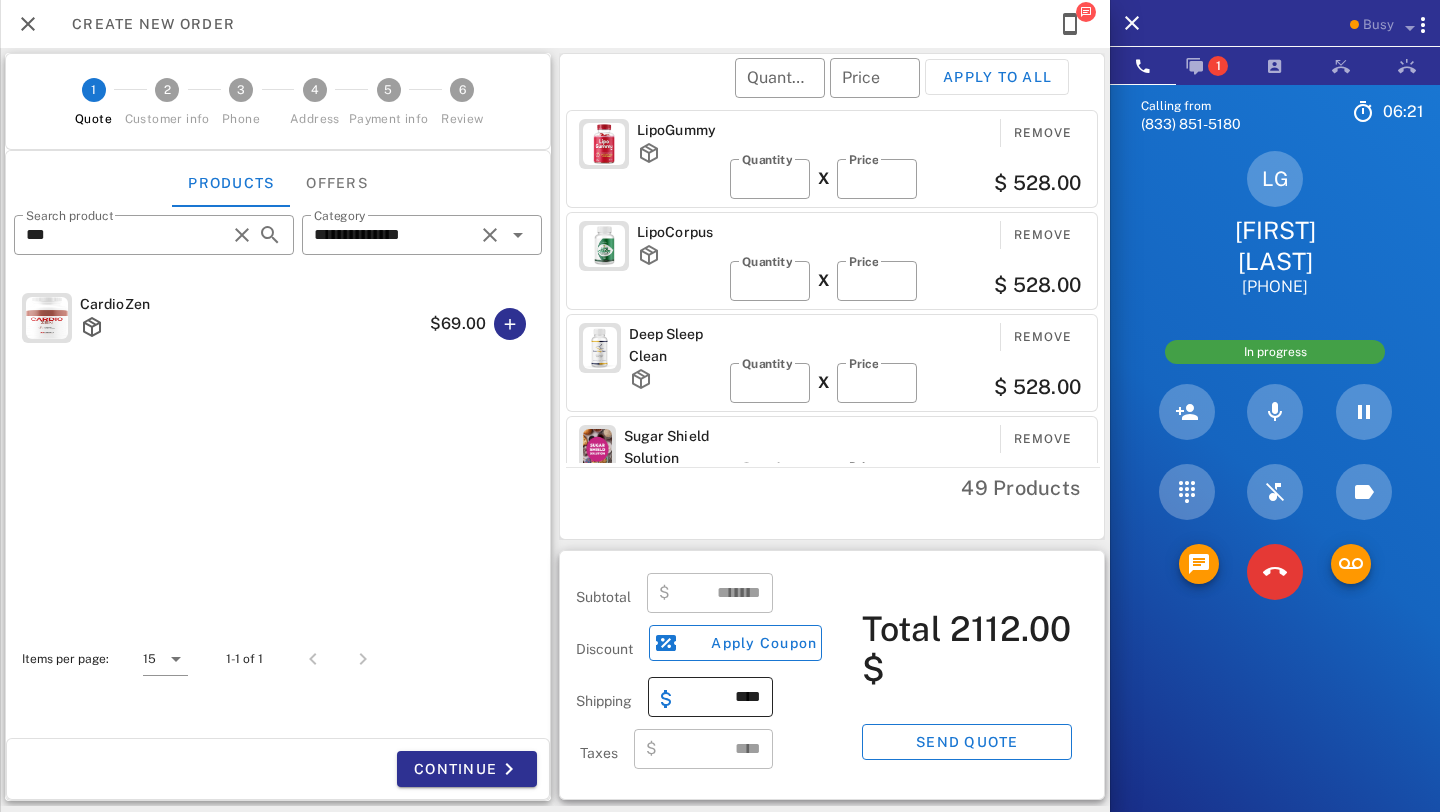 click on "****" at bounding box center (722, 697) 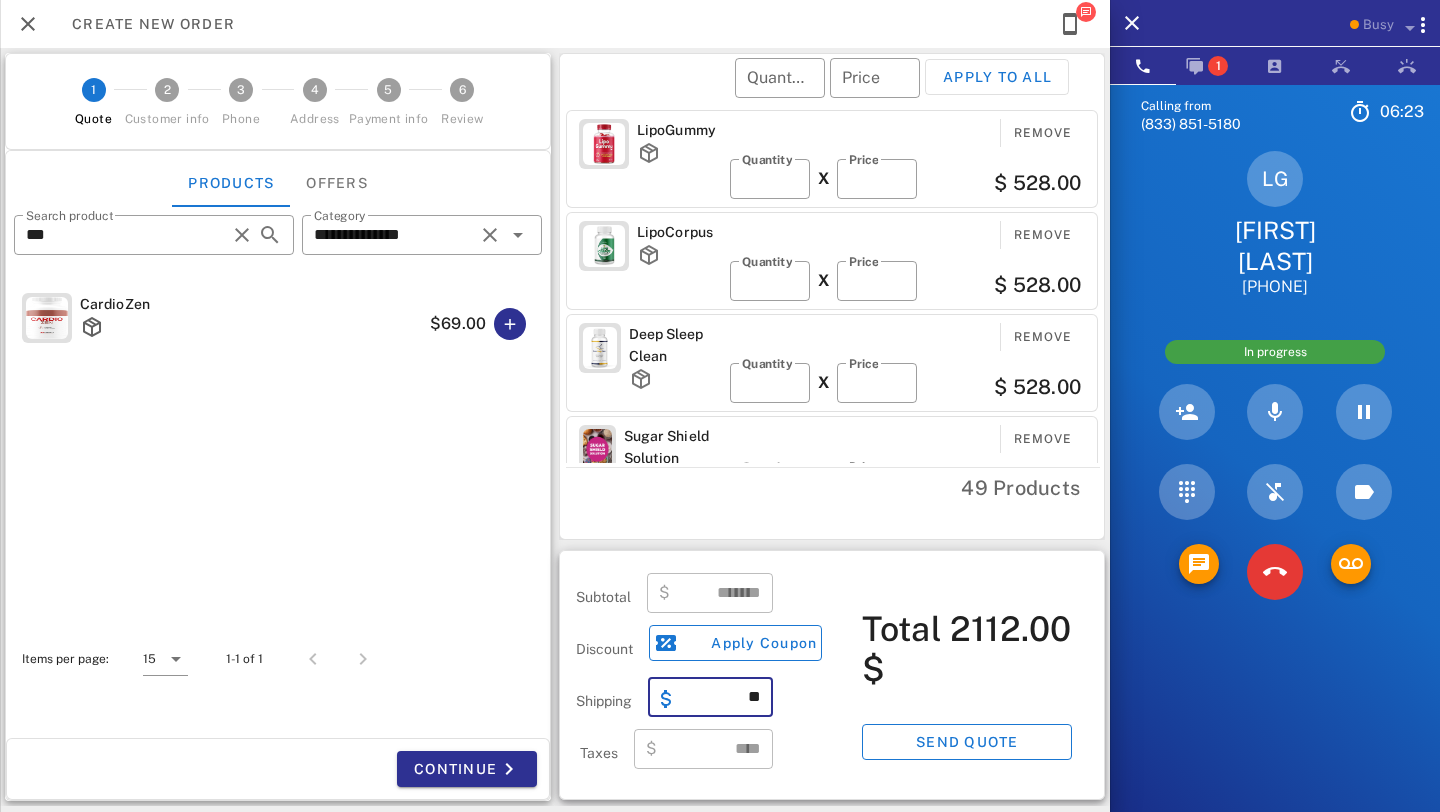 type on "*" 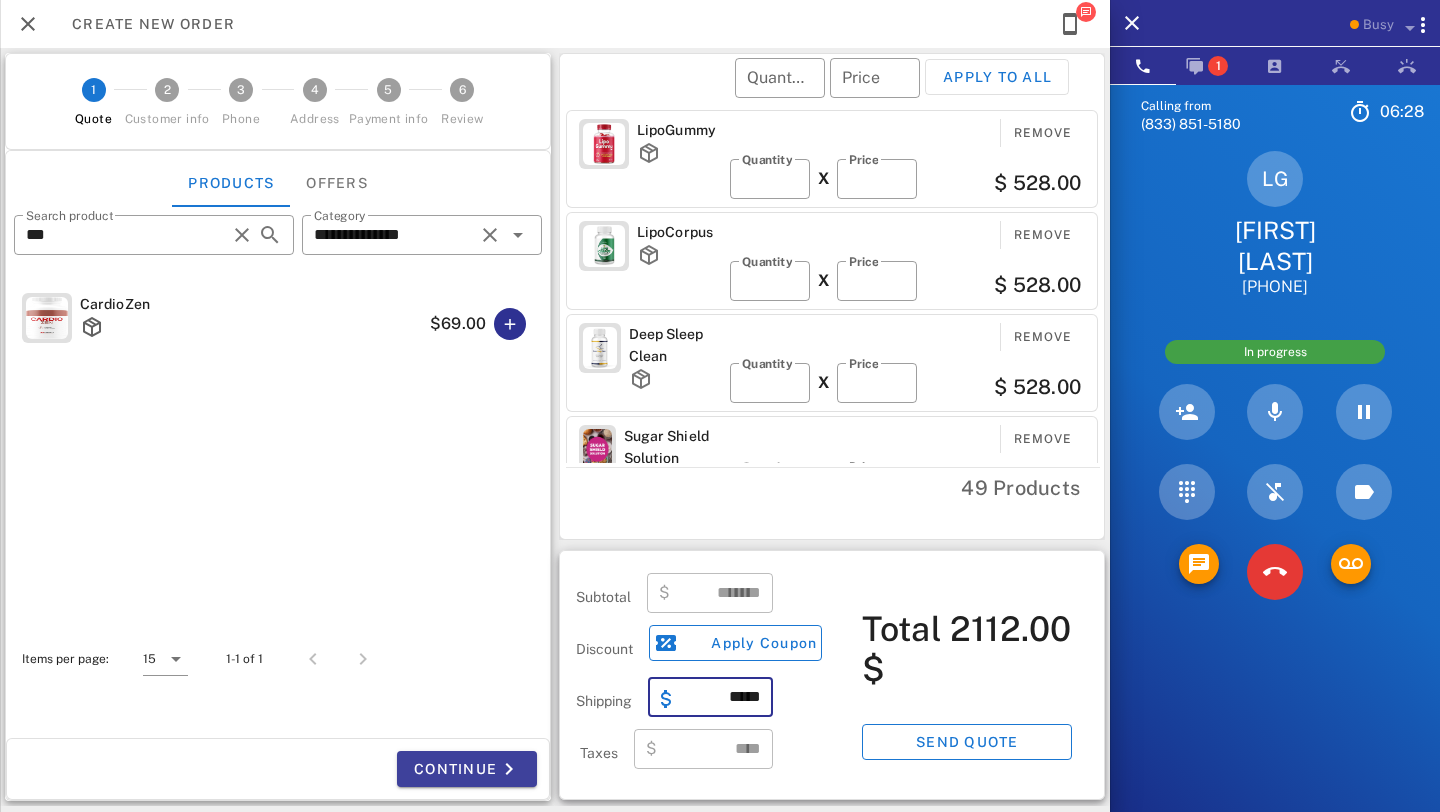 type on "*****" 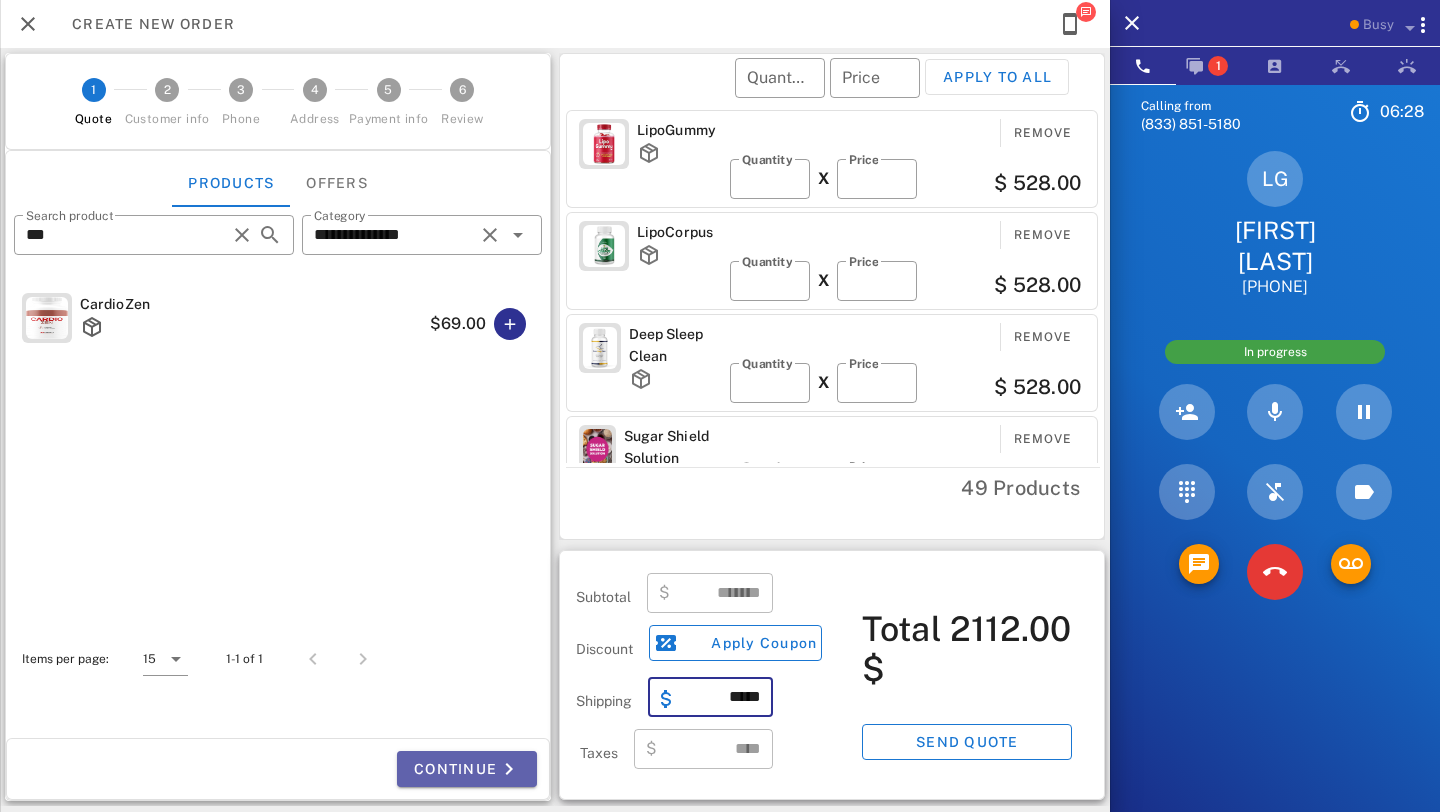 click on "Continue" at bounding box center [467, 769] 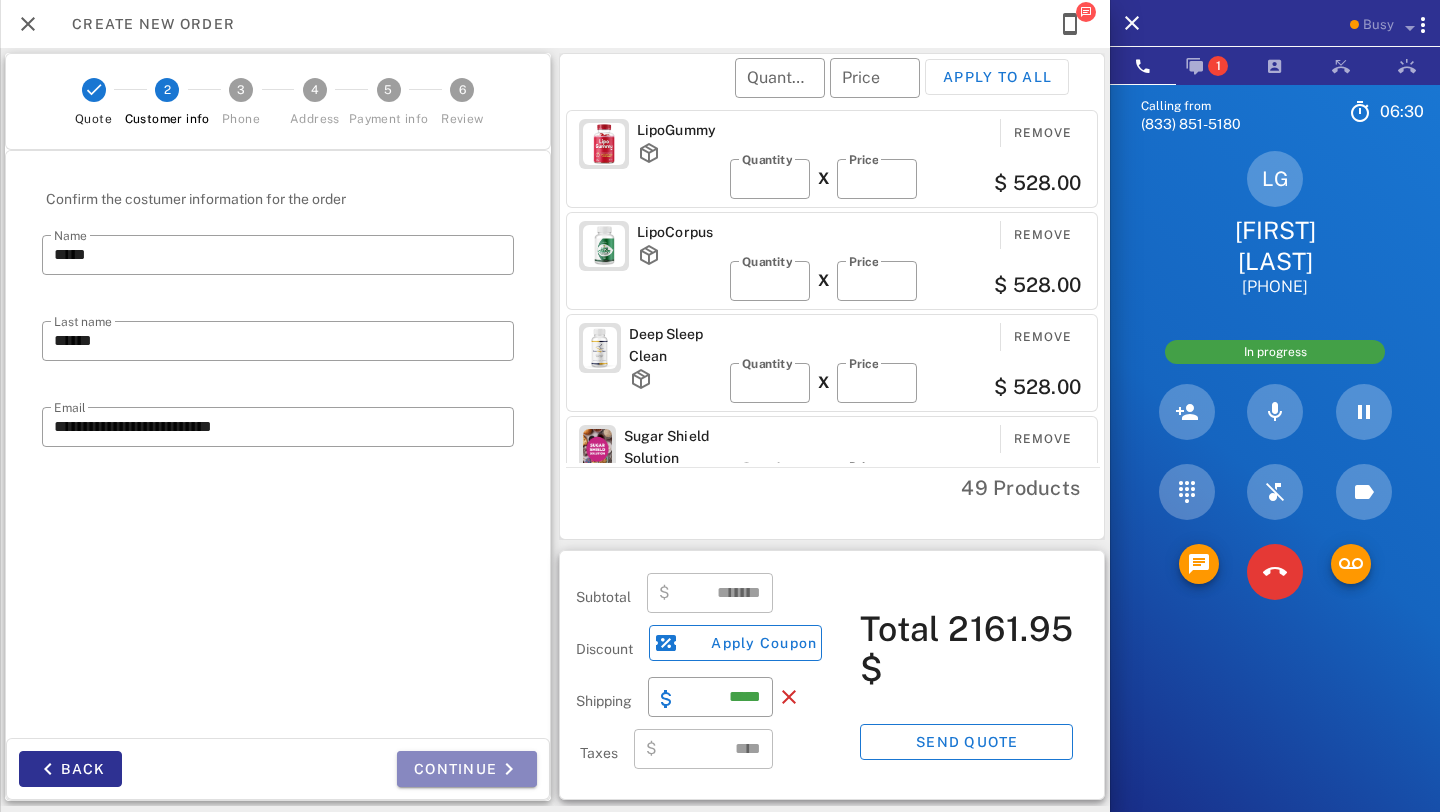 click on "Continue" at bounding box center [467, 769] 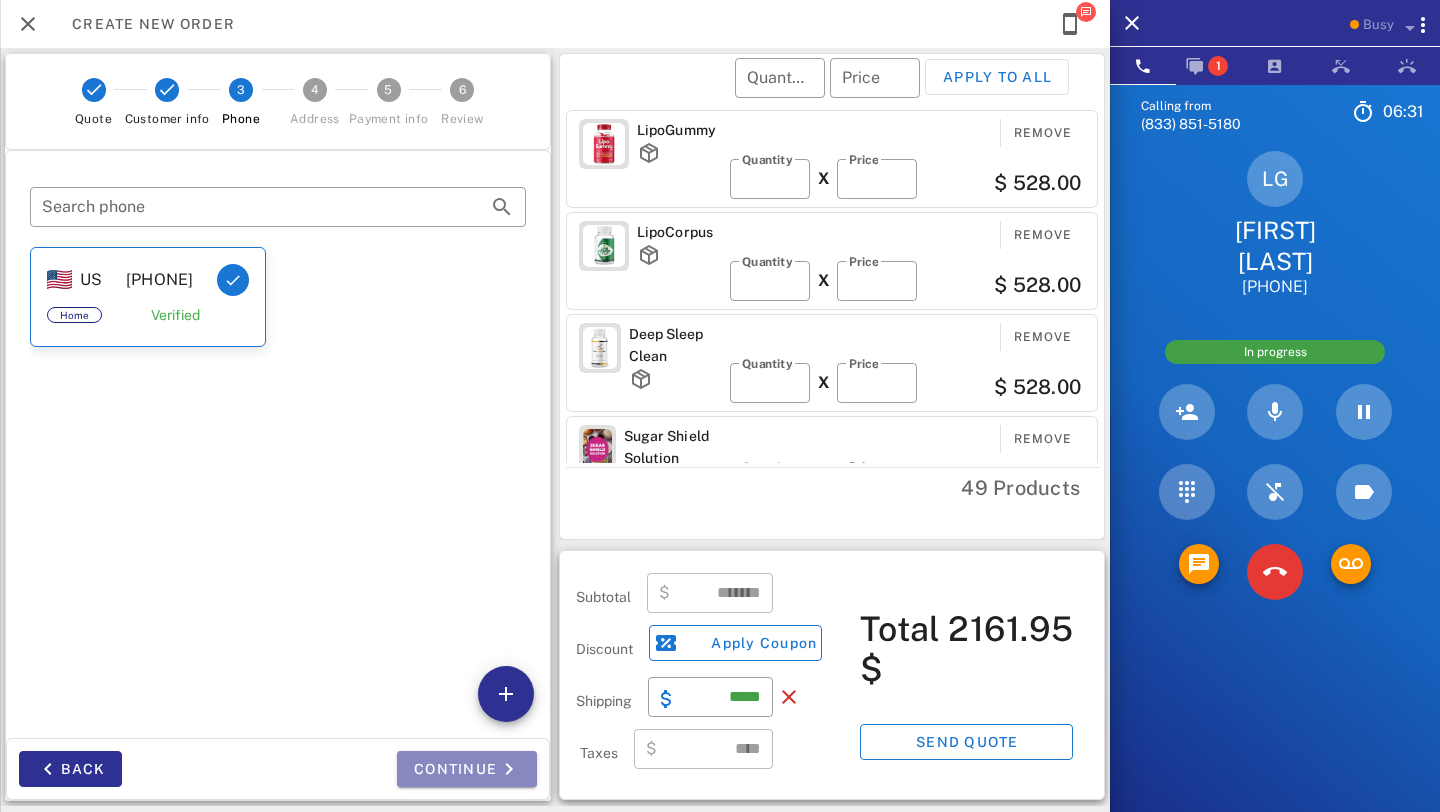 click on "Continue" at bounding box center (467, 769) 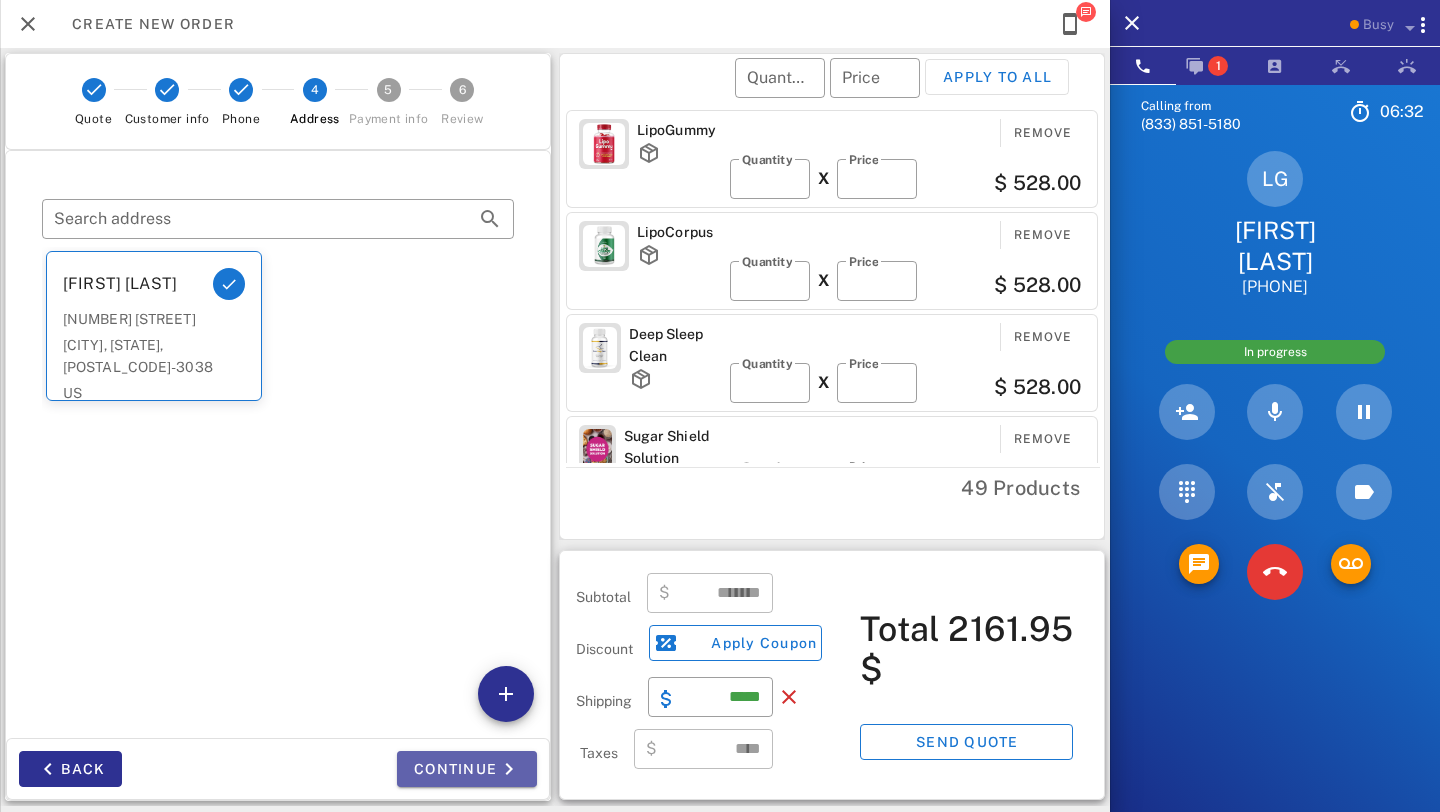 click on "Continue" at bounding box center (467, 769) 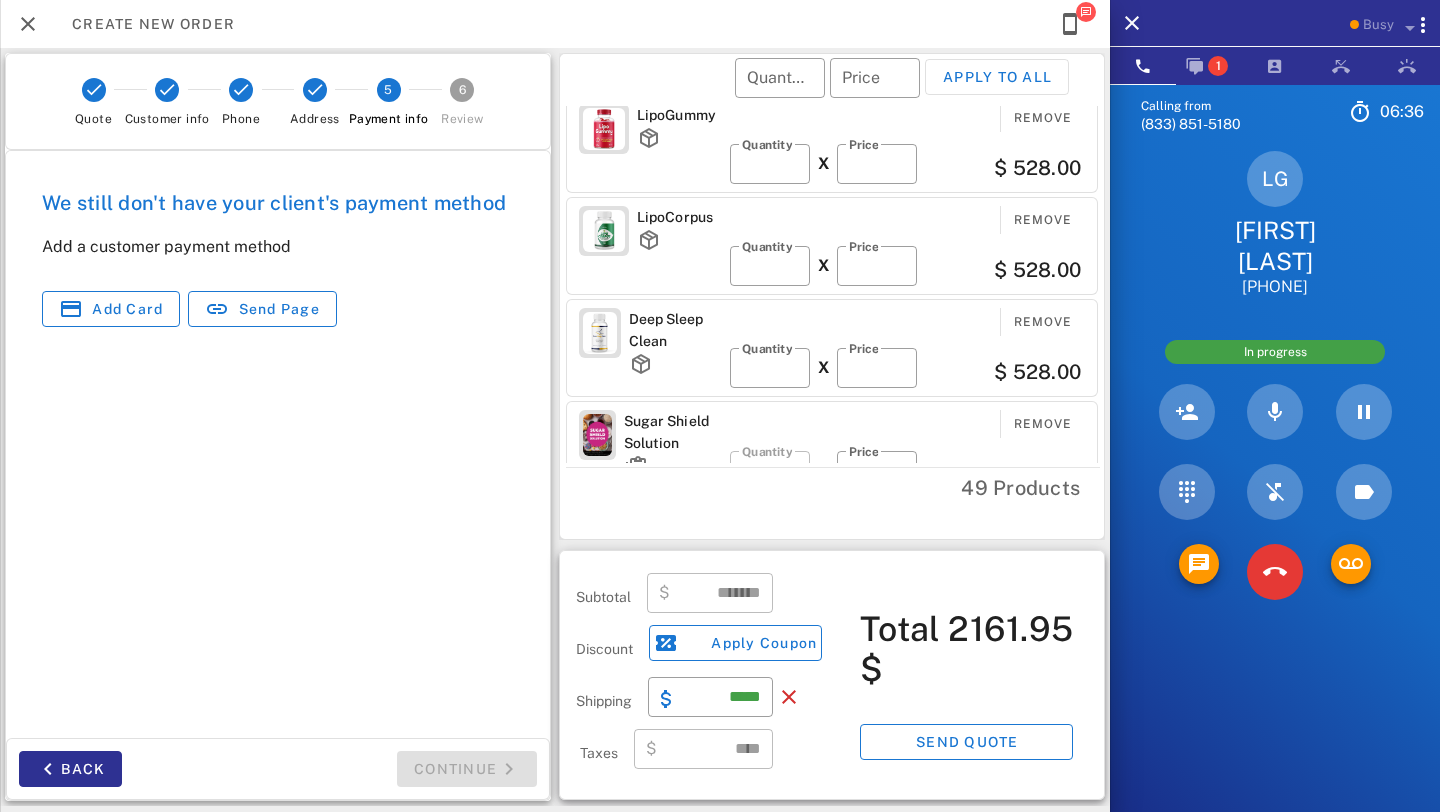 scroll, scrollTop: 0, scrollLeft: 0, axis: both 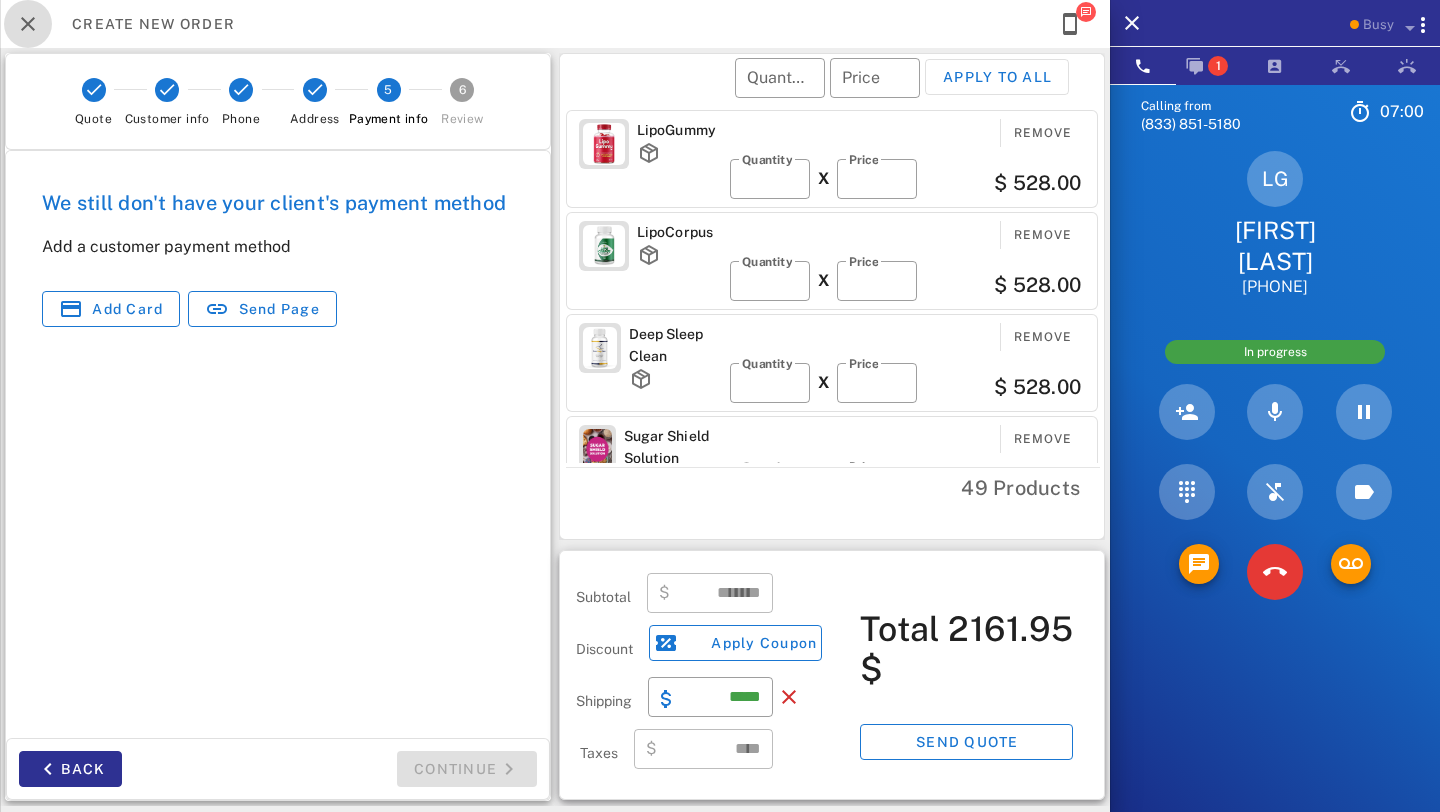 click at bounding box center (28, 24) 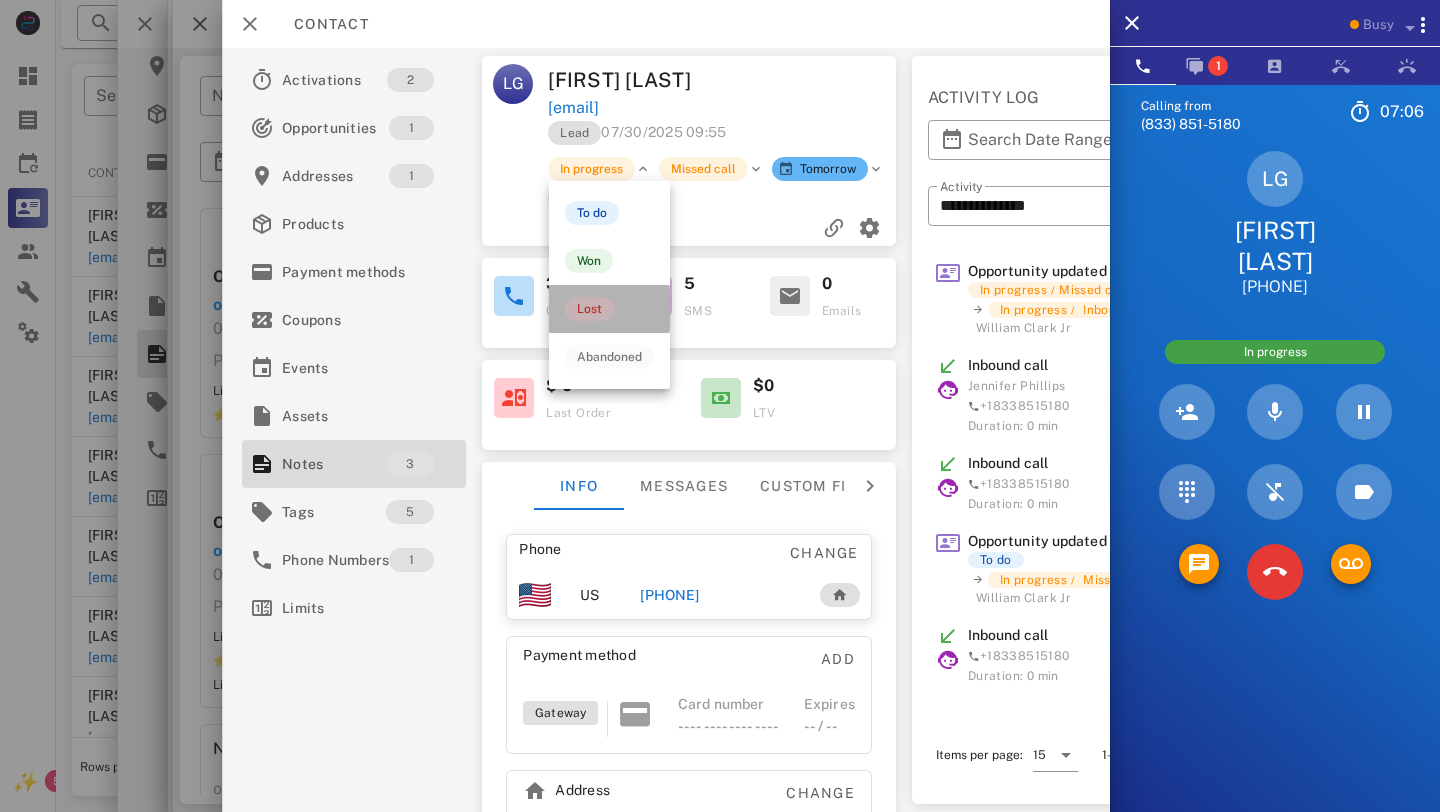 click on "Lost" at bounding box center [589, 309] 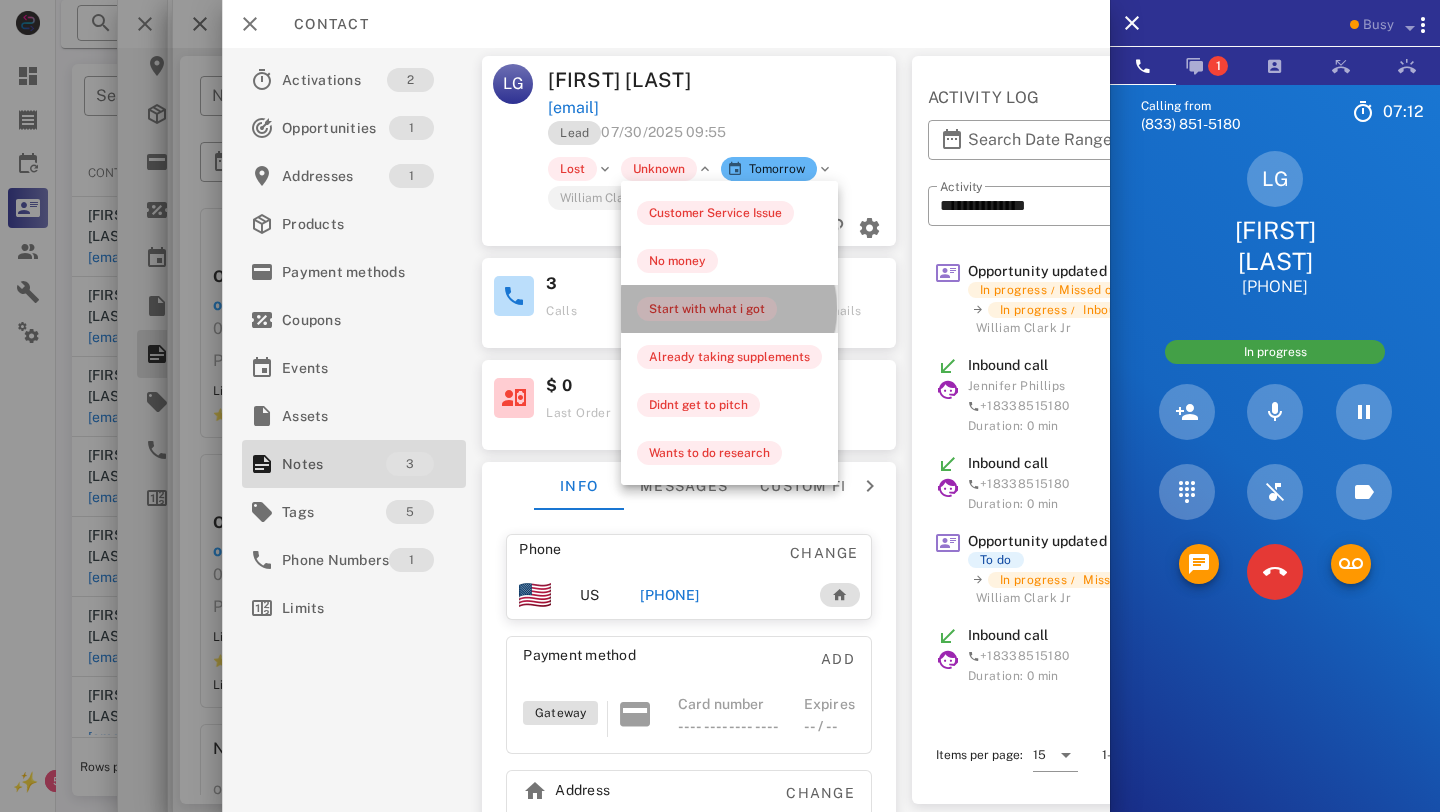 click on "Start with what i got" at bounding box center (707, 309) 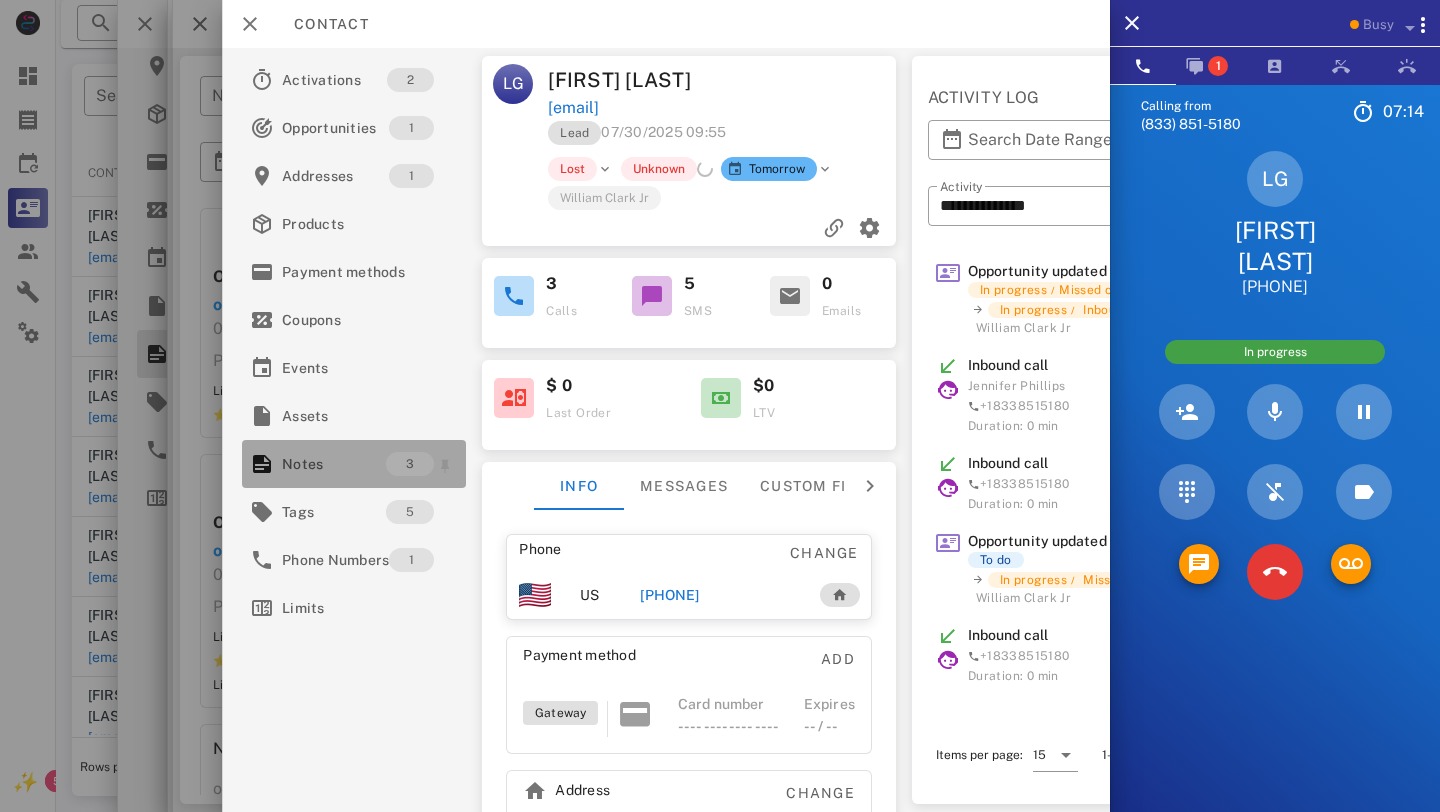 click on "Notes" at bounding box center (334, 464) 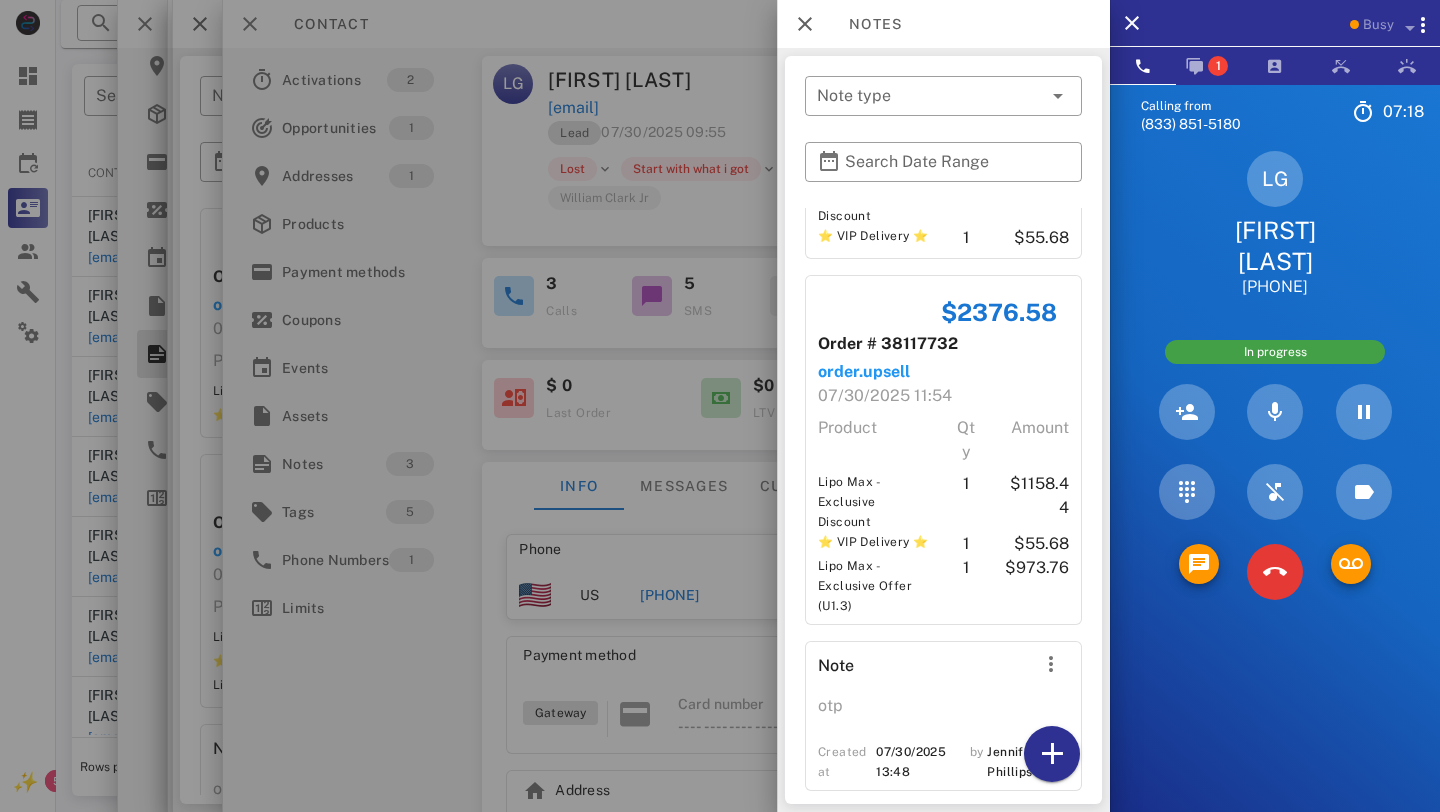 scroll, scrollTop: 0, scrollLeft: 0, axis: both 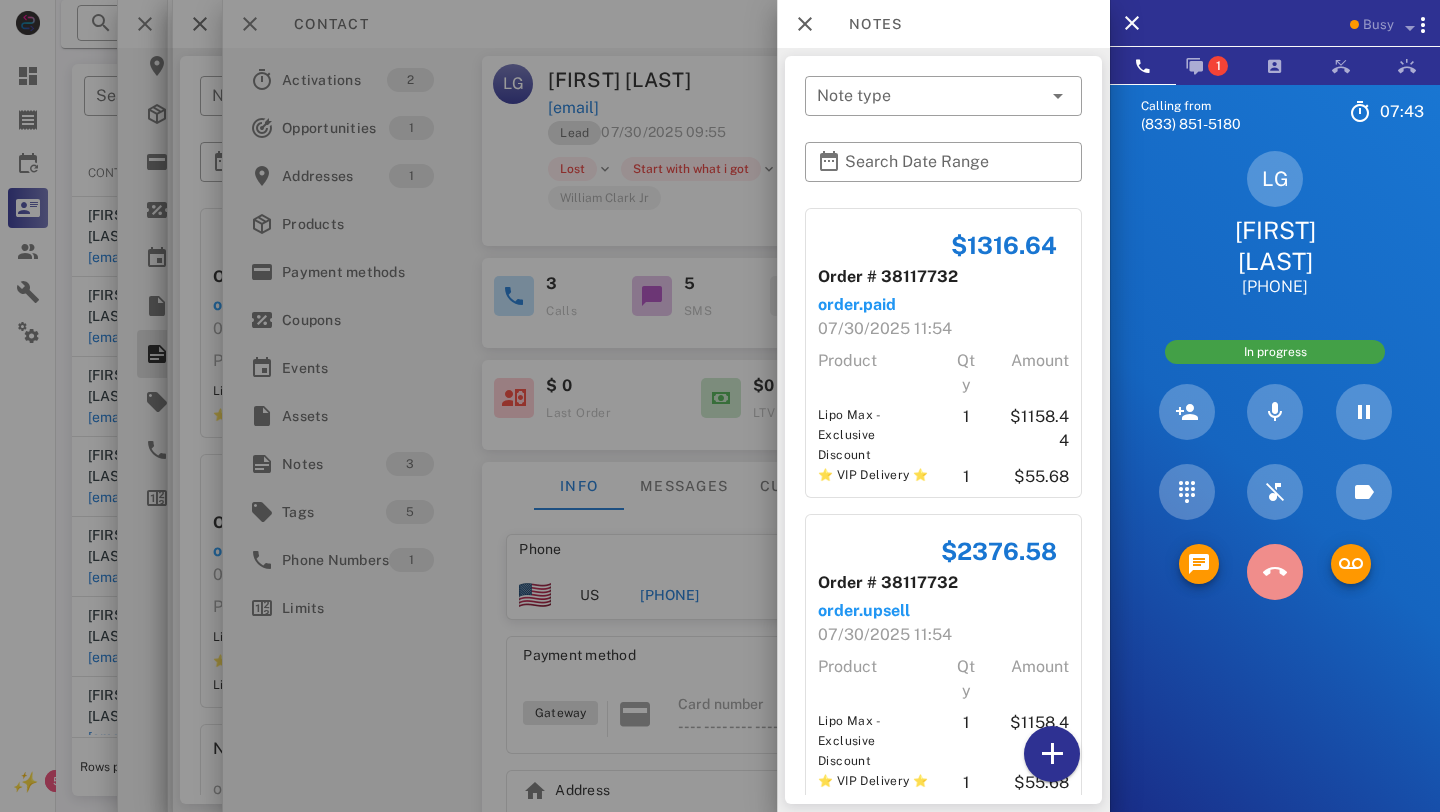 click at bounding box center (1275, 572) 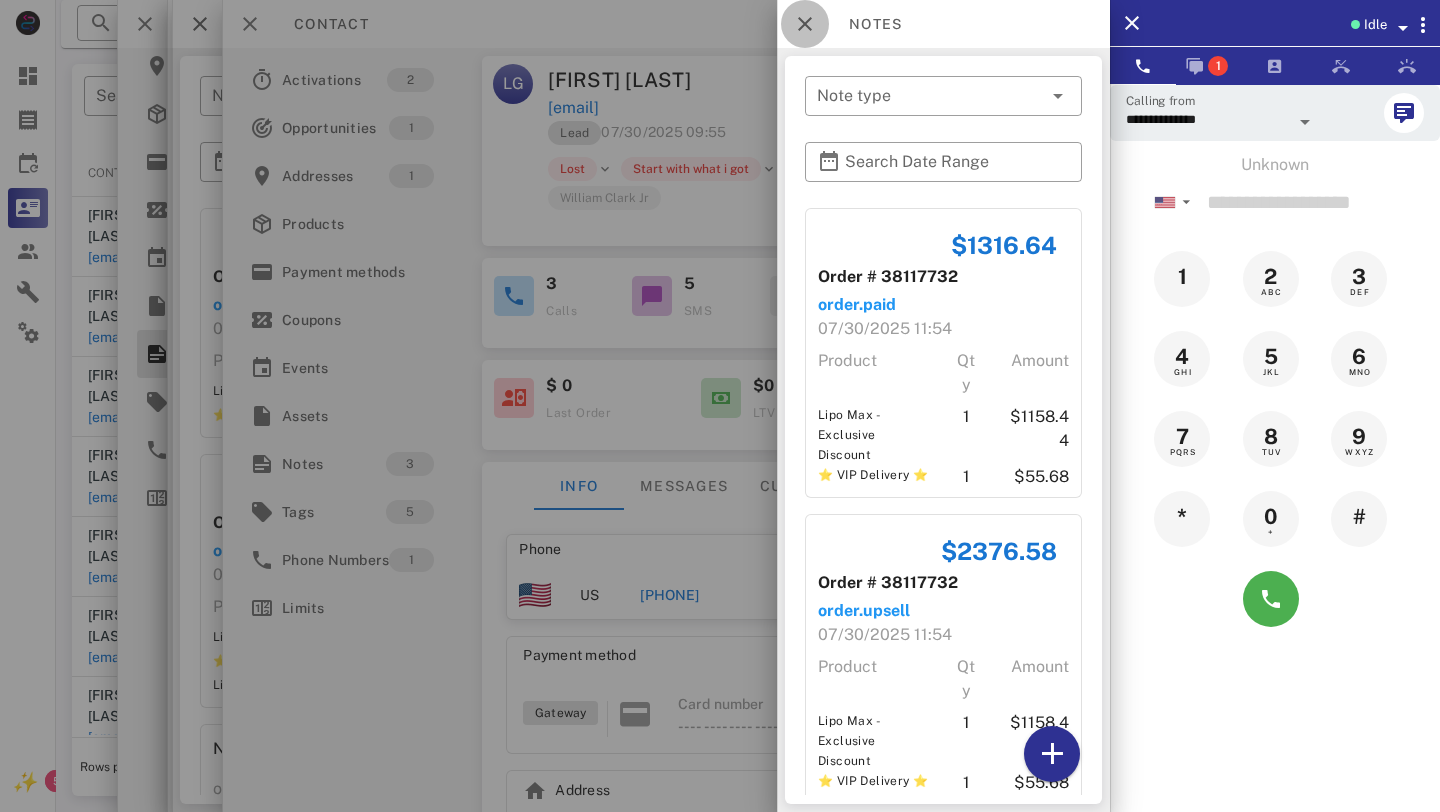 click at bounding box center [805, 24] 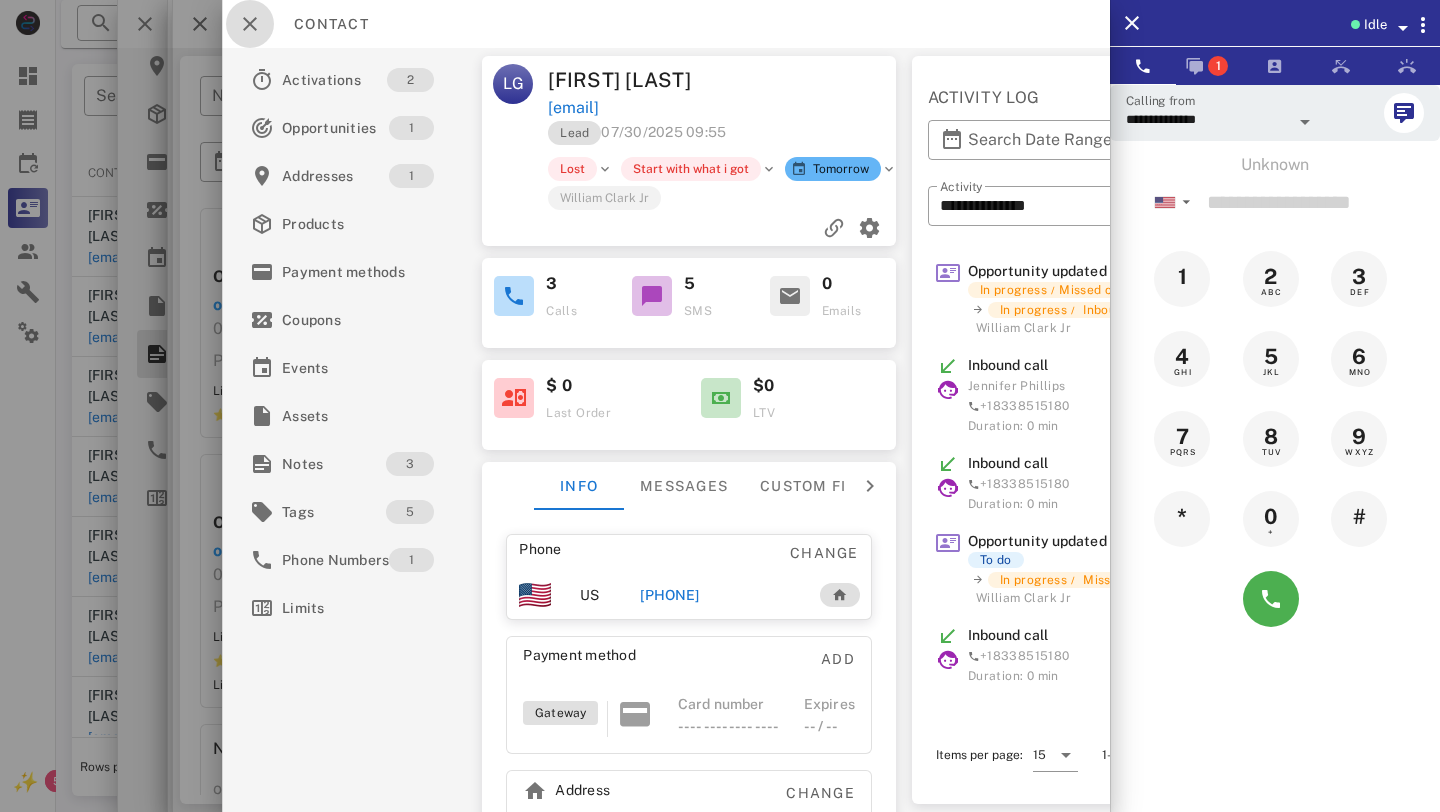 click at bounding box center (250, 24) 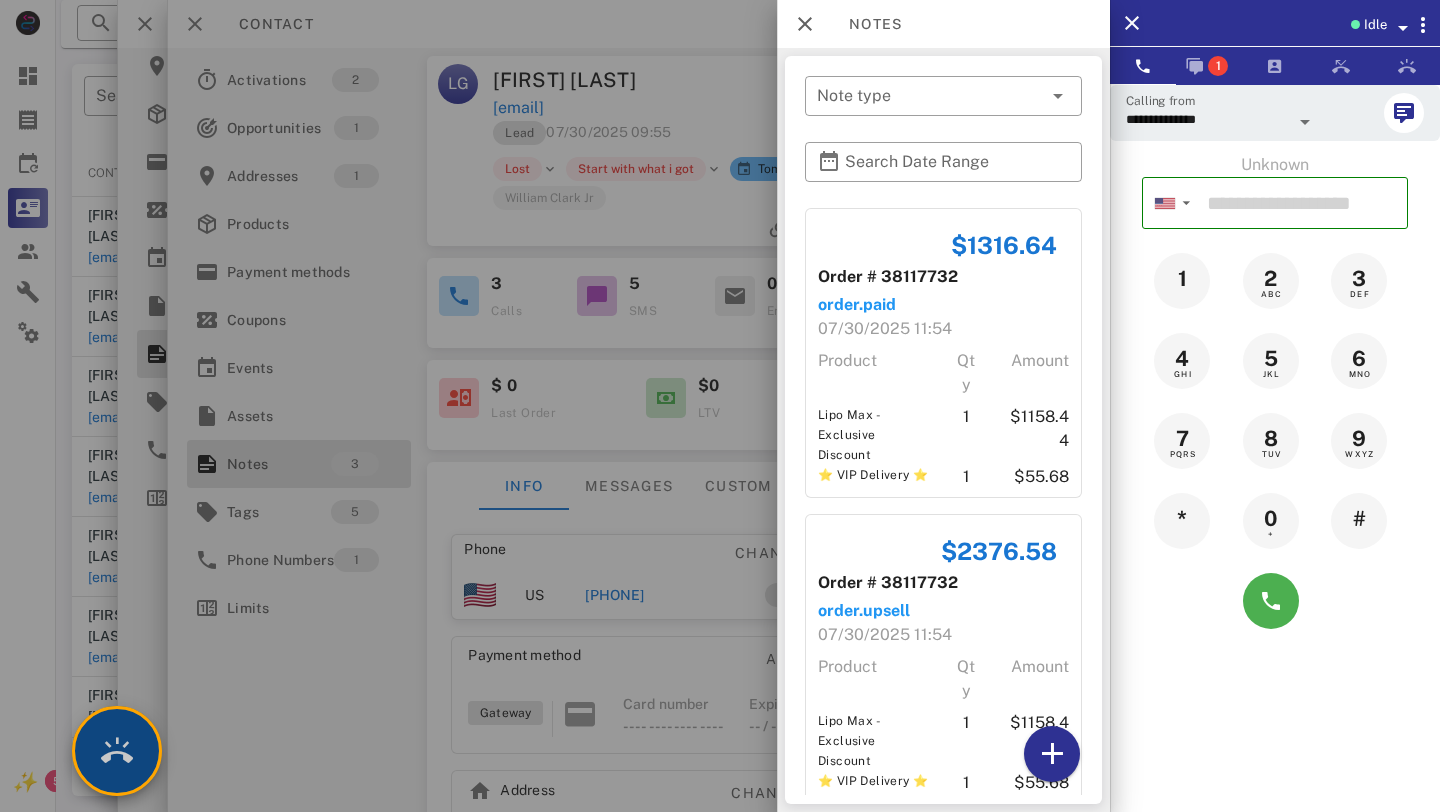 click at bounding box center [117, 751] 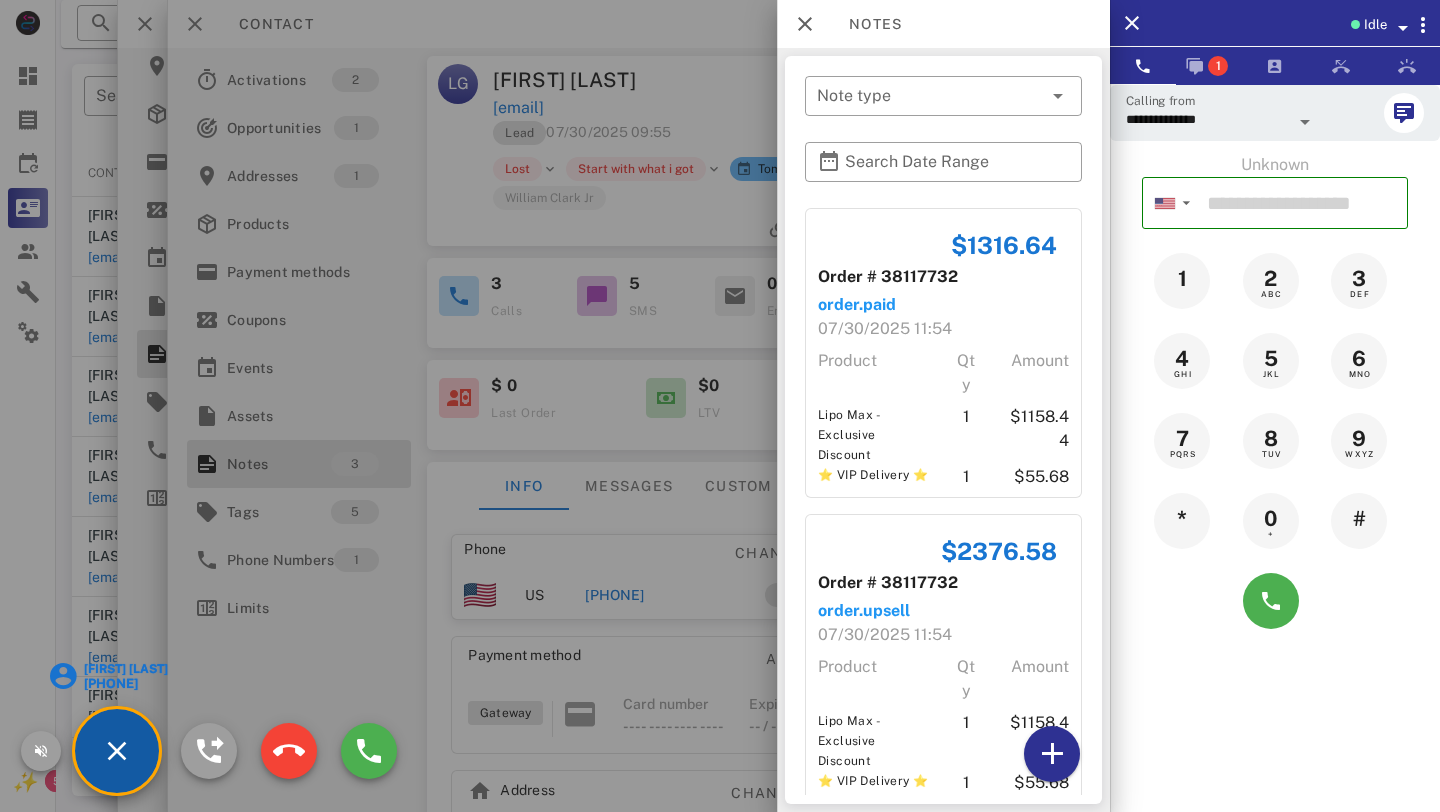 click on "[FIRST] [LAST]" at bounding box center [125, 669] 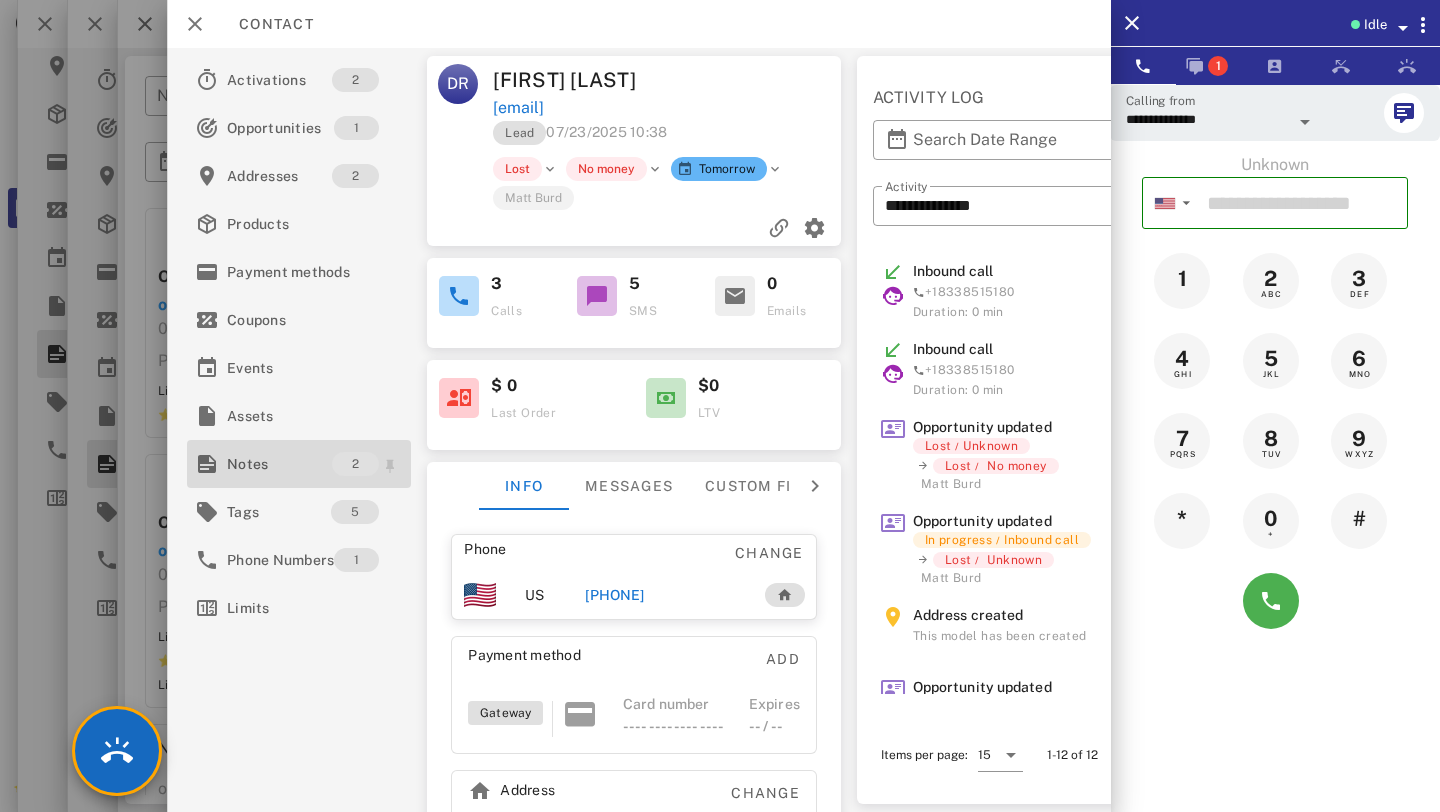 click on "Notes" at bounding box center [279, 464] 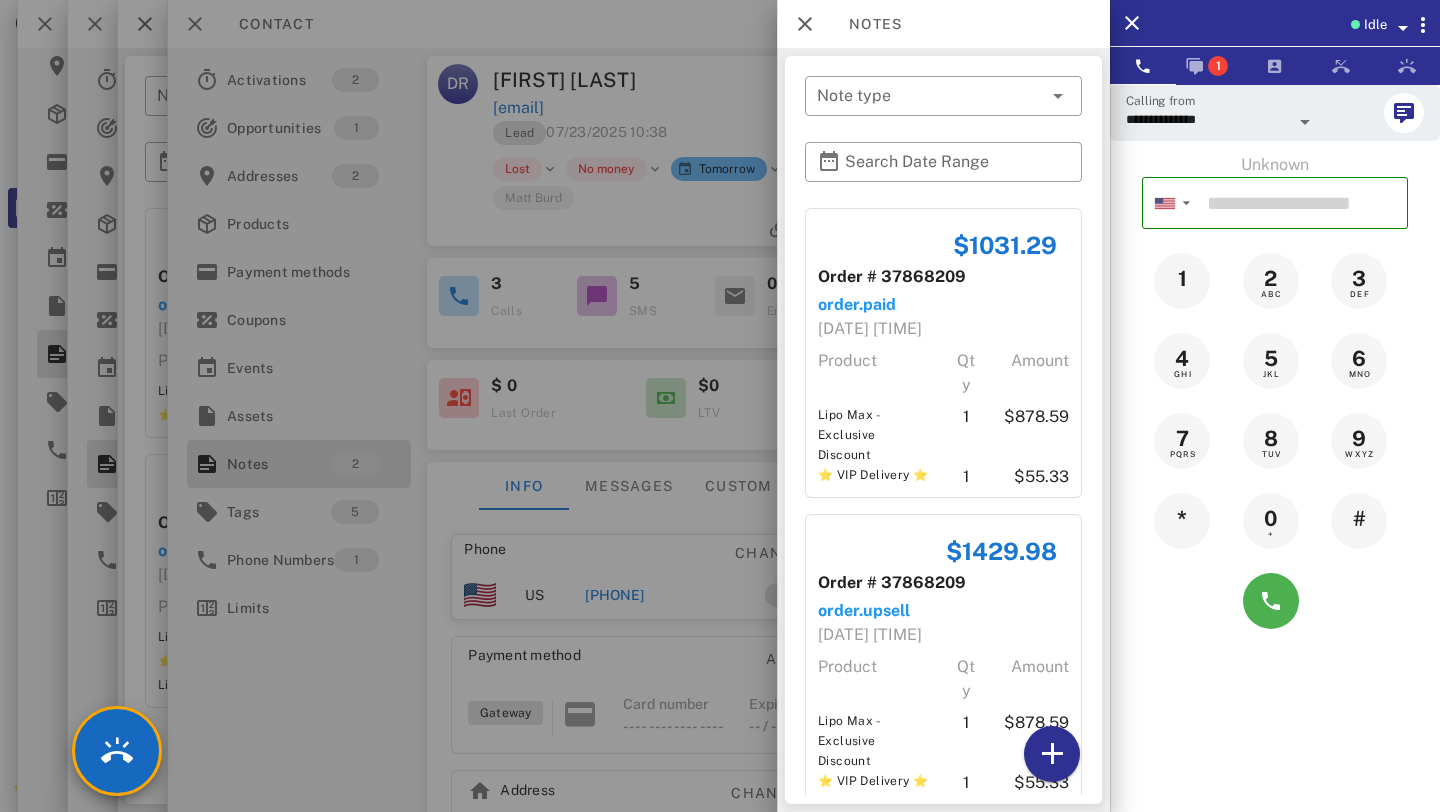 scroll, scrollTop: 57, scrollLeft: 0, axis: vertical 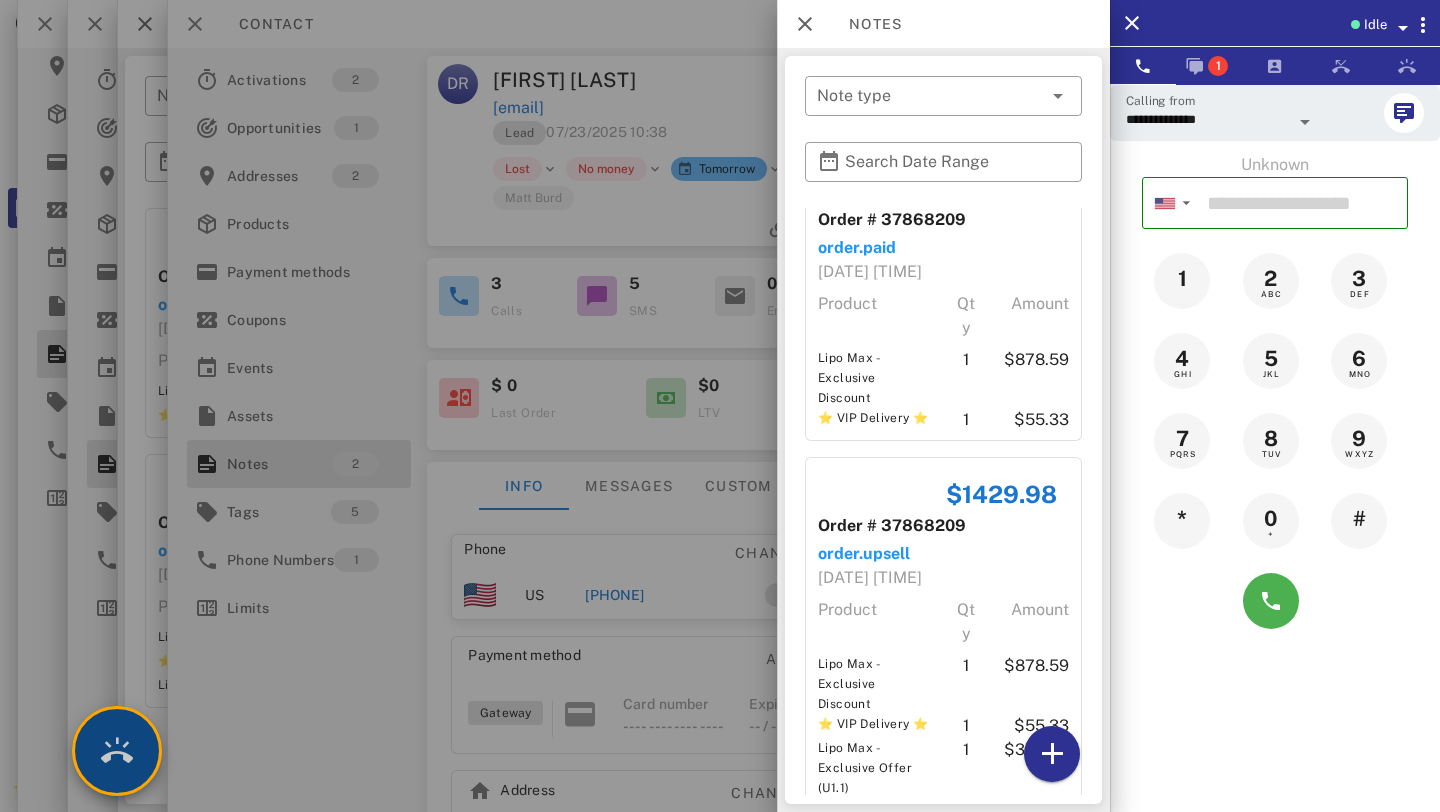 click at bounding box center [117, 751] 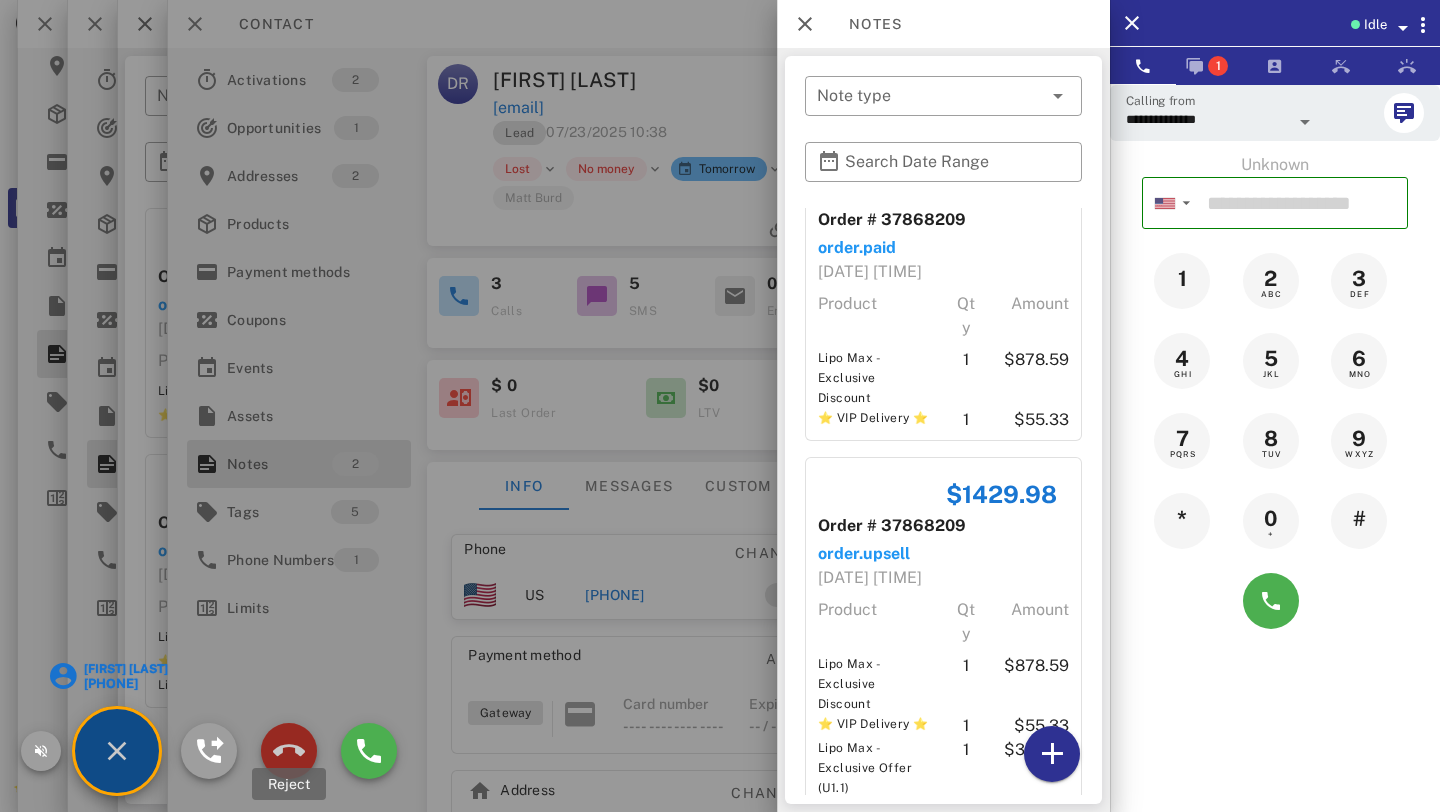 click at bounding box center [289, 751] 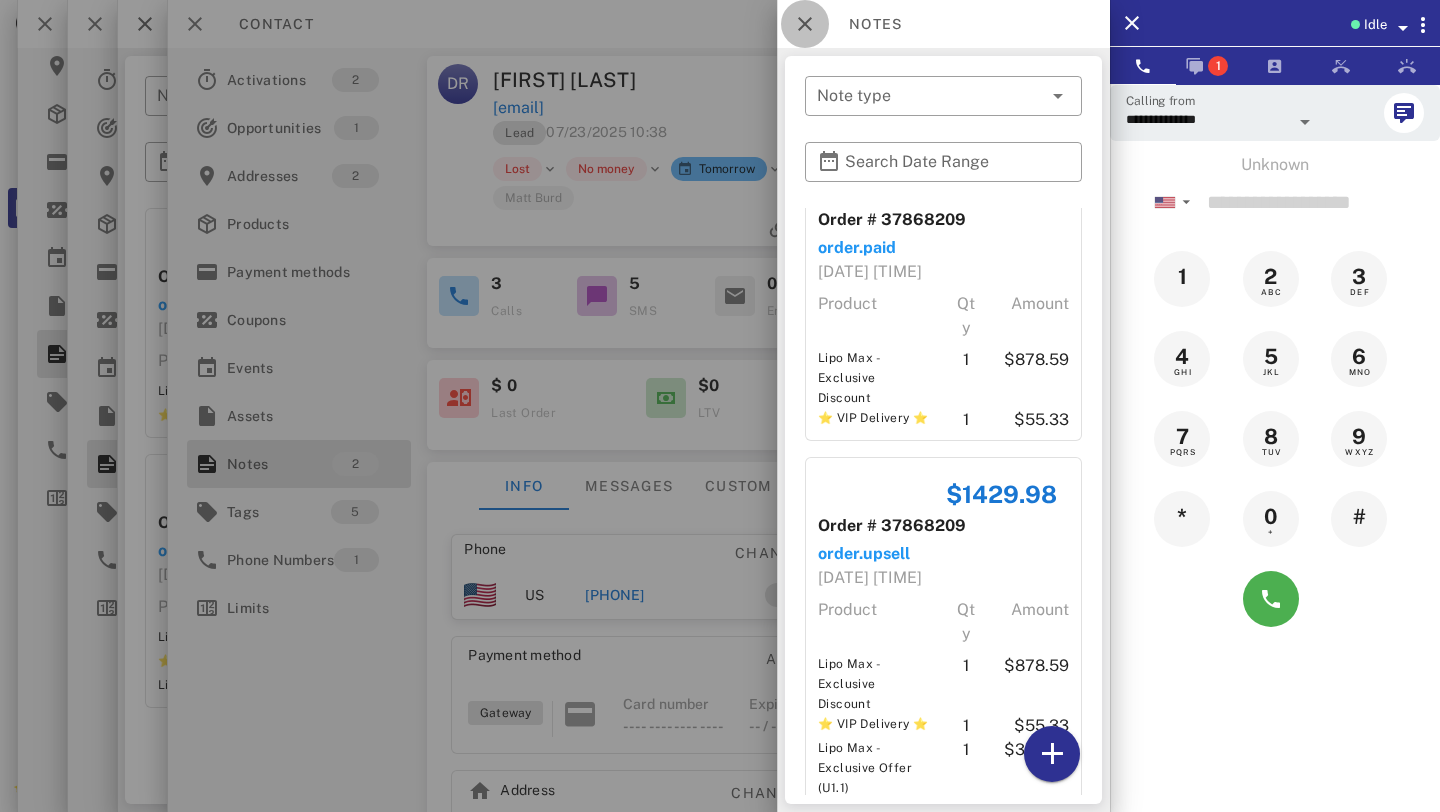 click at bounding box center (805, 24) 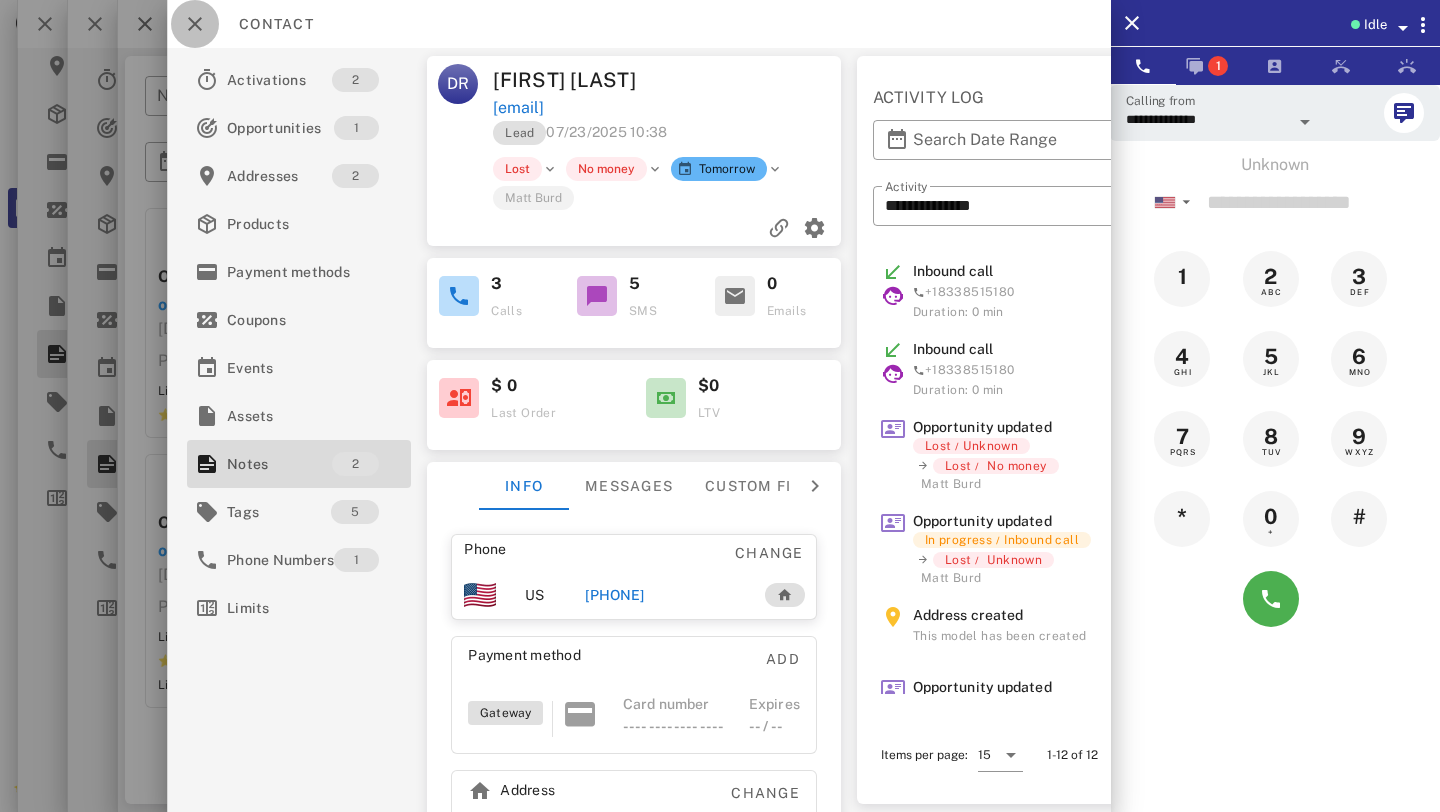 click at bounding box center [195, 24] 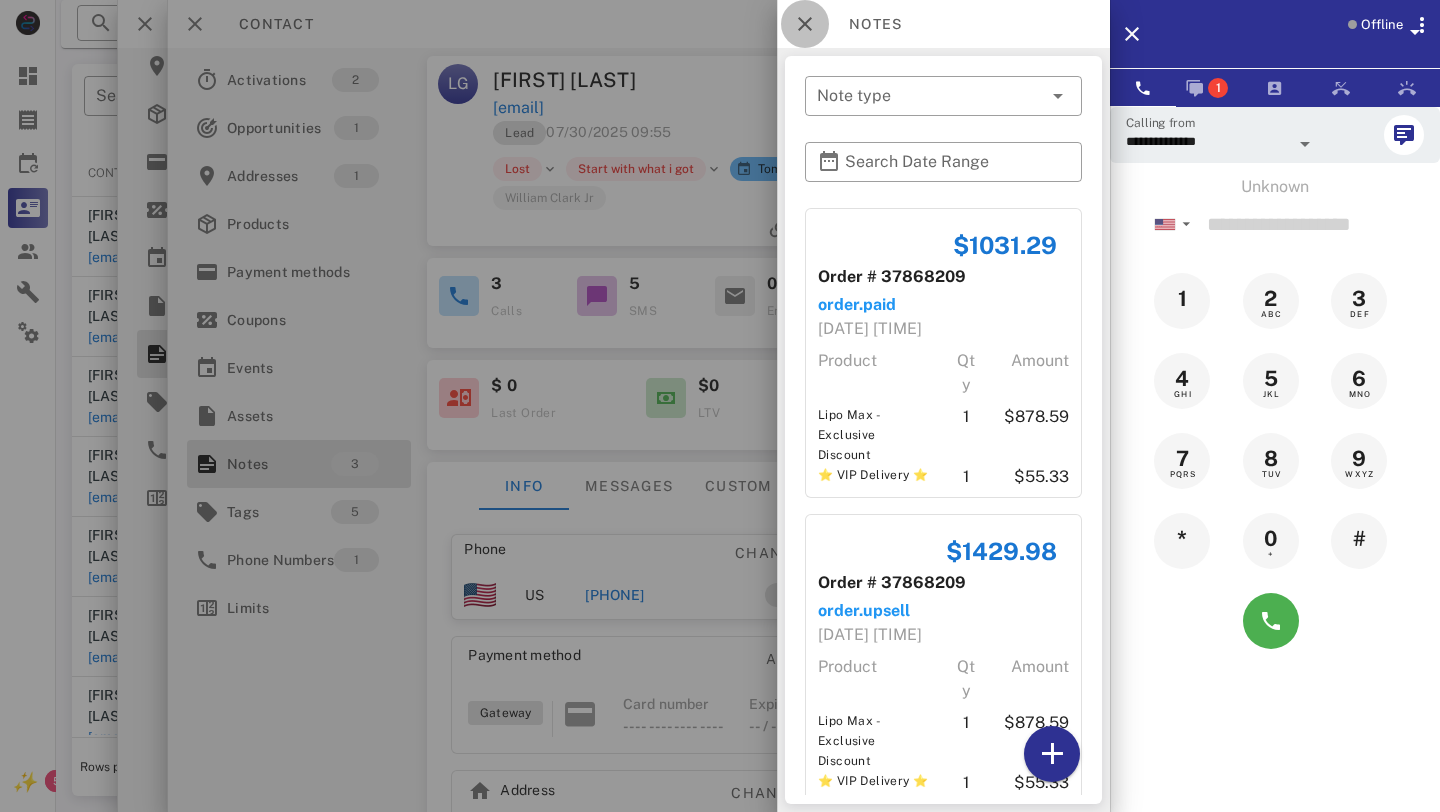 click at bounding box center (805, 24) 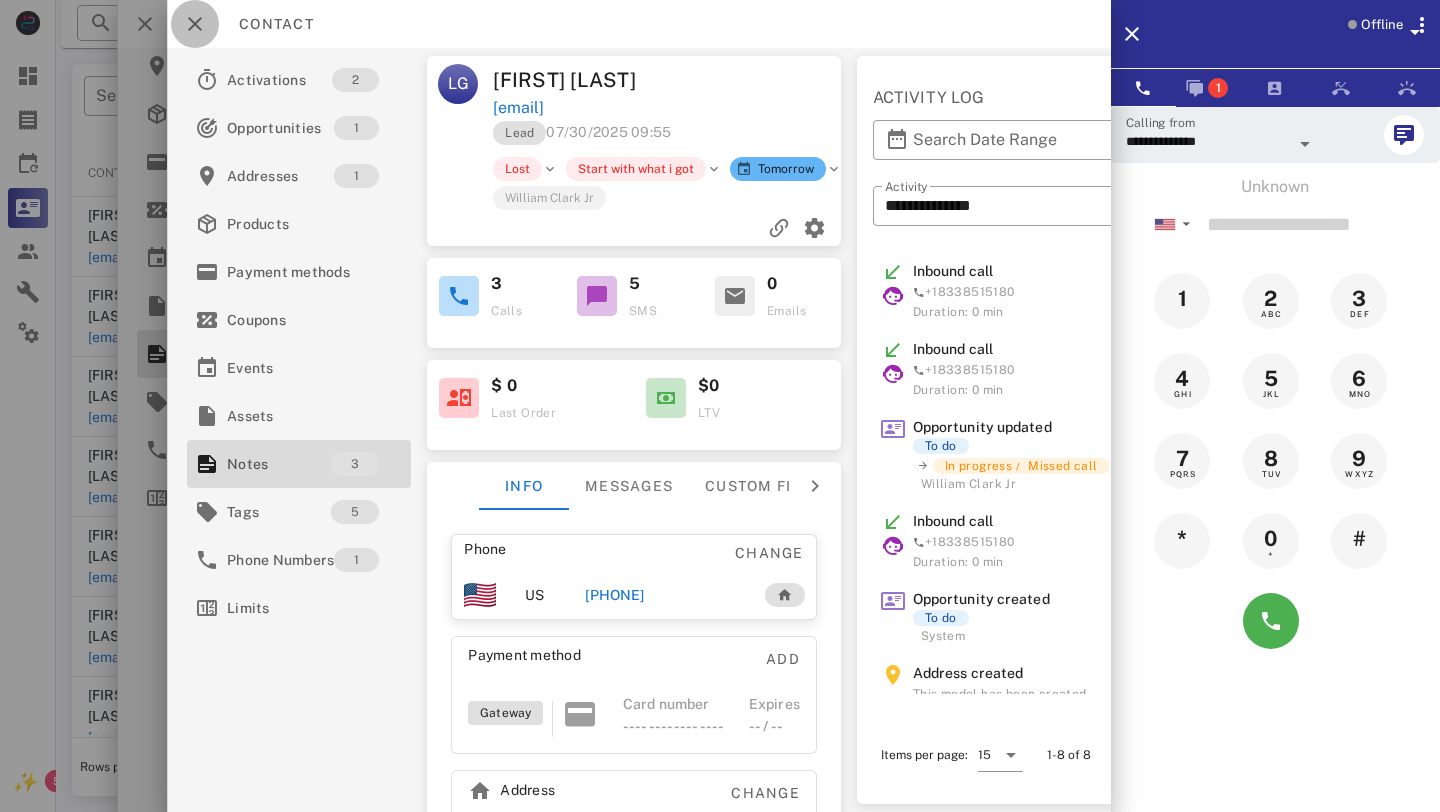 click at bounding box center [195, 24] 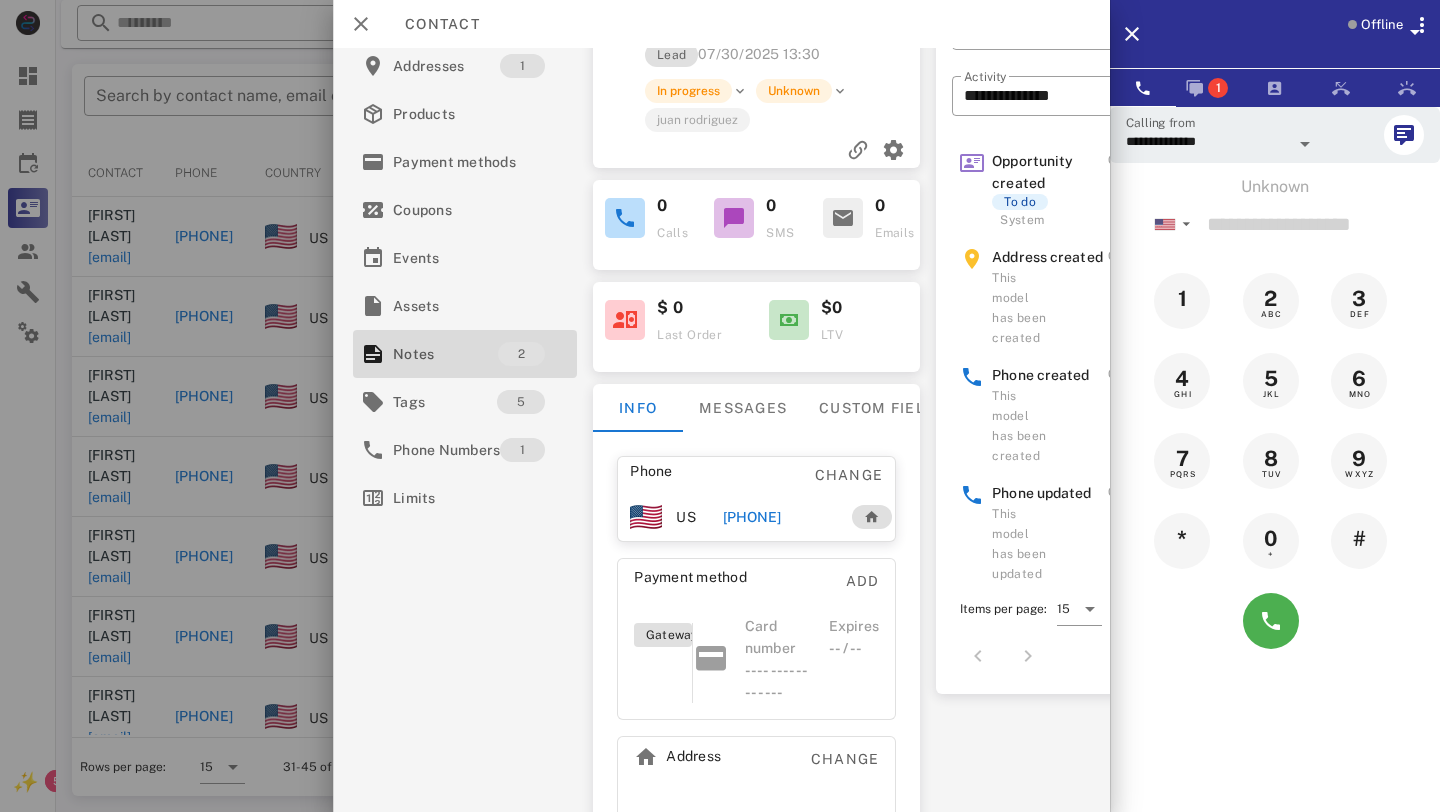 scroll, scrollTop: 110, scrollLeft: 0, axis: vertical 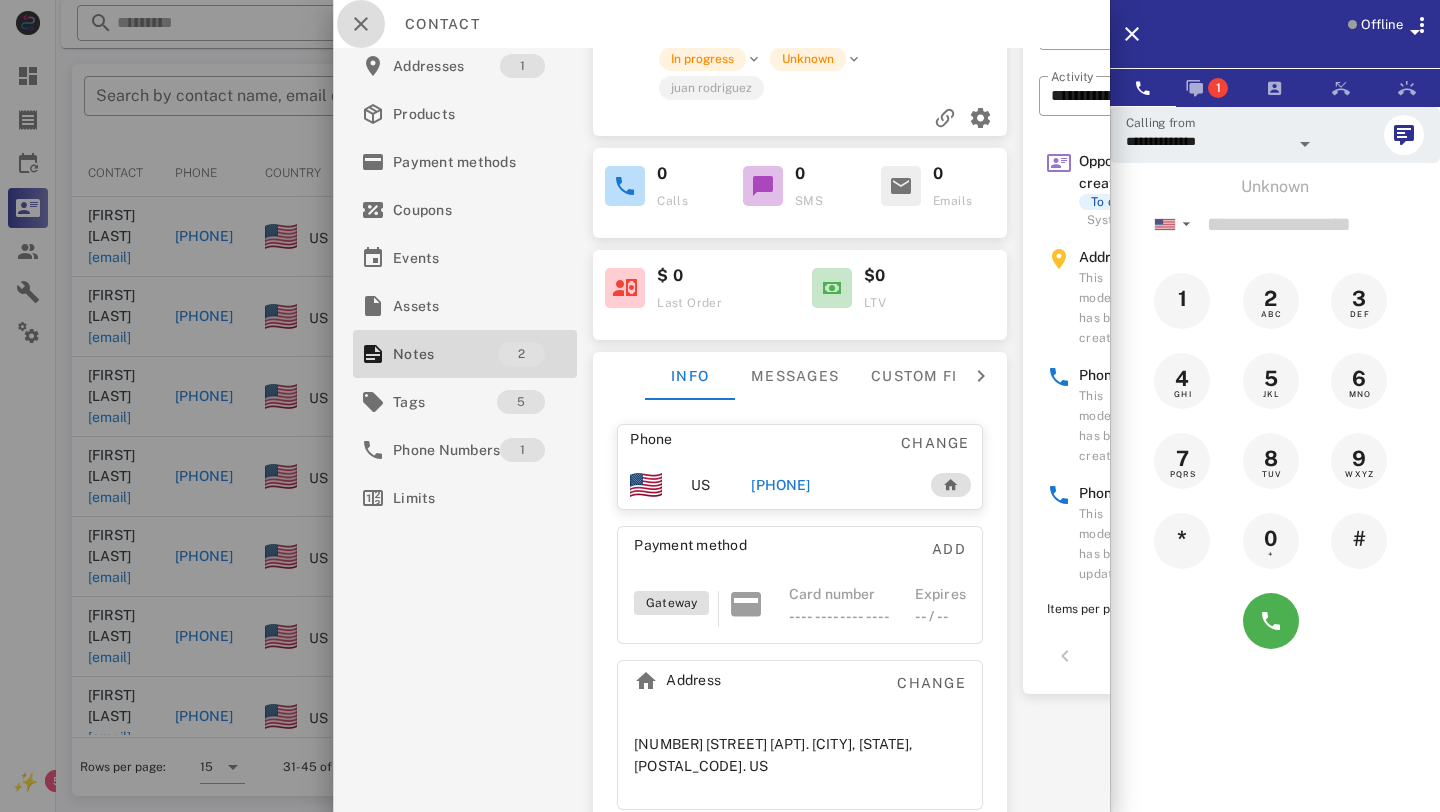 click at bounding box center (361, 24) 